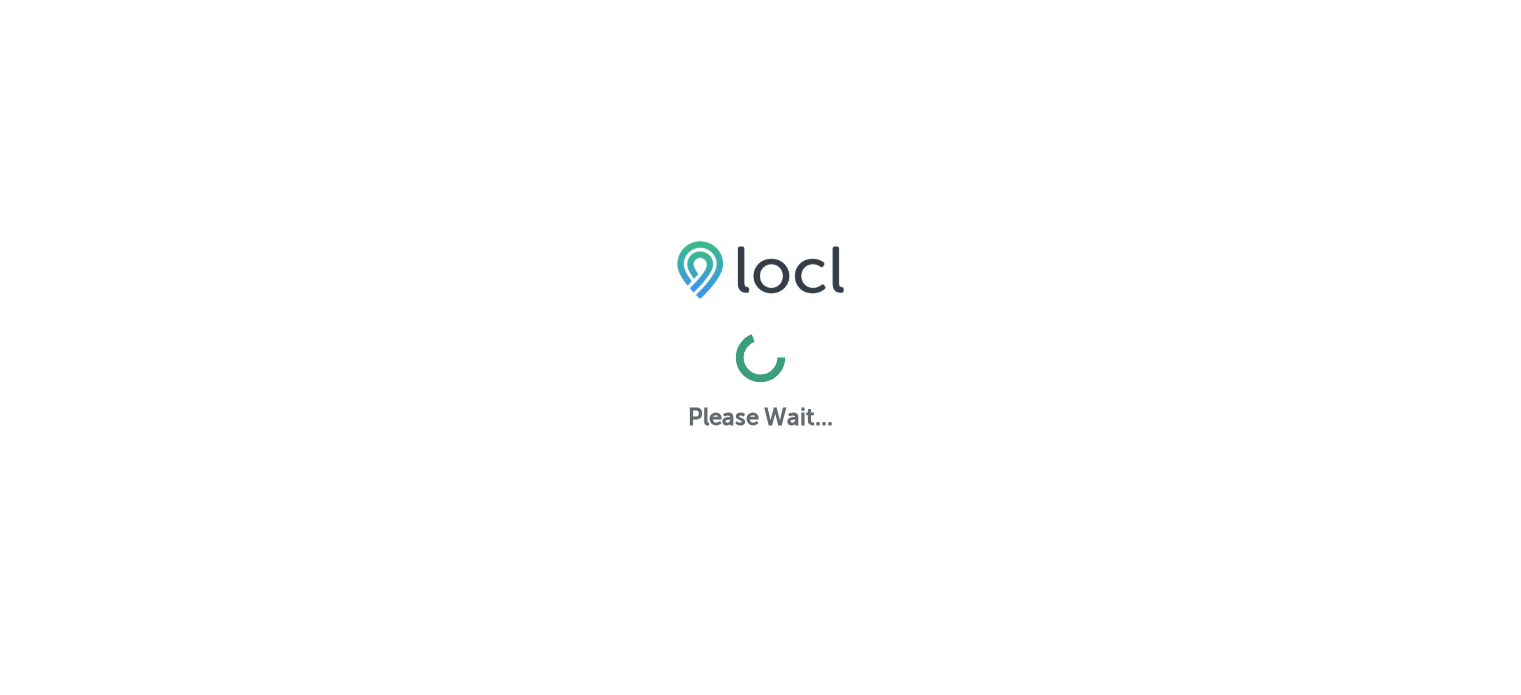 scroll, scrollTop: 0, scrollLeft: 0, axis: both 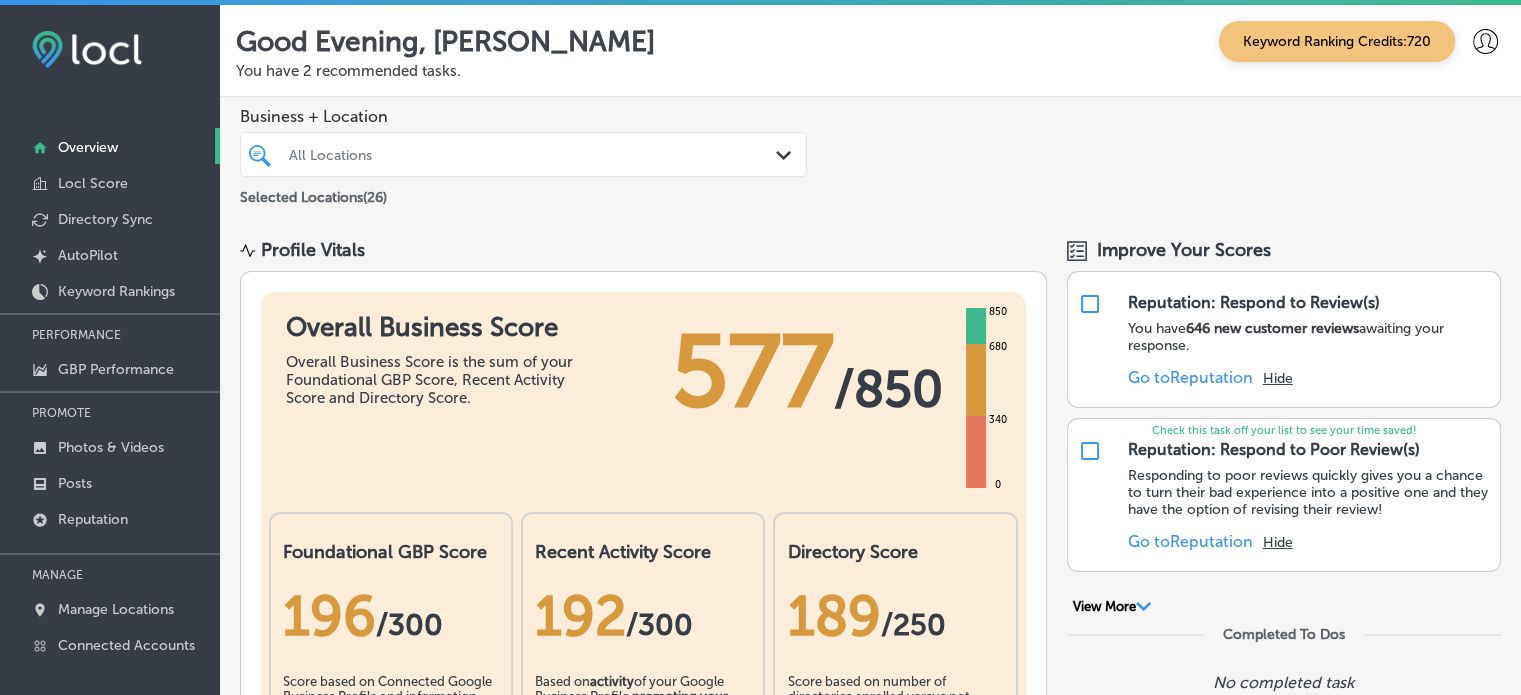 click on "All Locations" at bounding box center (533, 154) 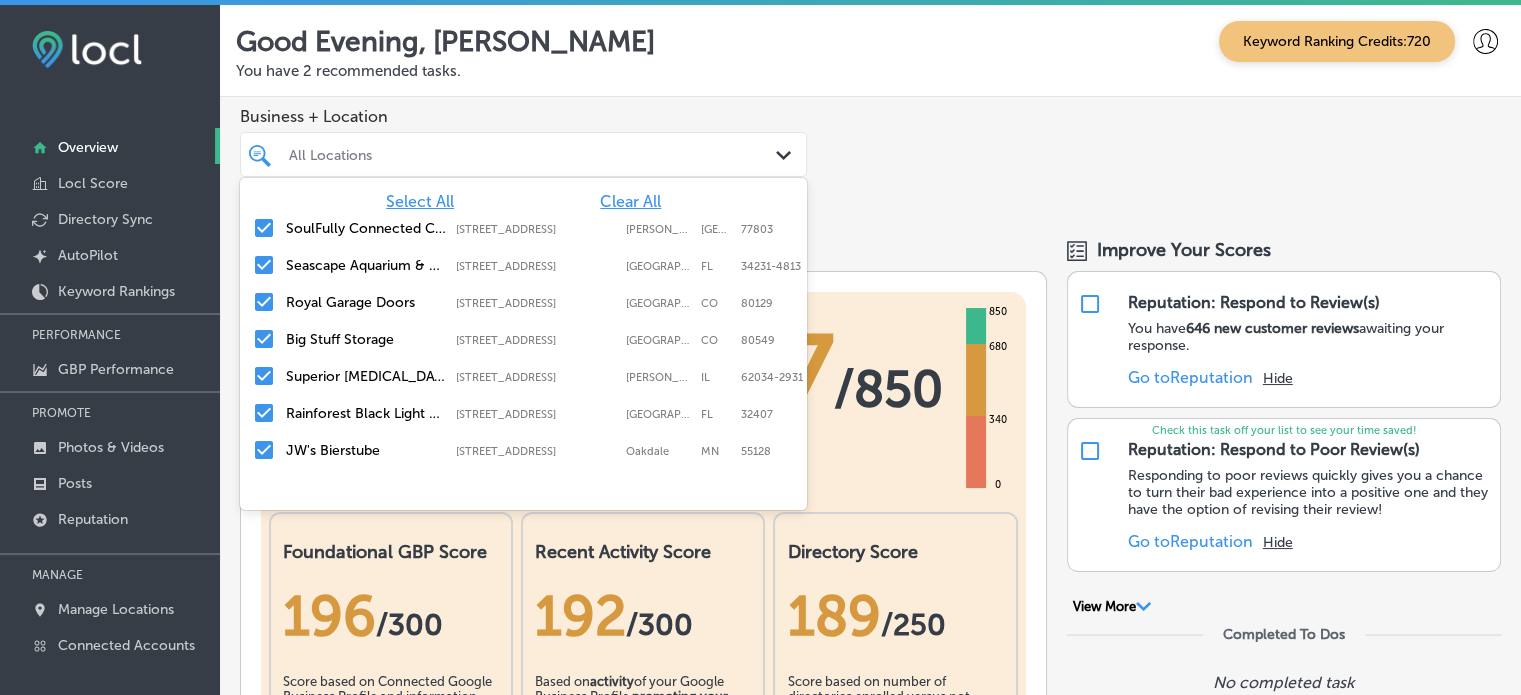 click on "Business + Location      option  focused, 1 of 27. 27 results available. Use Up and Down to choose options, press Enter to select the currently focused option, press Escape to exit the menu, press Tab to select the option and exit the menu.
All Locations
Path
Created with Sketch.
Select All Clear All SoulFully Connected Counseling PLLC [STREET_ADDRESS] [STREET_ADDRESS] [GEOGRAPHIC_DATA] [STREET_ADDRESS] [STREET_ADDRESS] [GEOGRAPHIC_DATA] Doors [STREET_ADDRESS] [STREET_ADDRESS][GEOGRAPHIC_DATA] Big Stuff Storage [STREET_ADDRESS][GEOGRAPHIC_DATA][STREET_ADDRESS][MEDICAL_DATA][STREET_ADDRESS]-2931 [STREET_ADDRESS]" at bounding box center [870, 158] 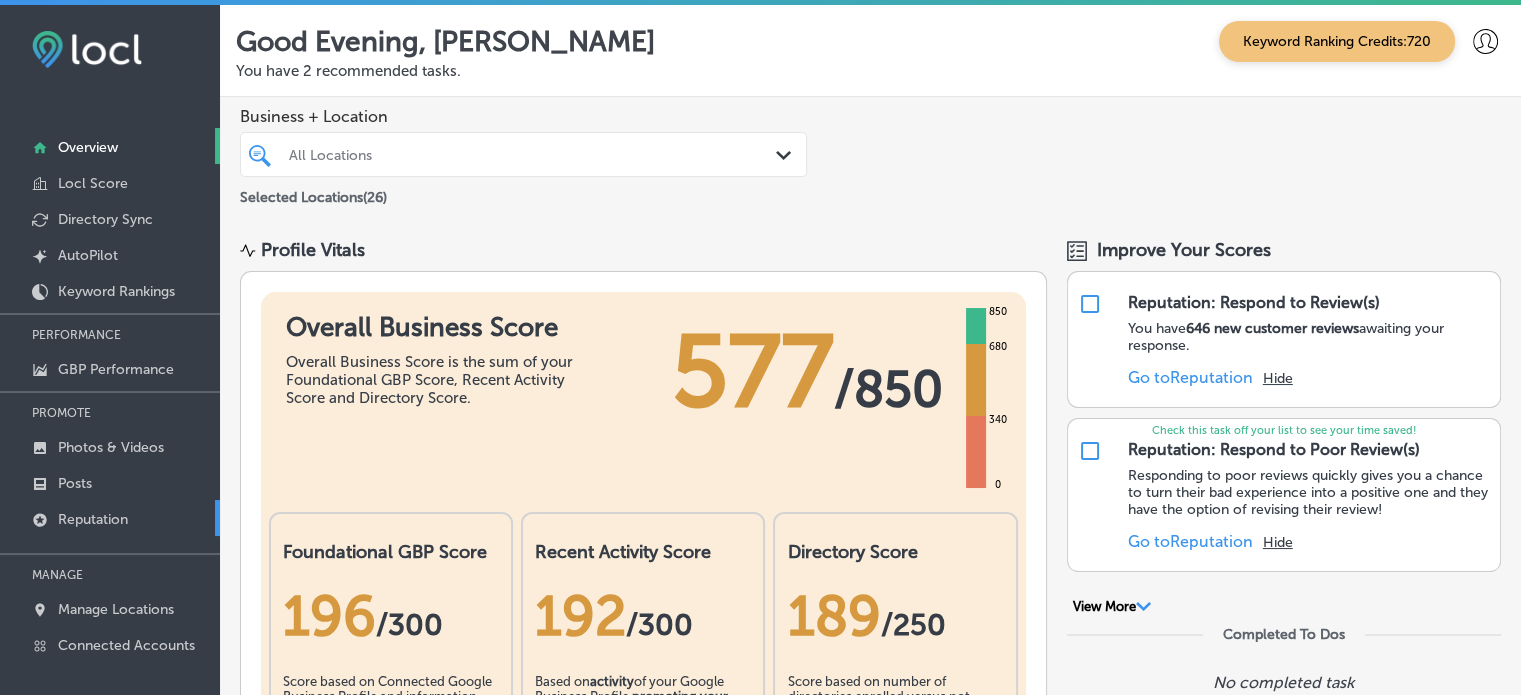 click on "Reputation" at bounding box center (93, 519) 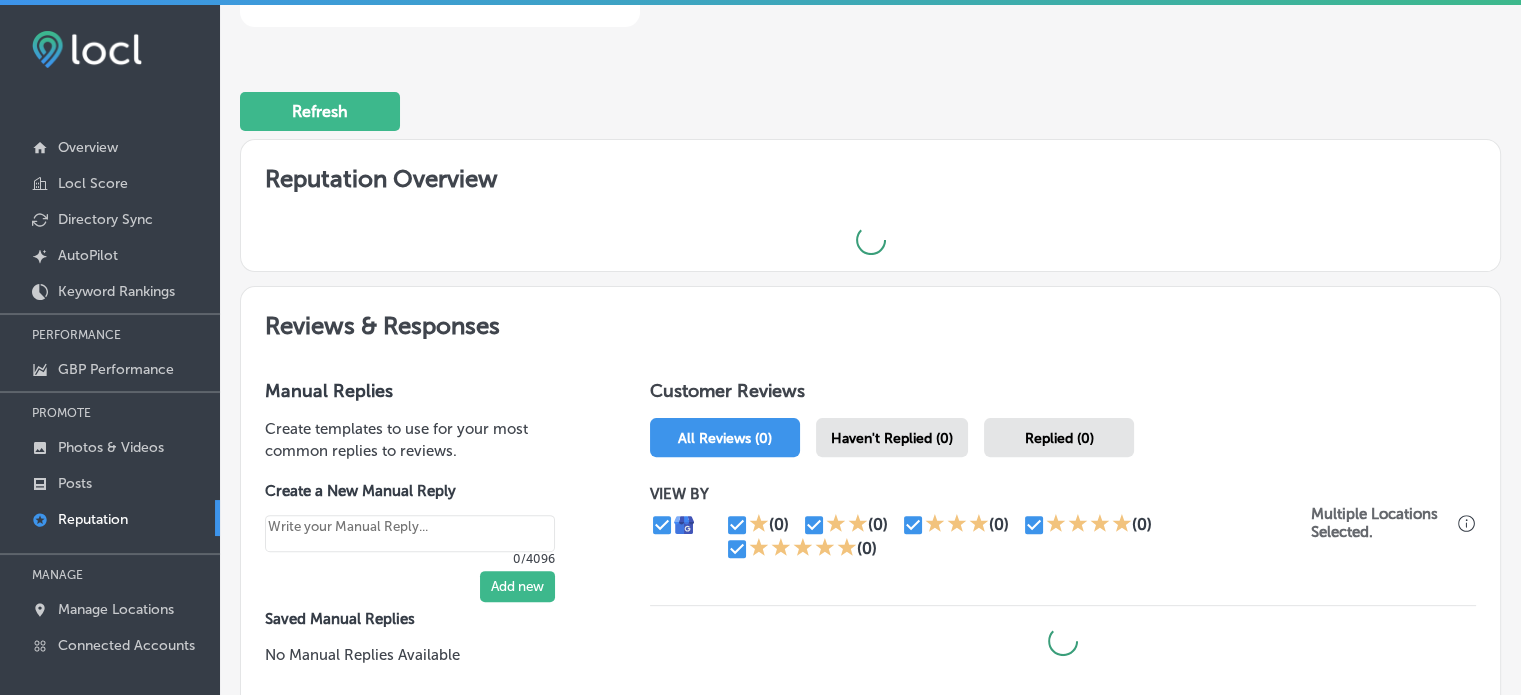 scroll, scrollTop: 511, scrollLeft: 0, axis: vertical 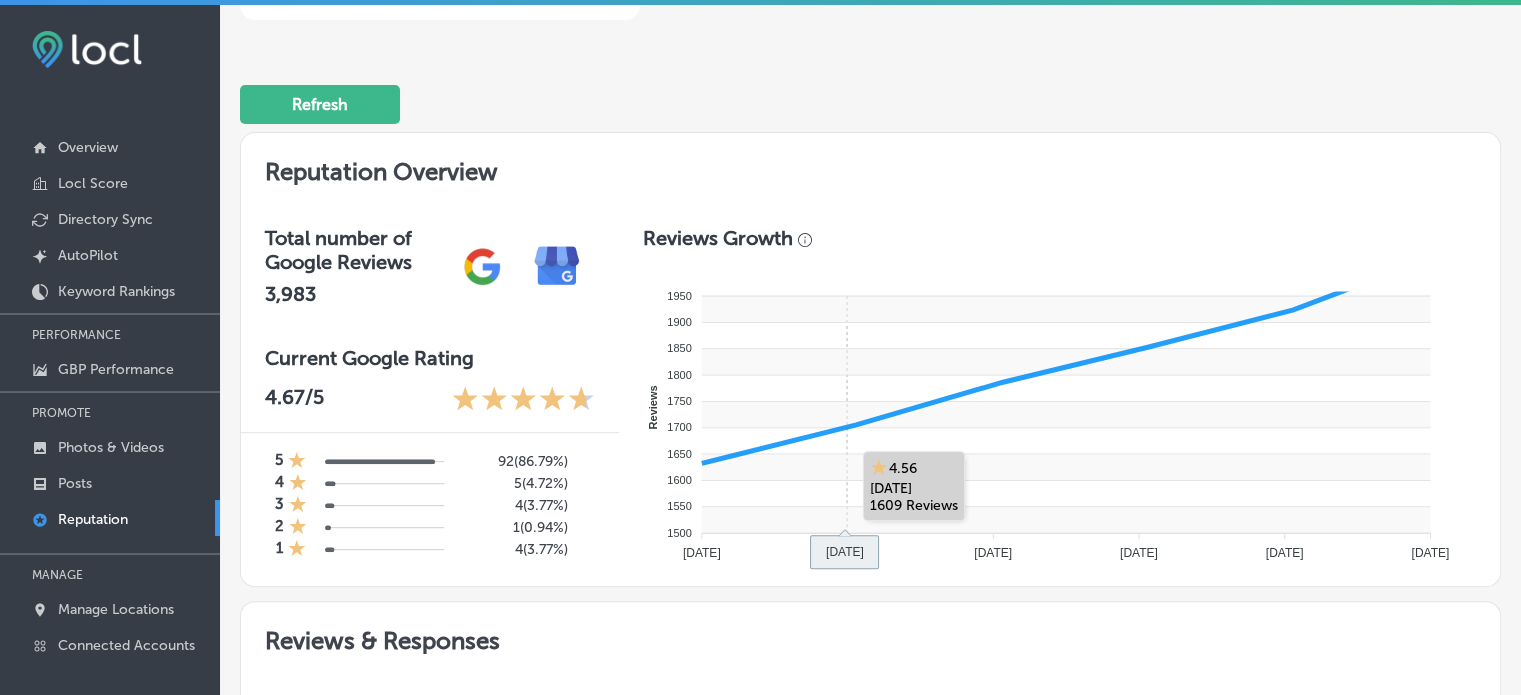 click 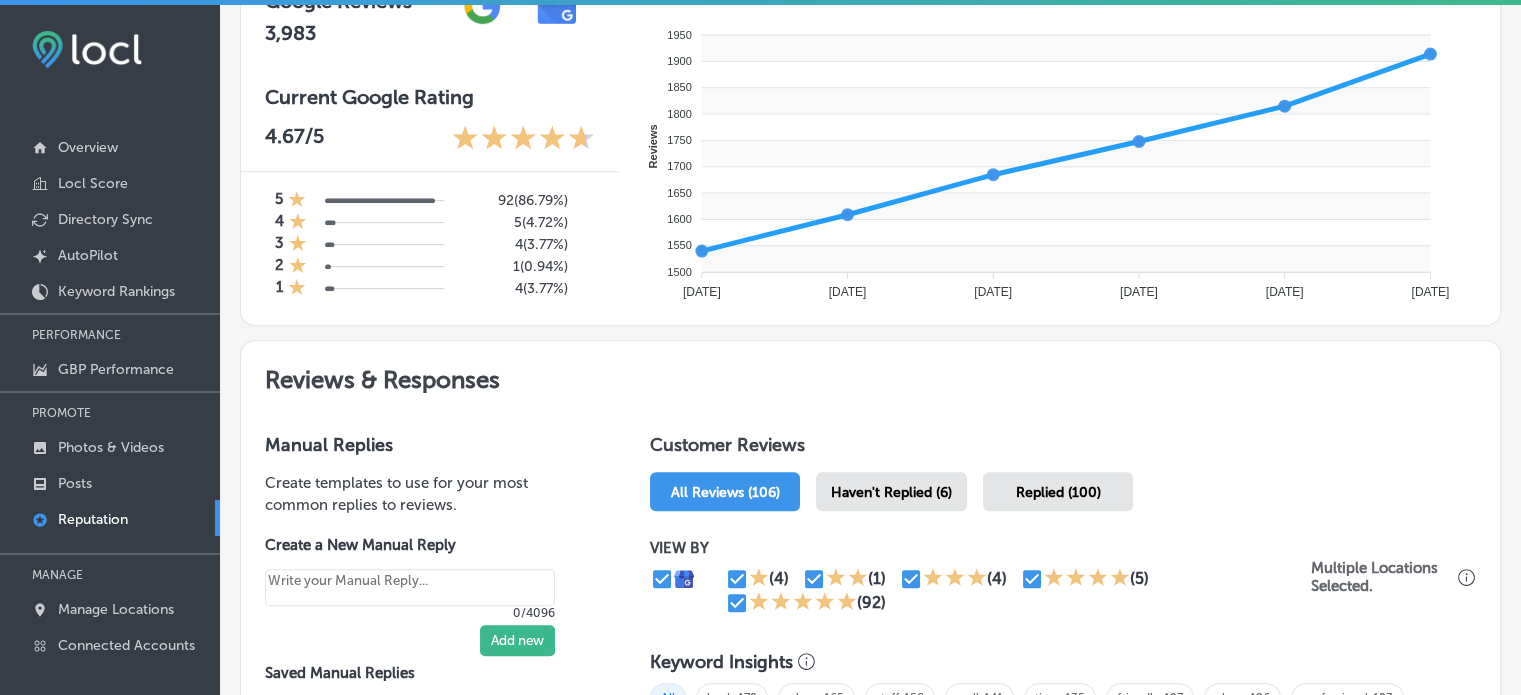 scroll, scrollTop: 775, scrollLeft: 0, axis: vertical 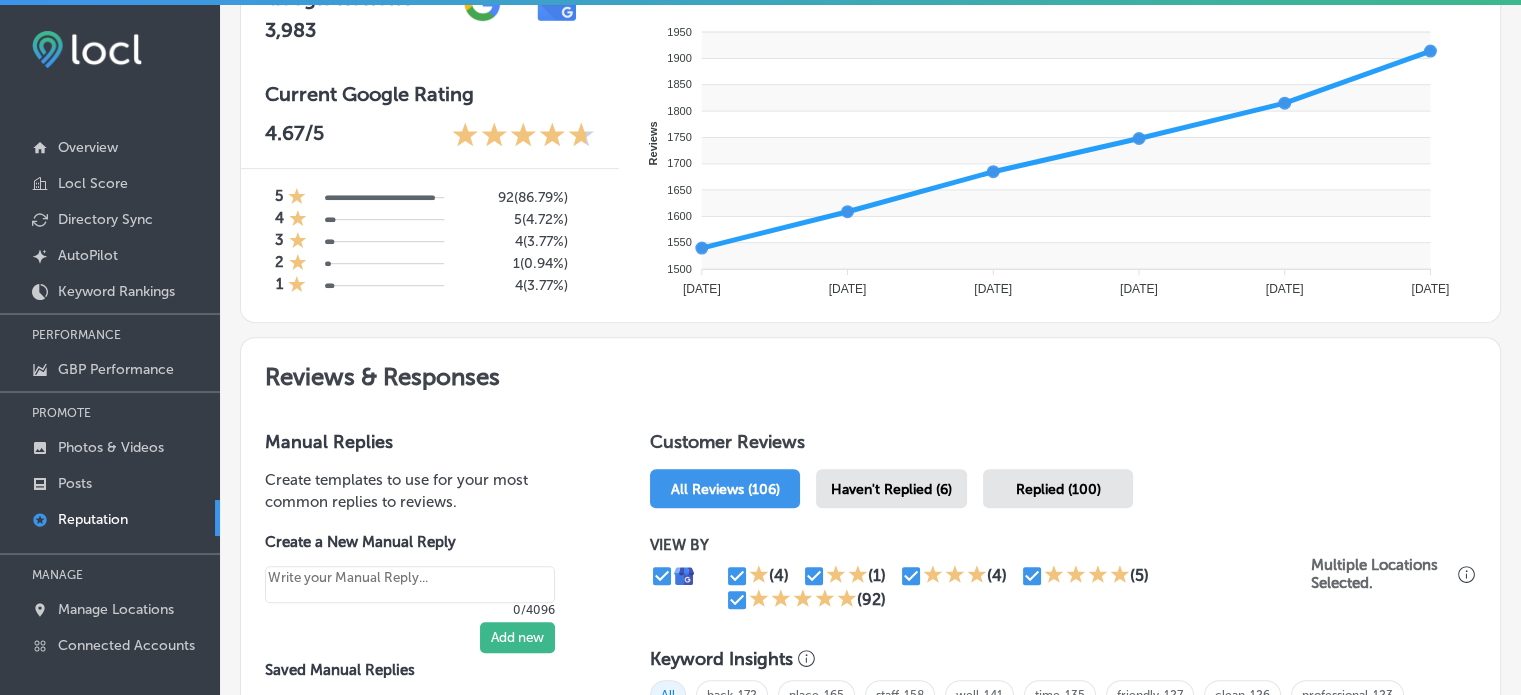 click on "Haven't Replied (6)" at bounding box center (891, 488) 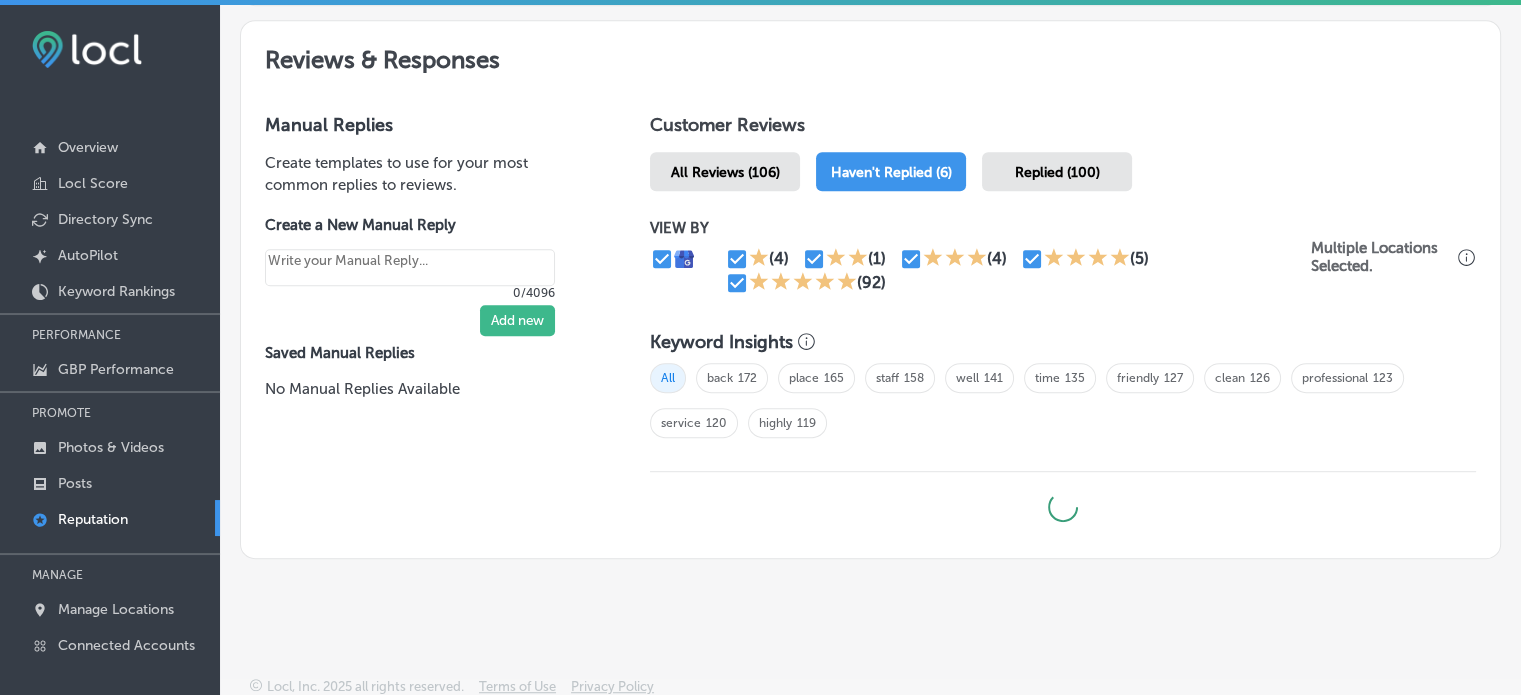 type on "x" 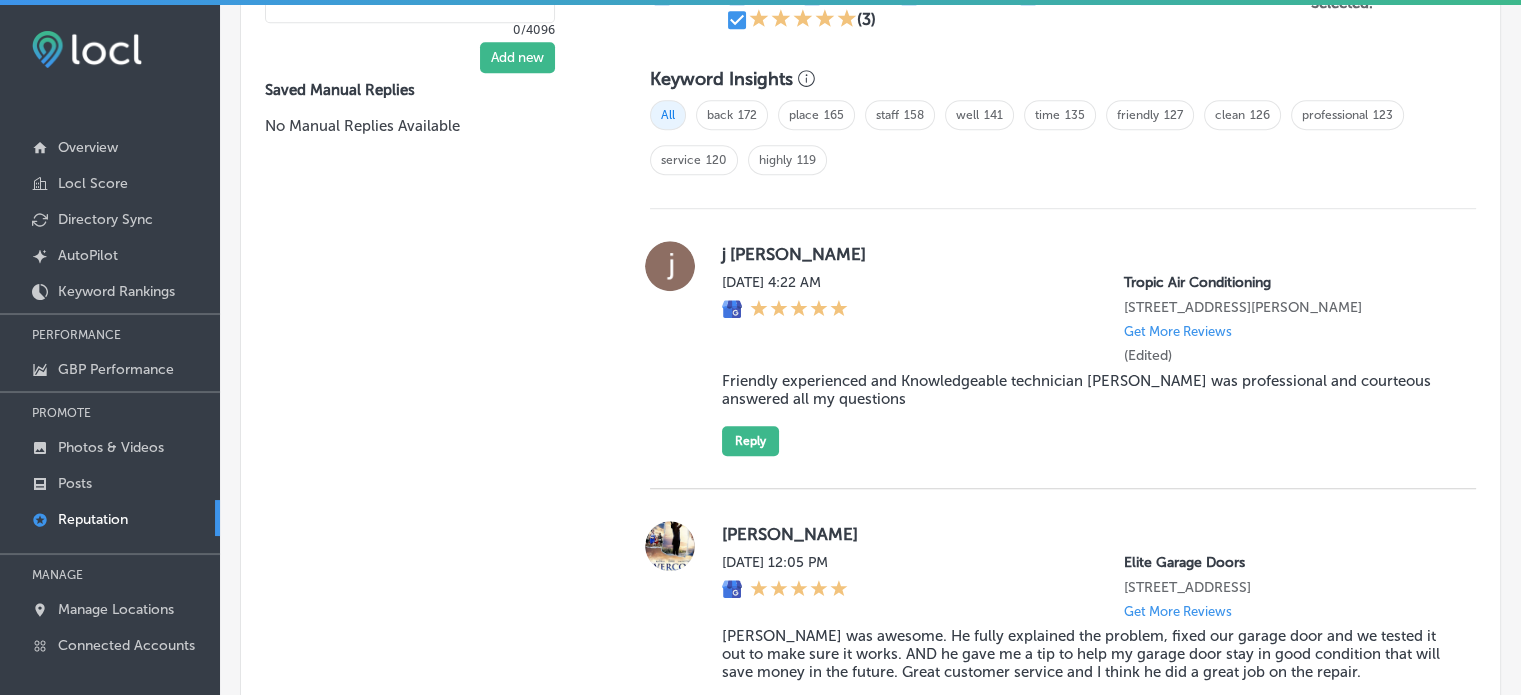 scroll, scrollTop: 1352, scrollLeft: 0, axis: vertical 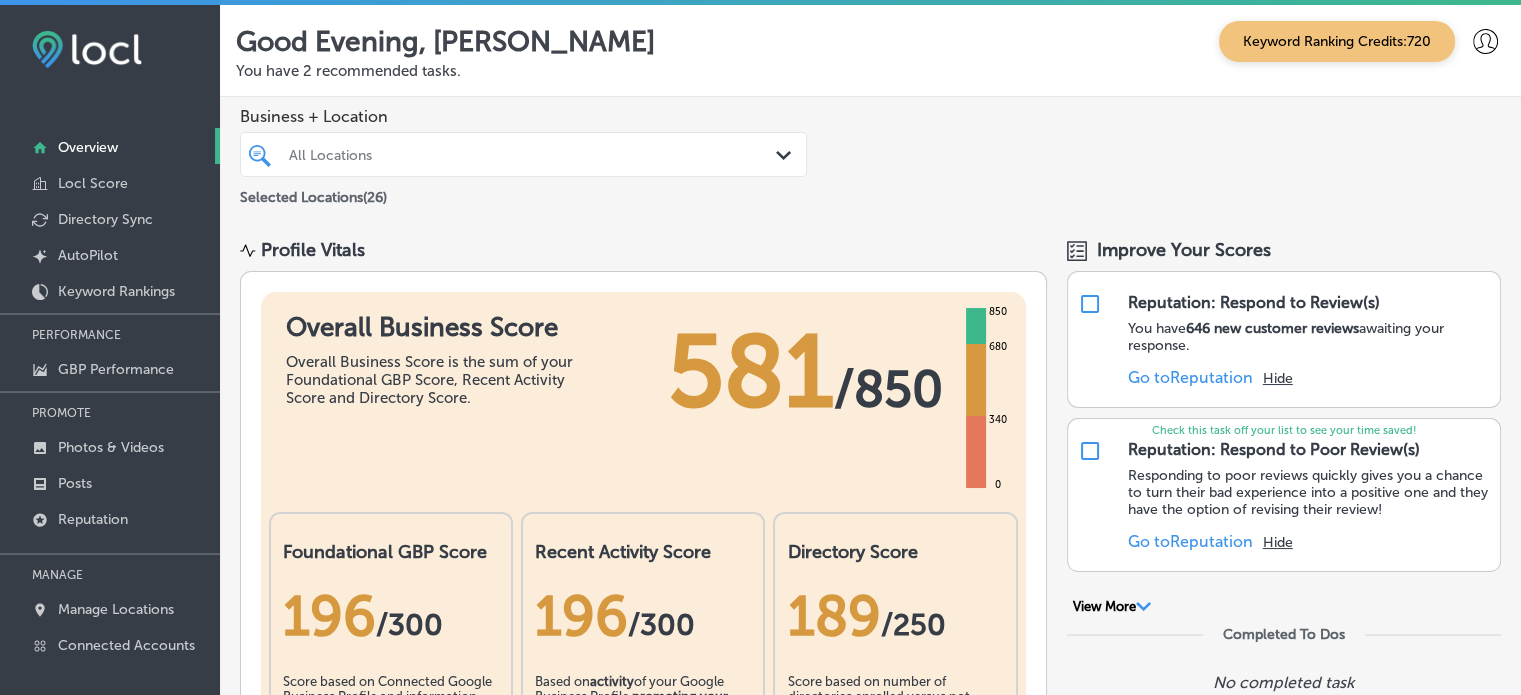 click on "All Locations" at bounding box center (533, 154) 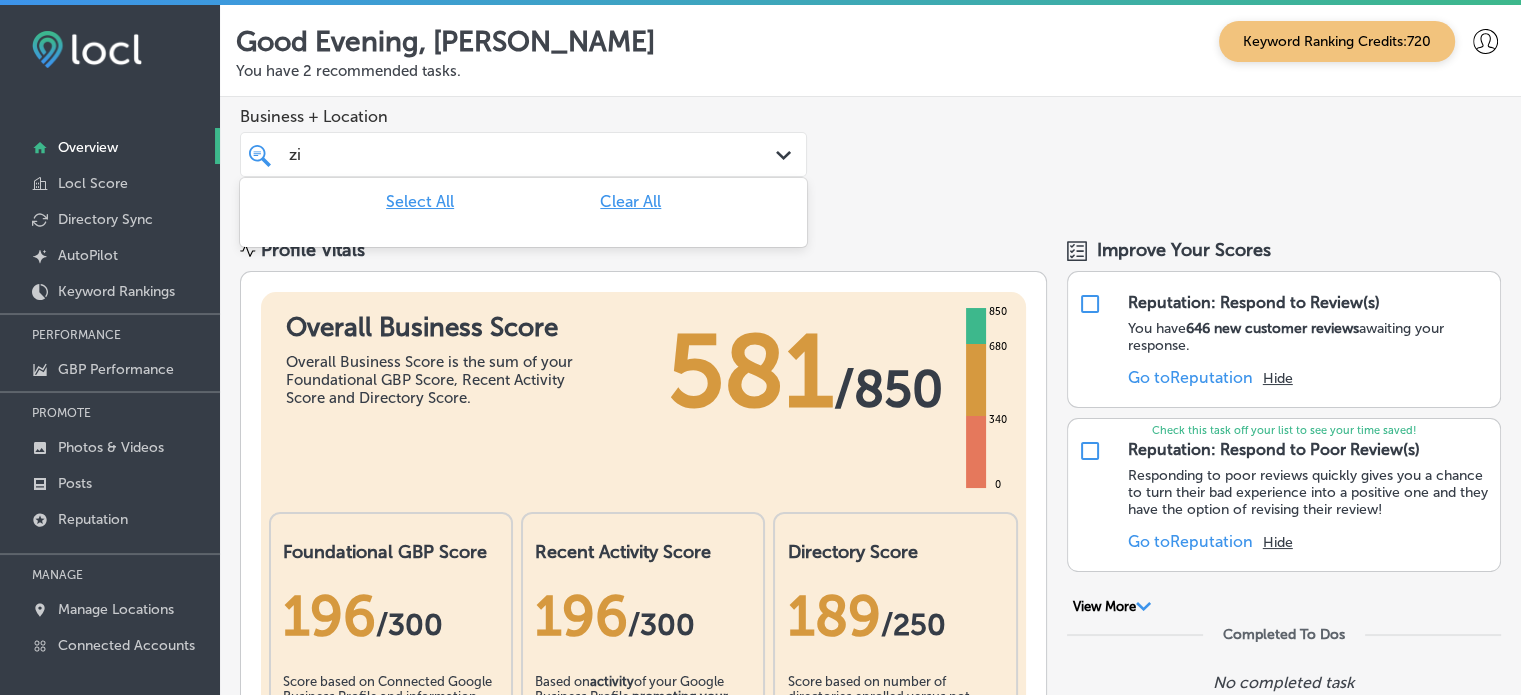 type on "z" 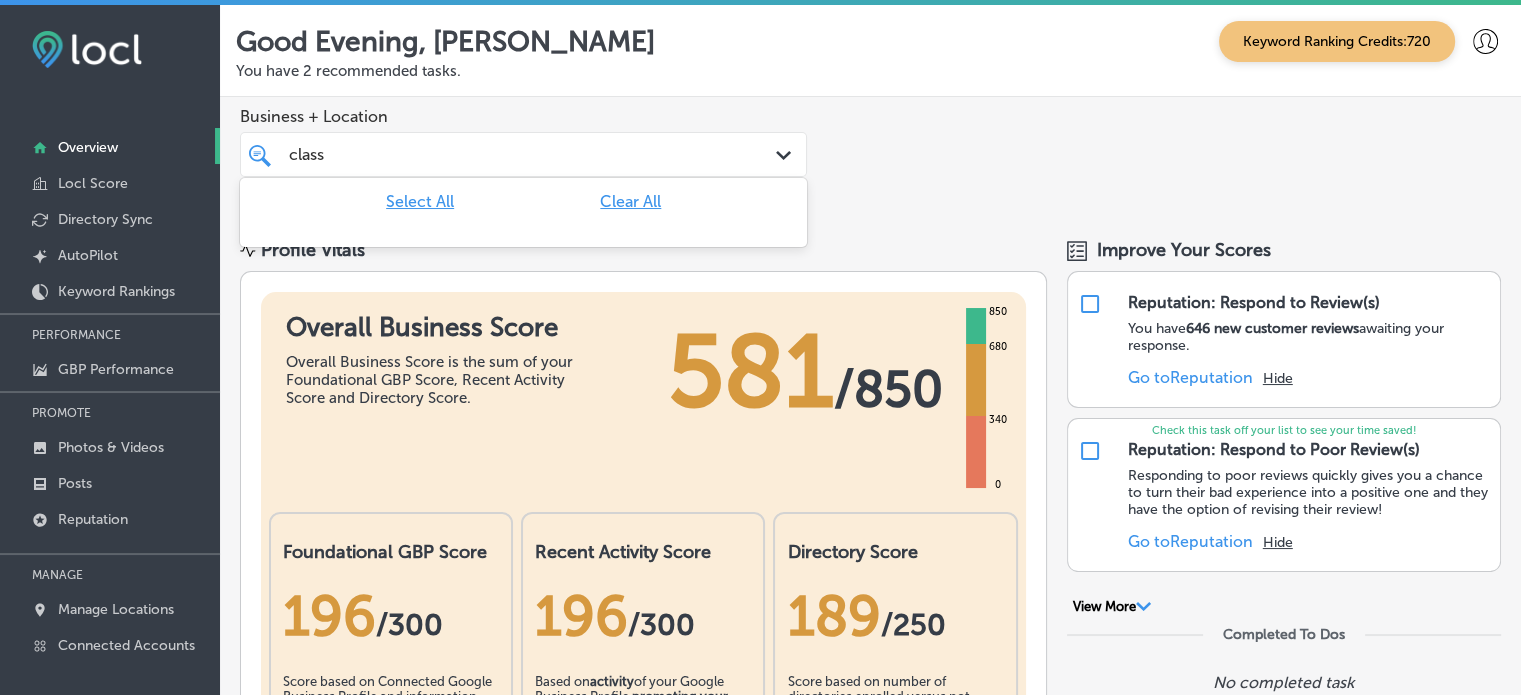 type on "class" 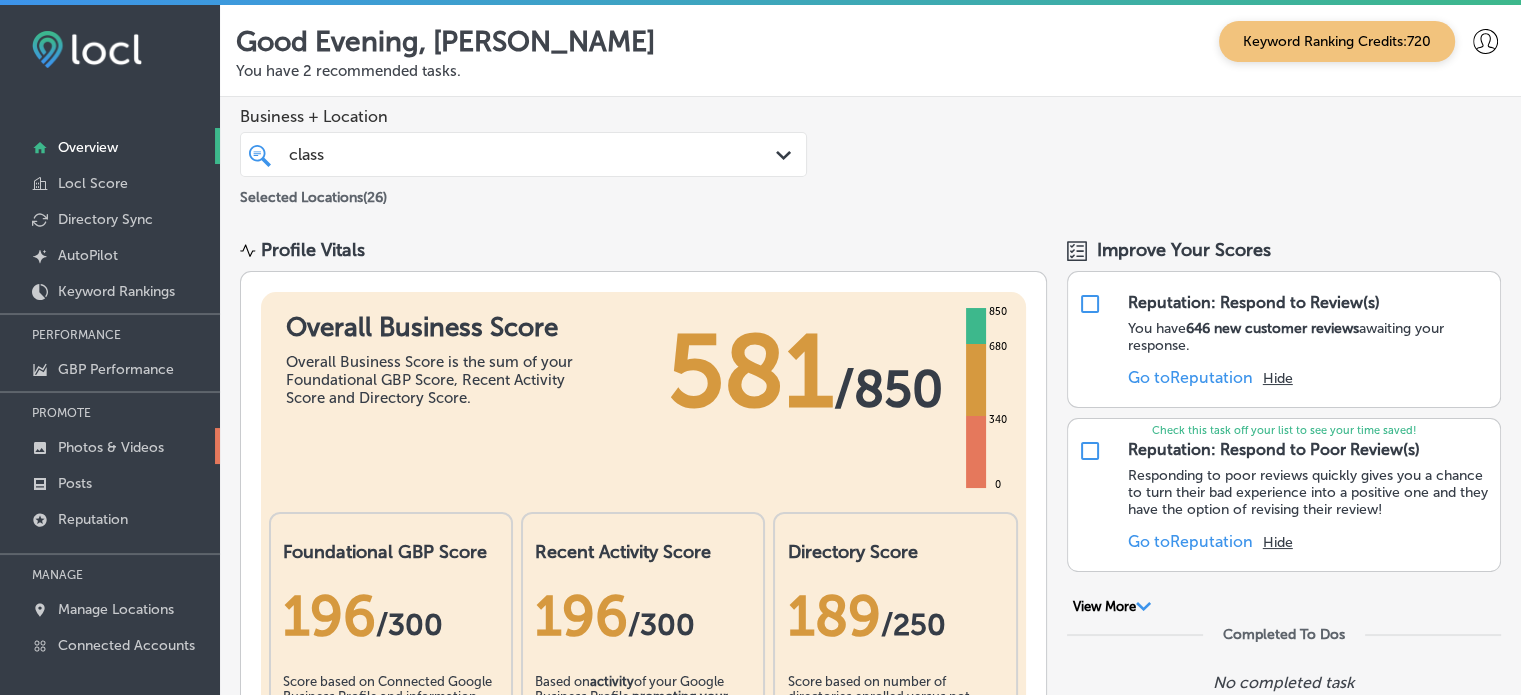 click on "Photos & Videos" at bounding box center [110, 446] 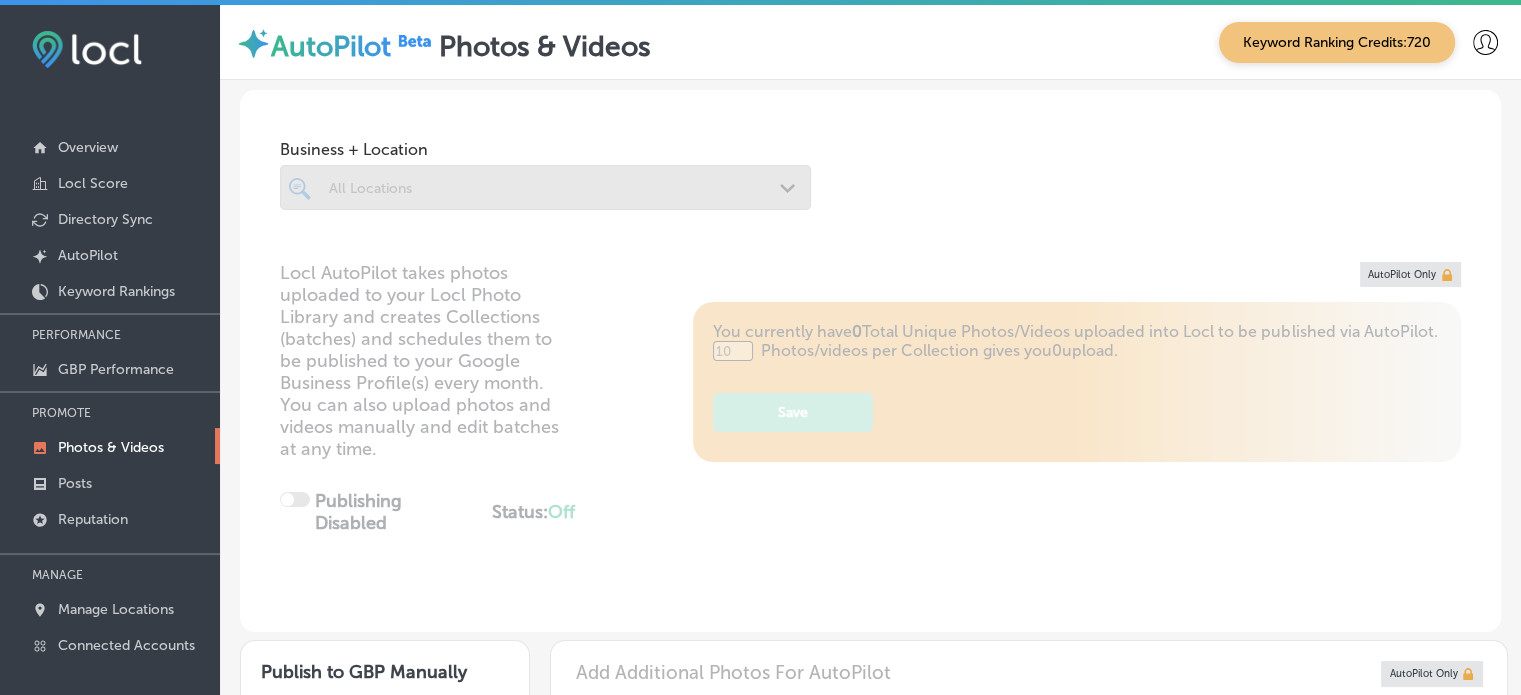 click at bounding box center (545, 187) 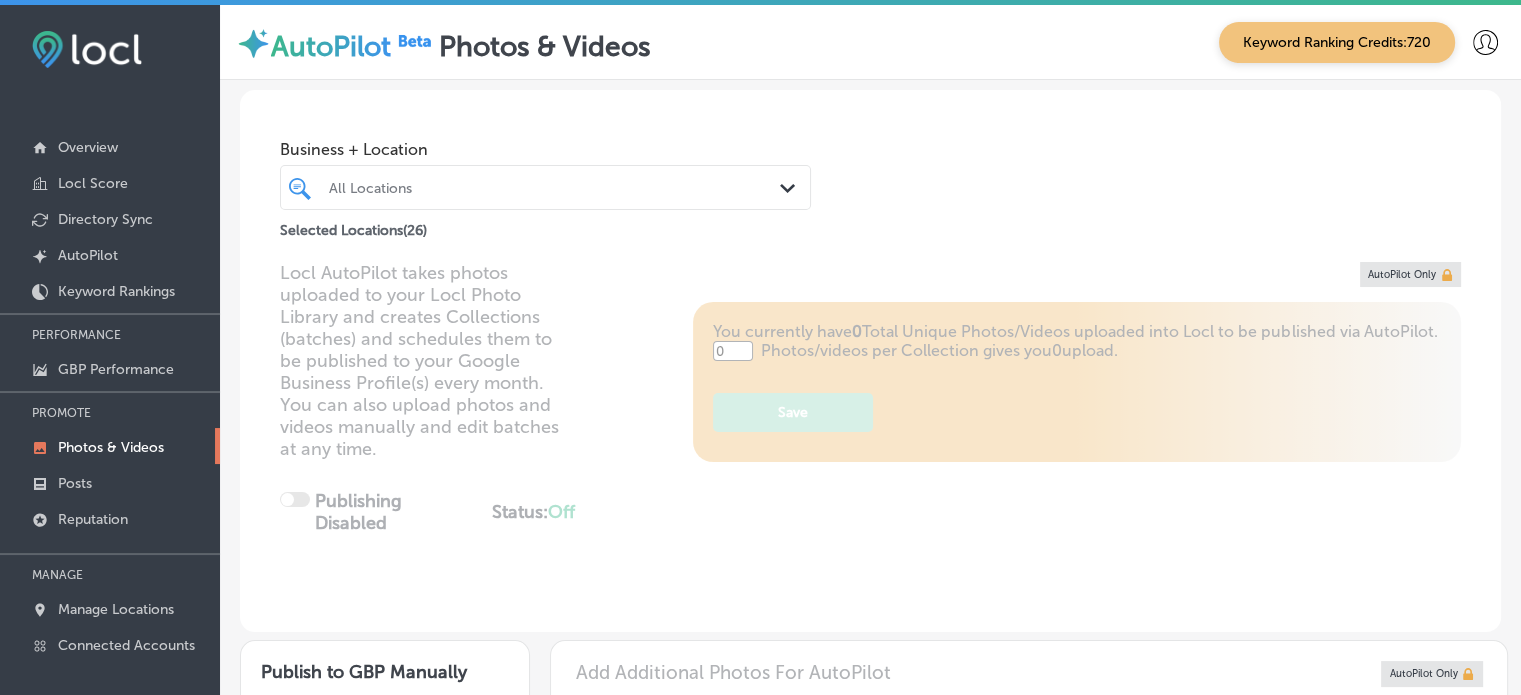 type on "5" 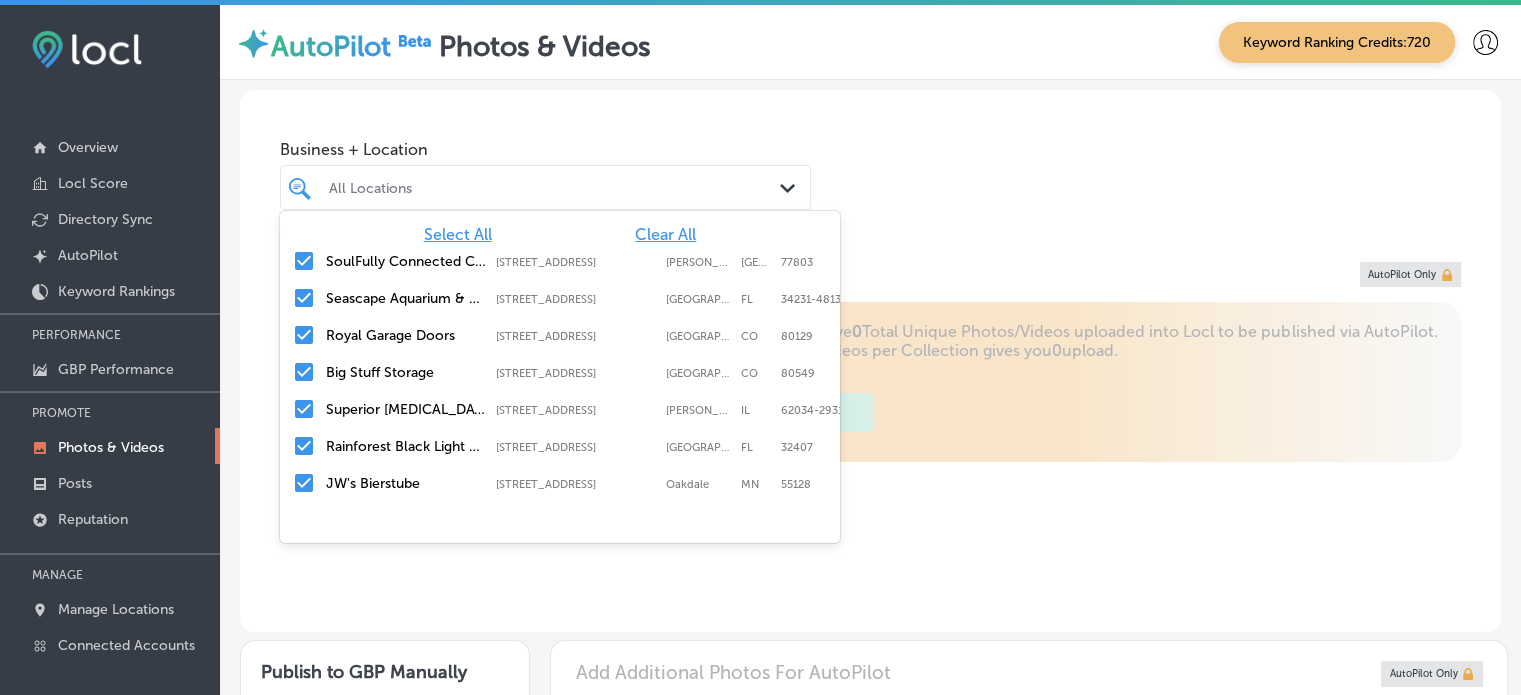 click on "All Locations" at bounding box center [555, 187] 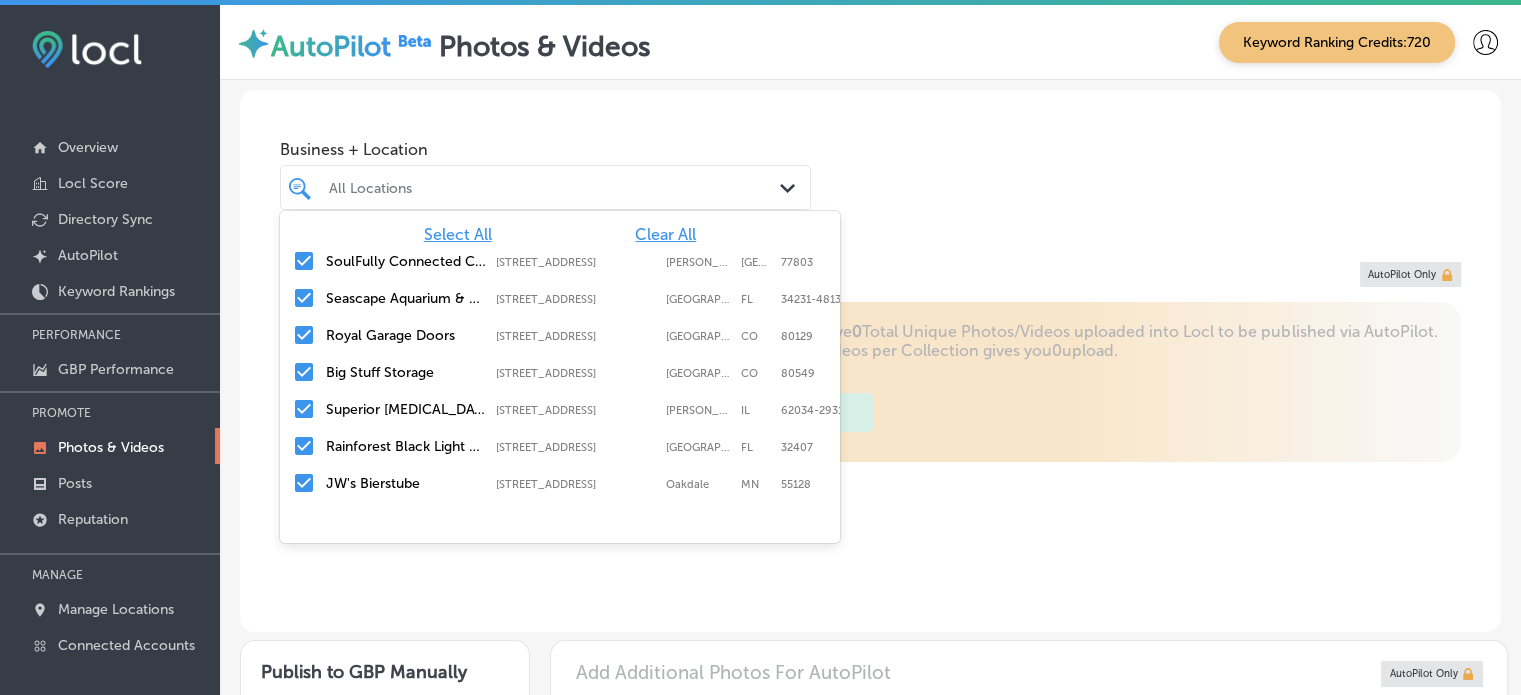 click on "Clear All" at bounding box center (665, 234) 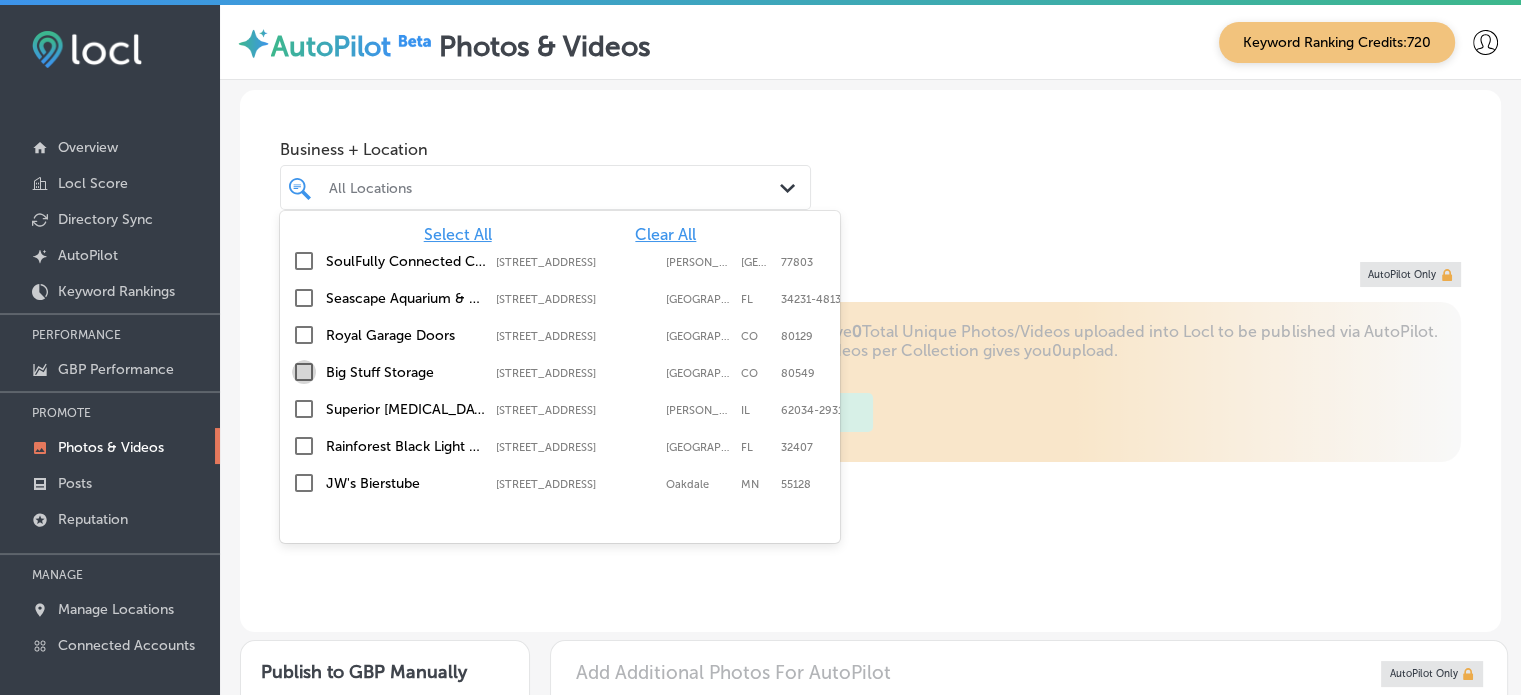 click at bounding box center [304, 372] 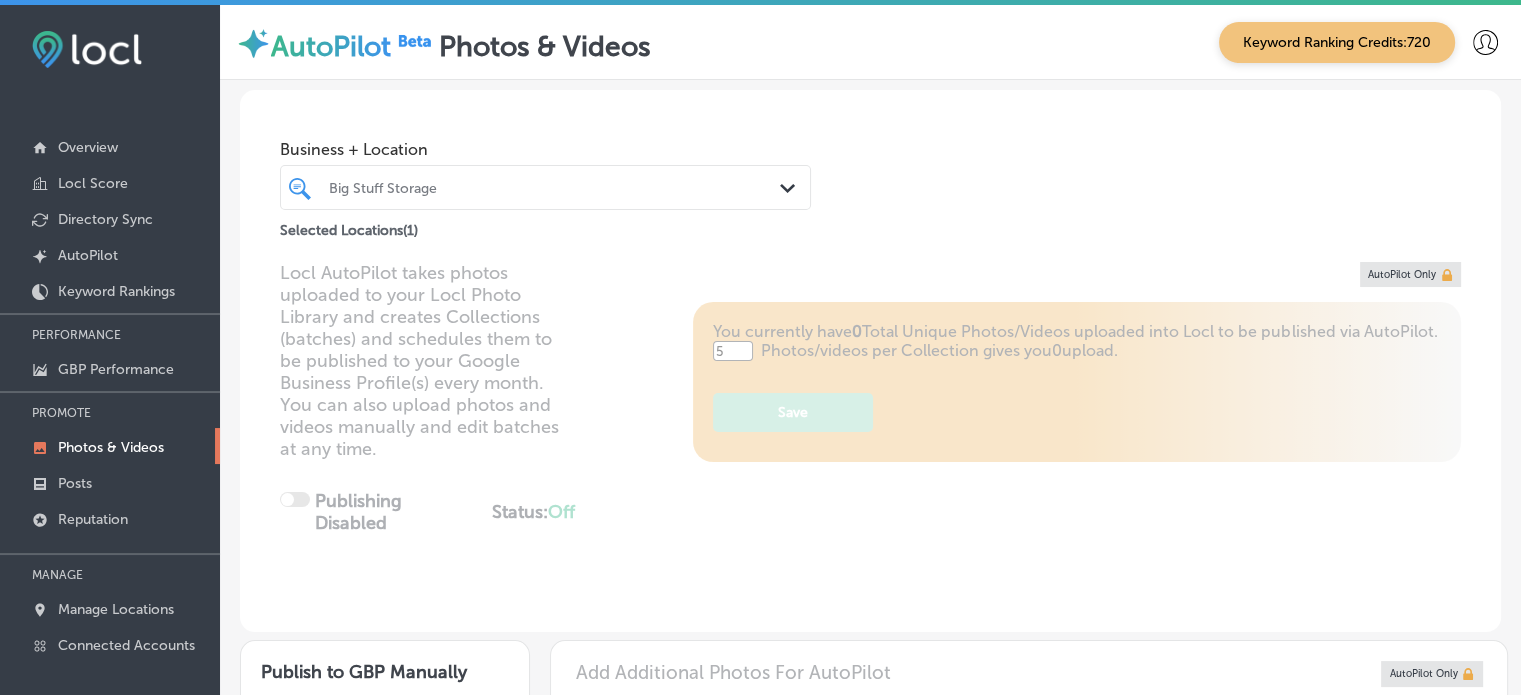 click on "Business + Location
Big Stuff Storage
Path
Created with Sketch.
Selected Locations  ( 1 )" at bounding box center [870, 166] 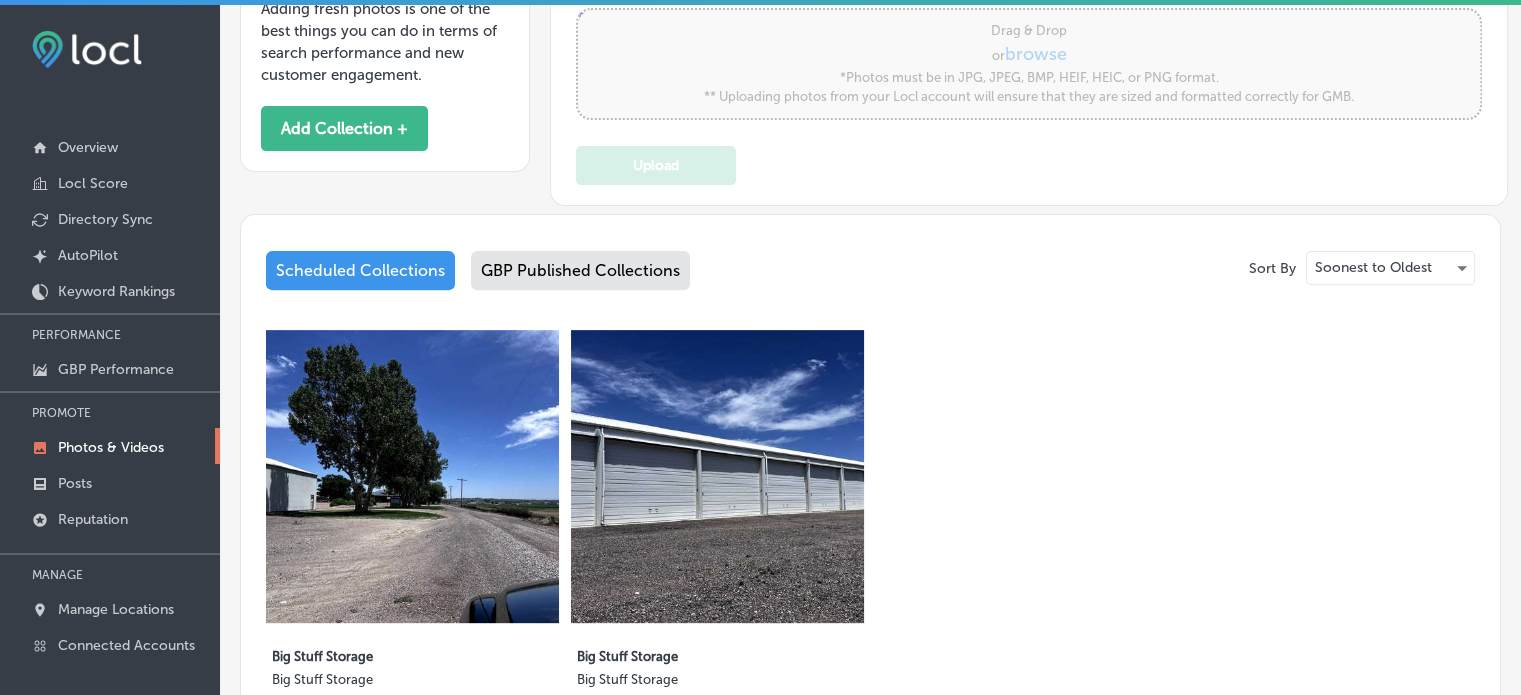 scroll, scrollTop: 924, scrollLeft: 0, axis: vertical 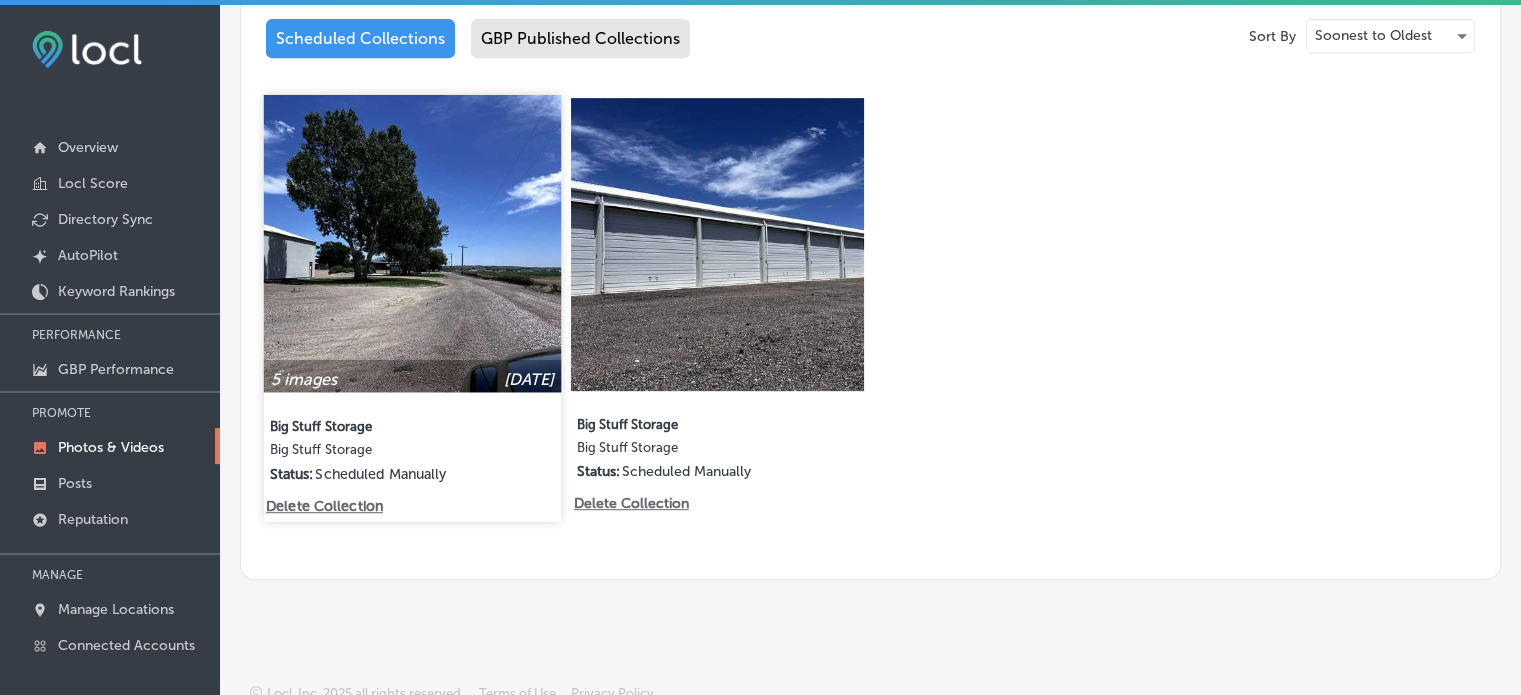 click at bounding box center (412, 243) 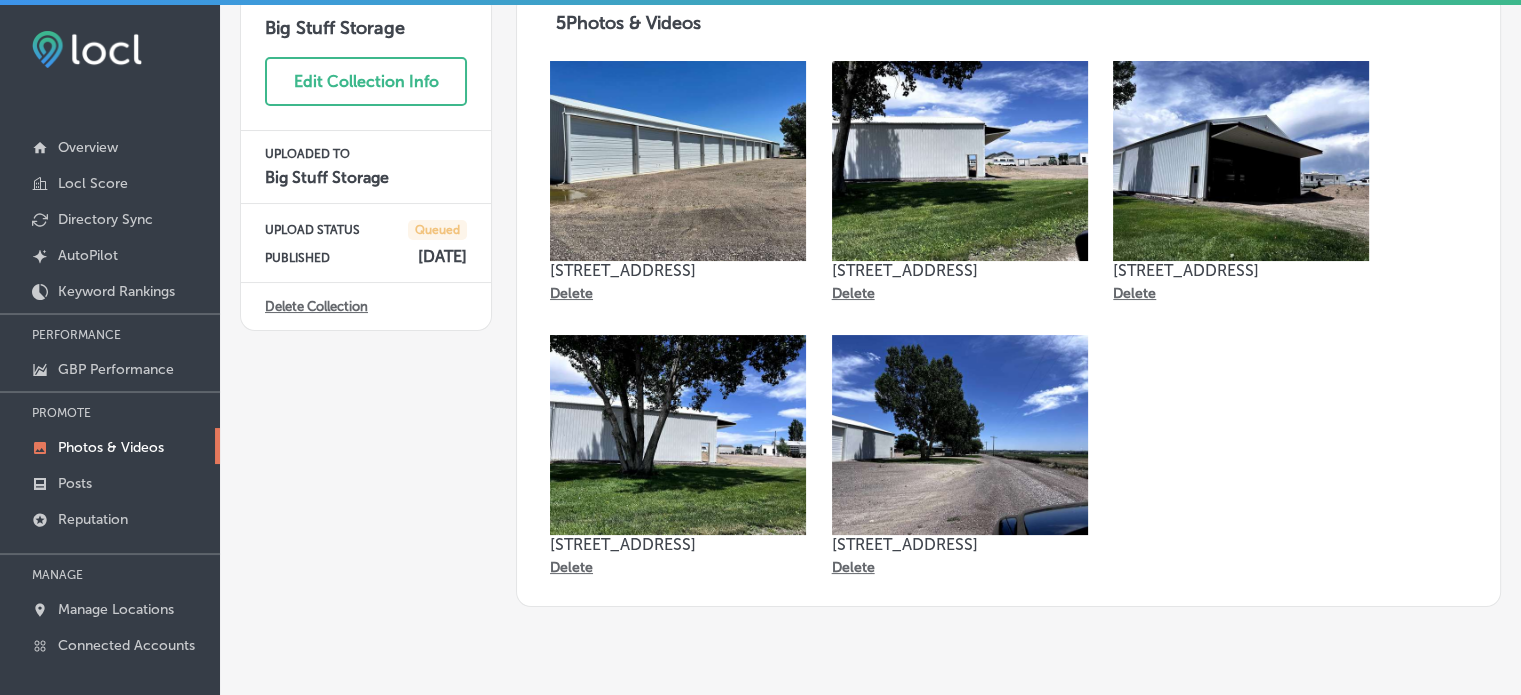 scroll, scrollTop: 146, scrollLeft: 0, axis: vertical 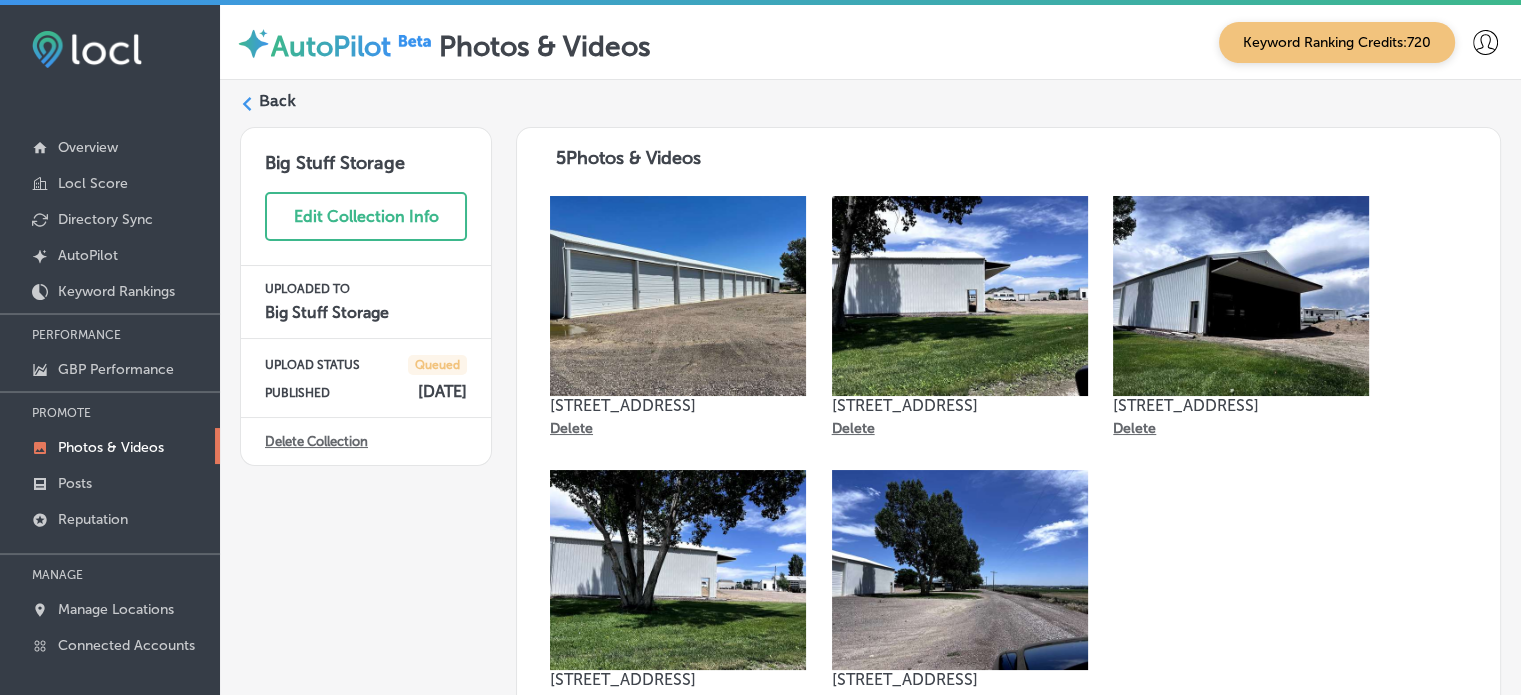 click on "Back" at bounding box center (277, 101) 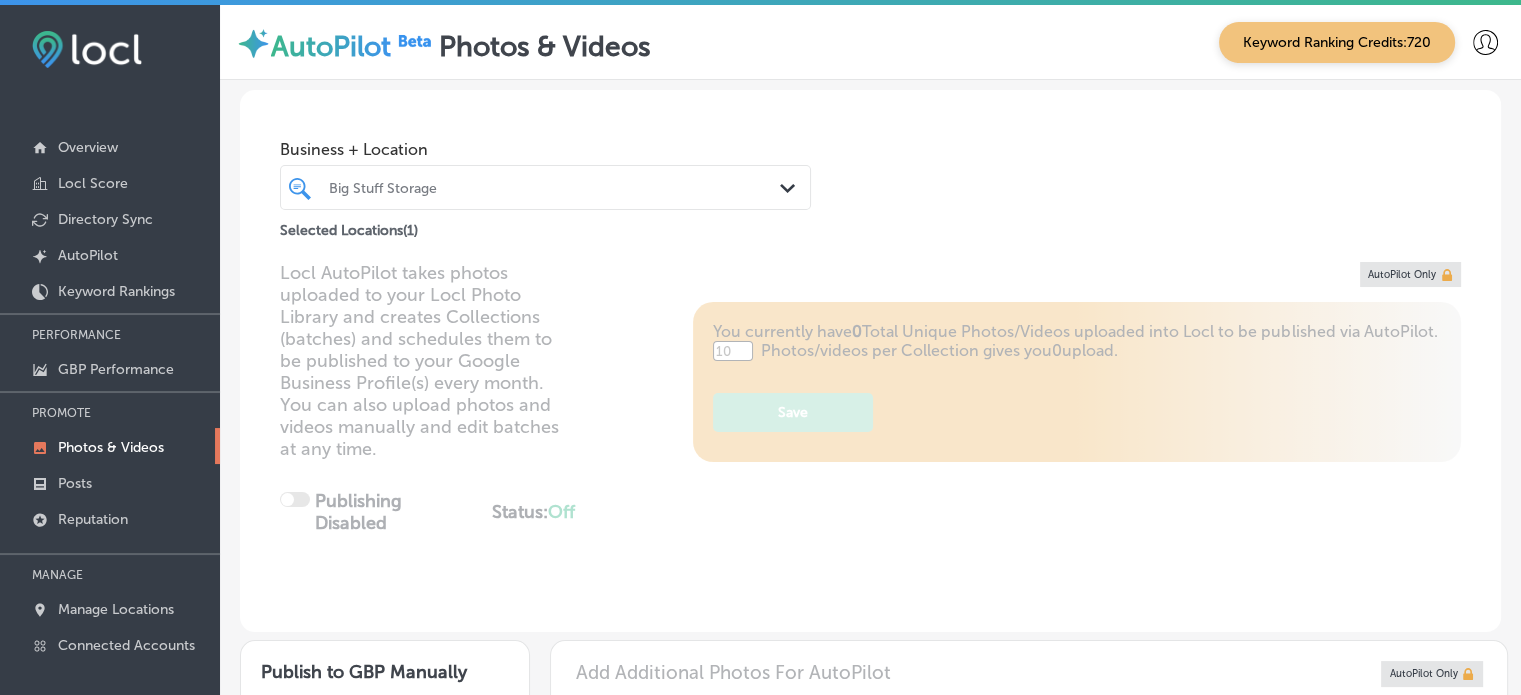 type on "5" 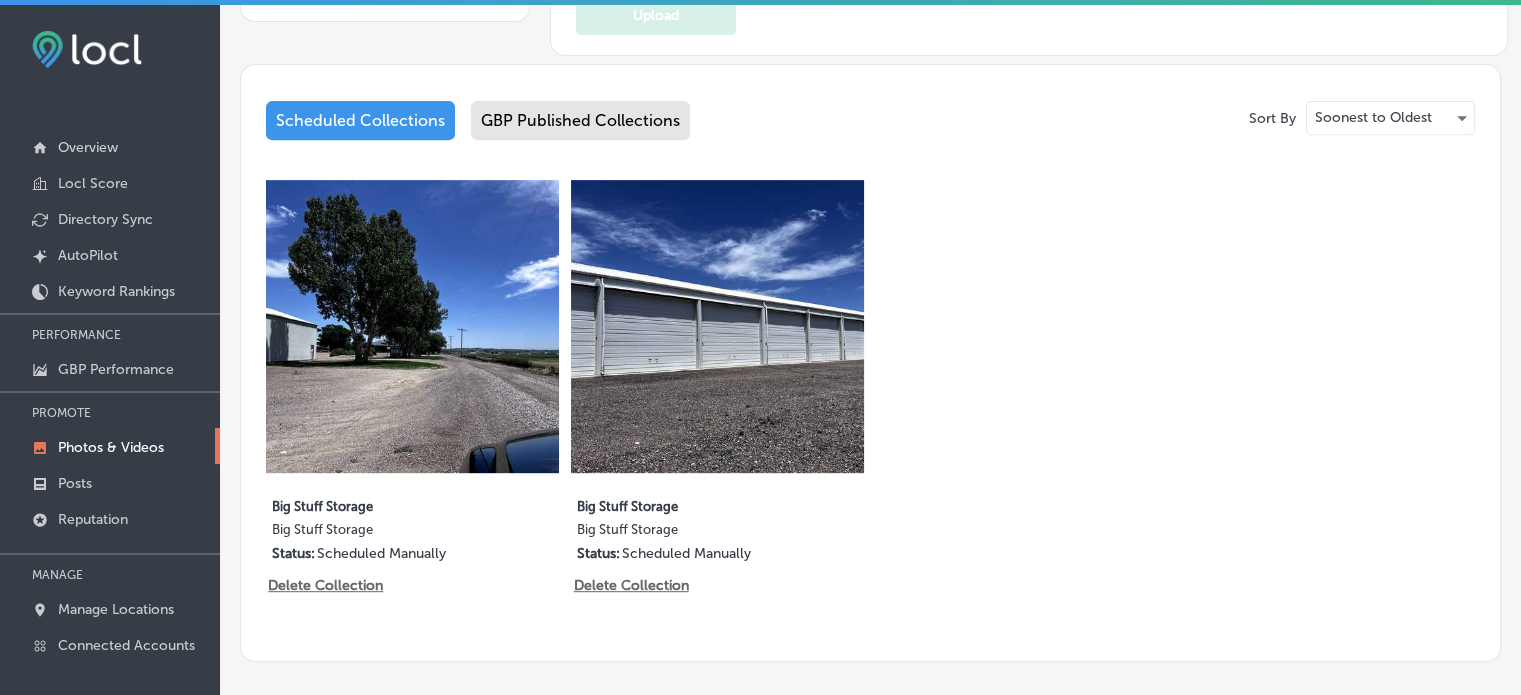 scroll, scrollTop: 843, scrollLeft: 0, axis: vertical 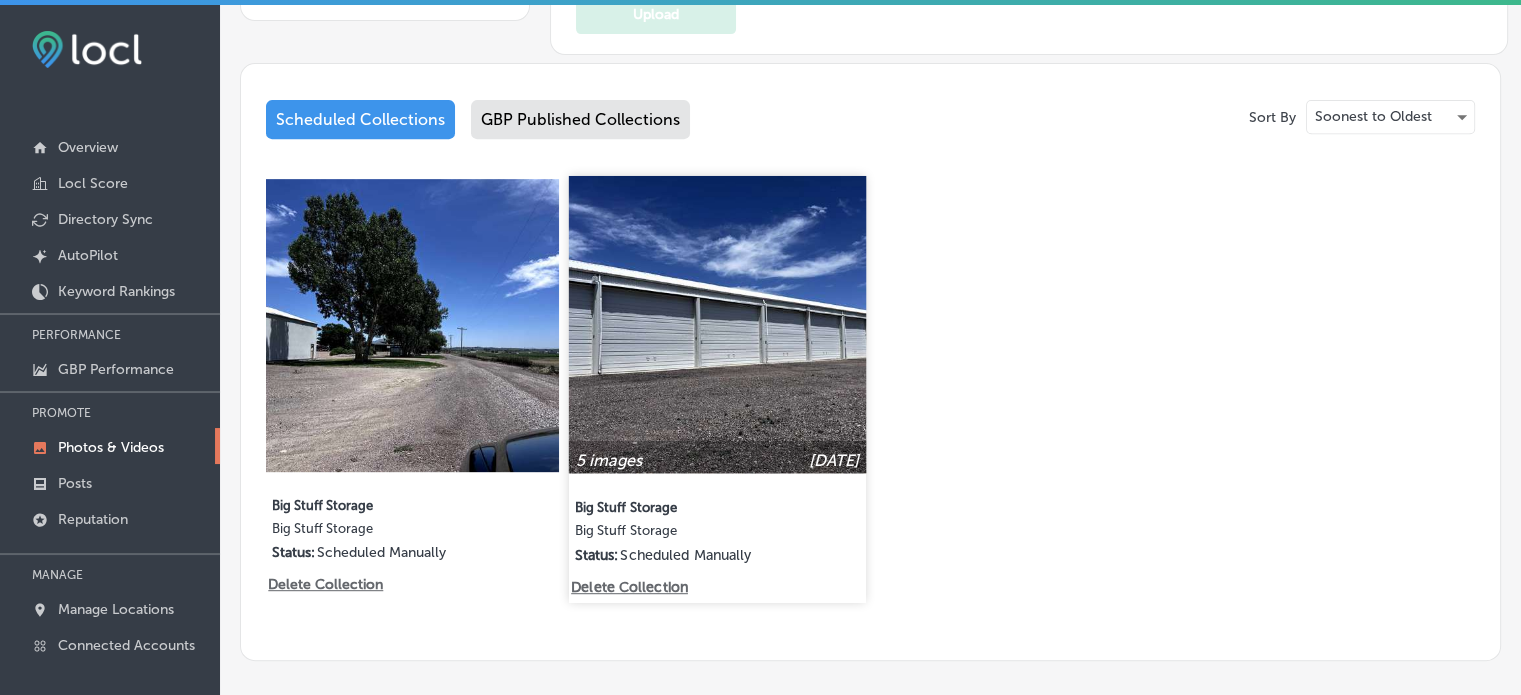 click at bounding box center [717, 324] 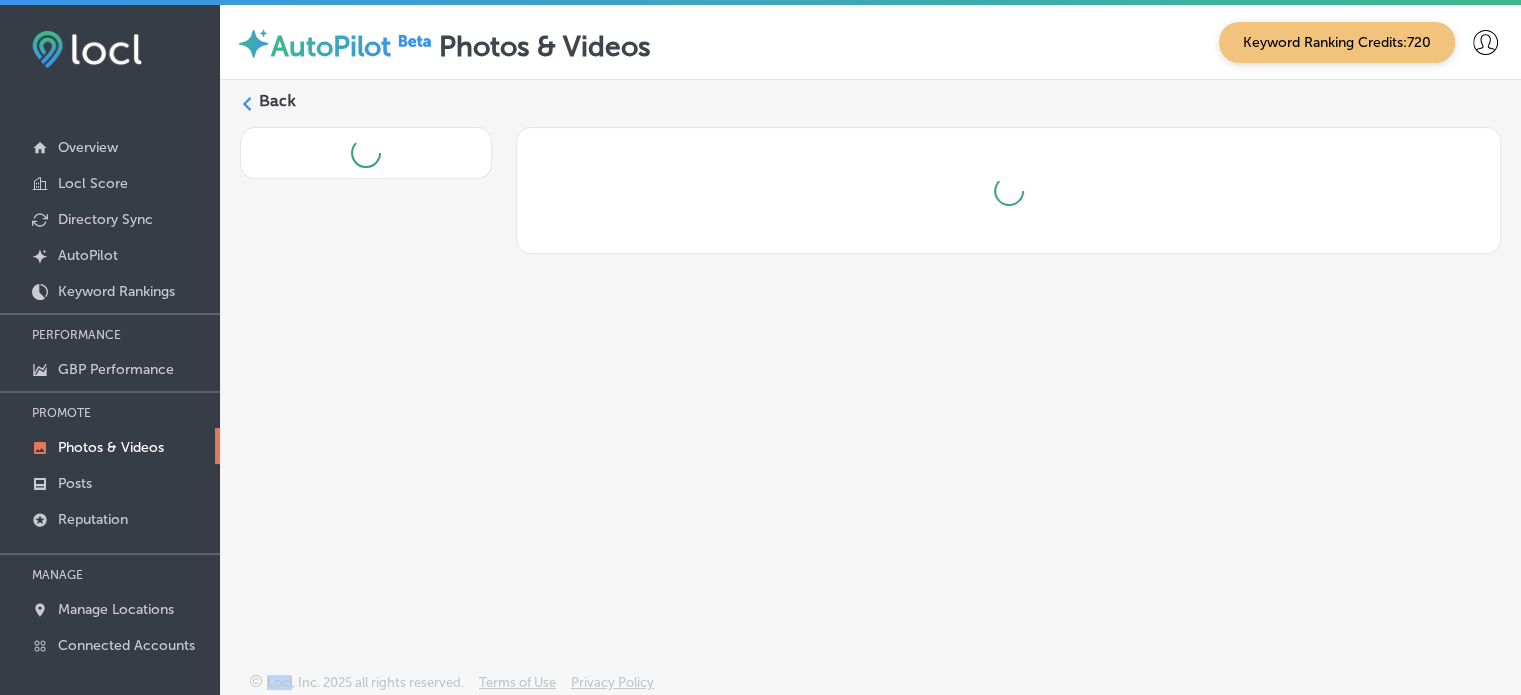 click on "Back" at bounding box center (870, 329) 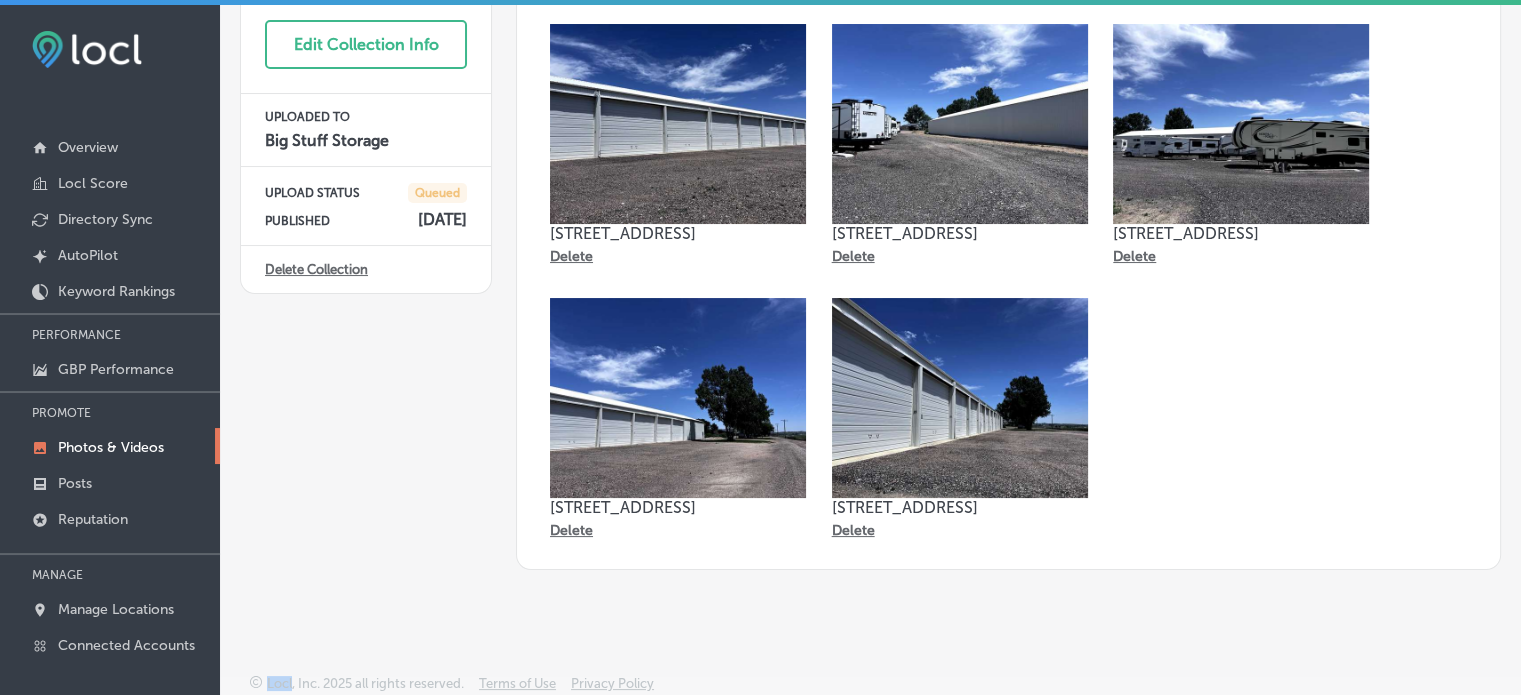 scroll, scrollTop: 0, scrollLeft: 0, axis: both 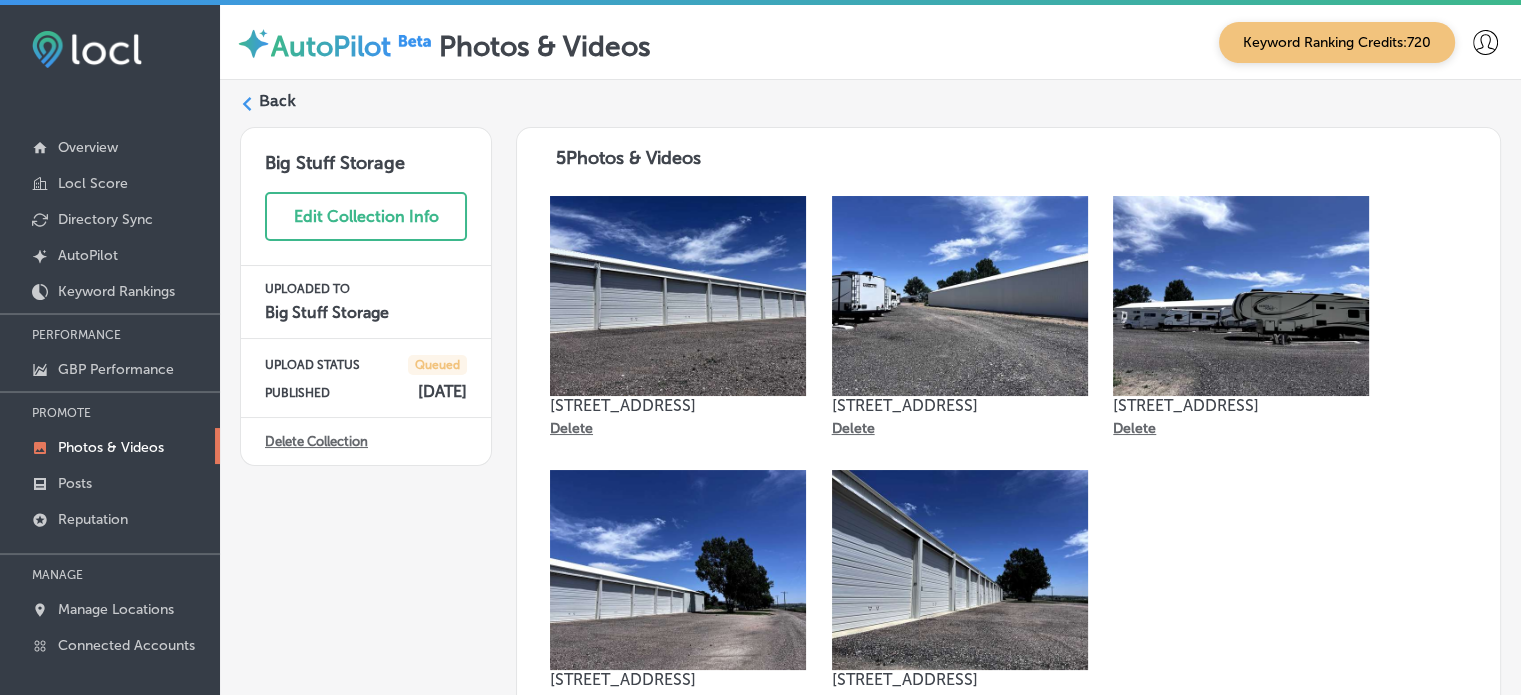 click on "Back" at bounding box center (277, 101) 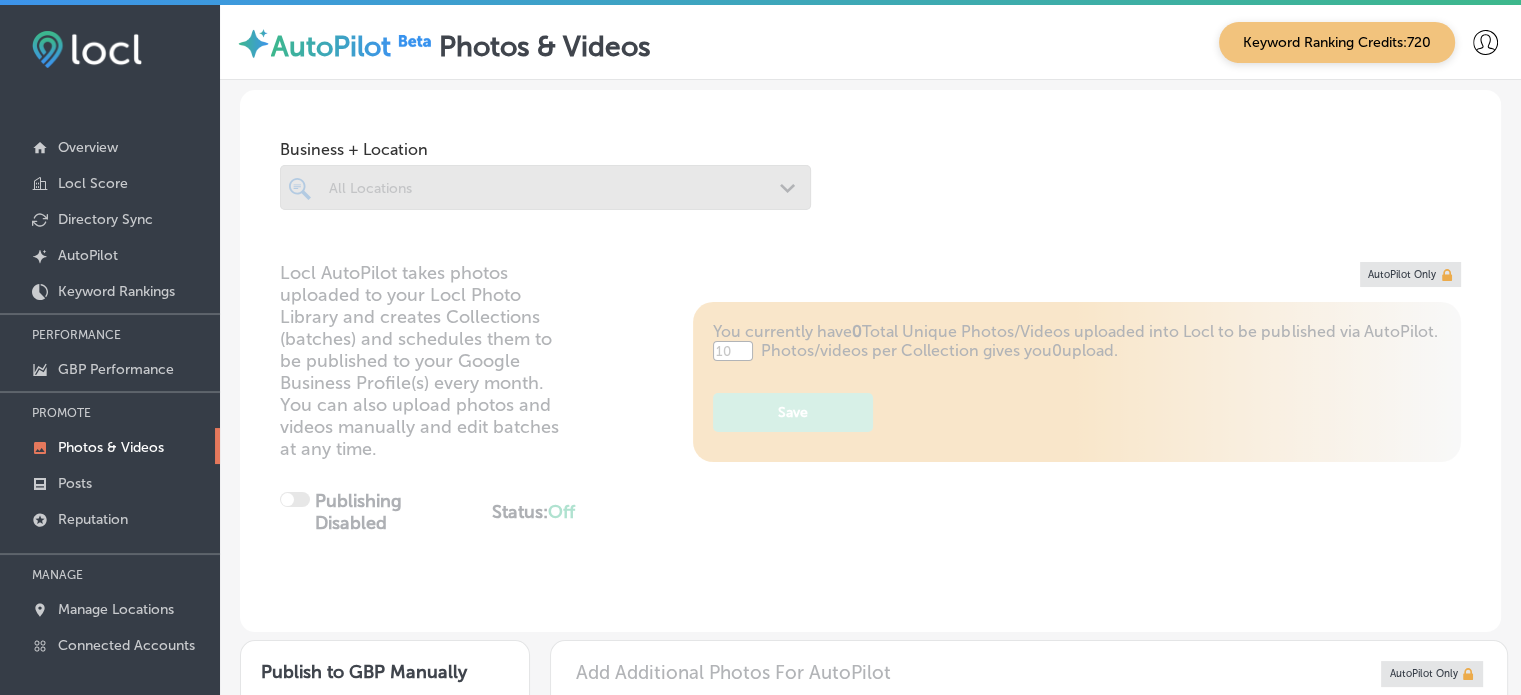 type on "5" 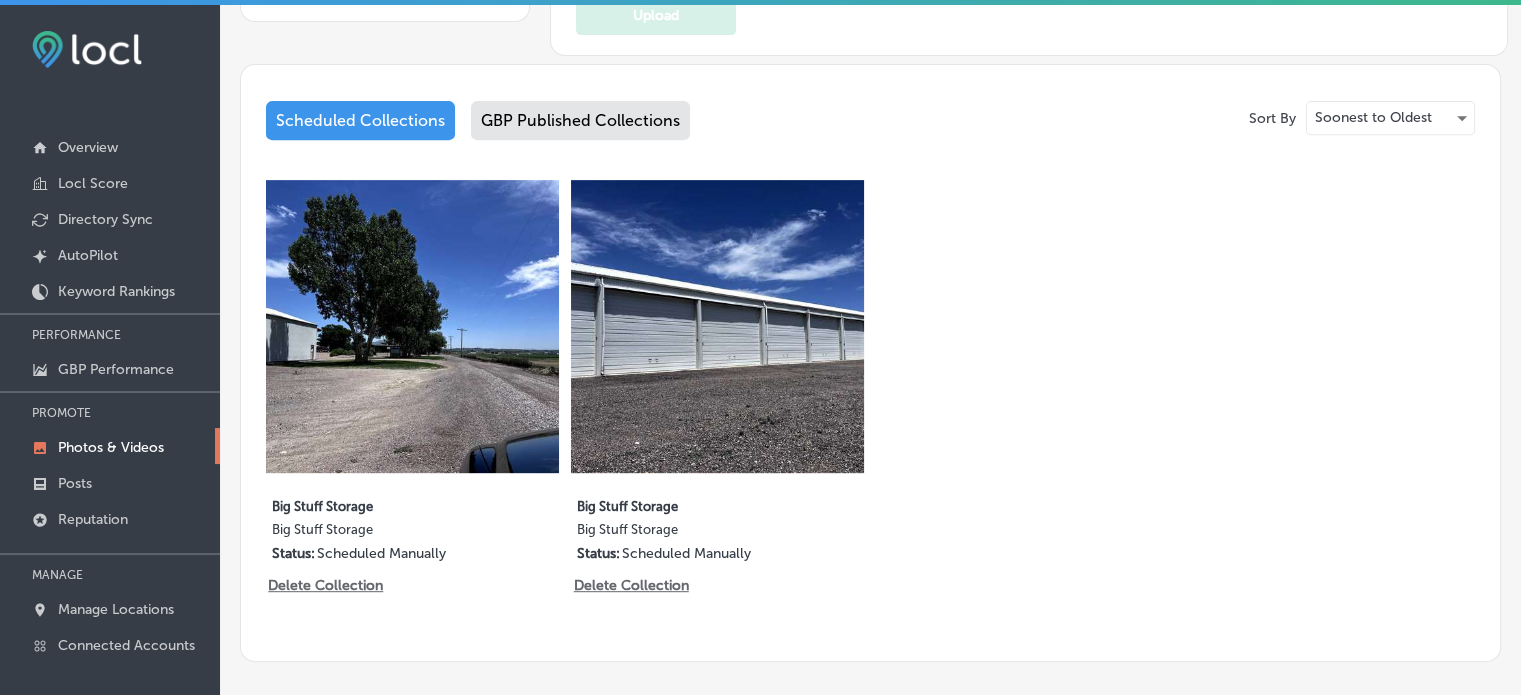 scroll, scrollTop: 888, scrollLeft: 0, axis: vertical 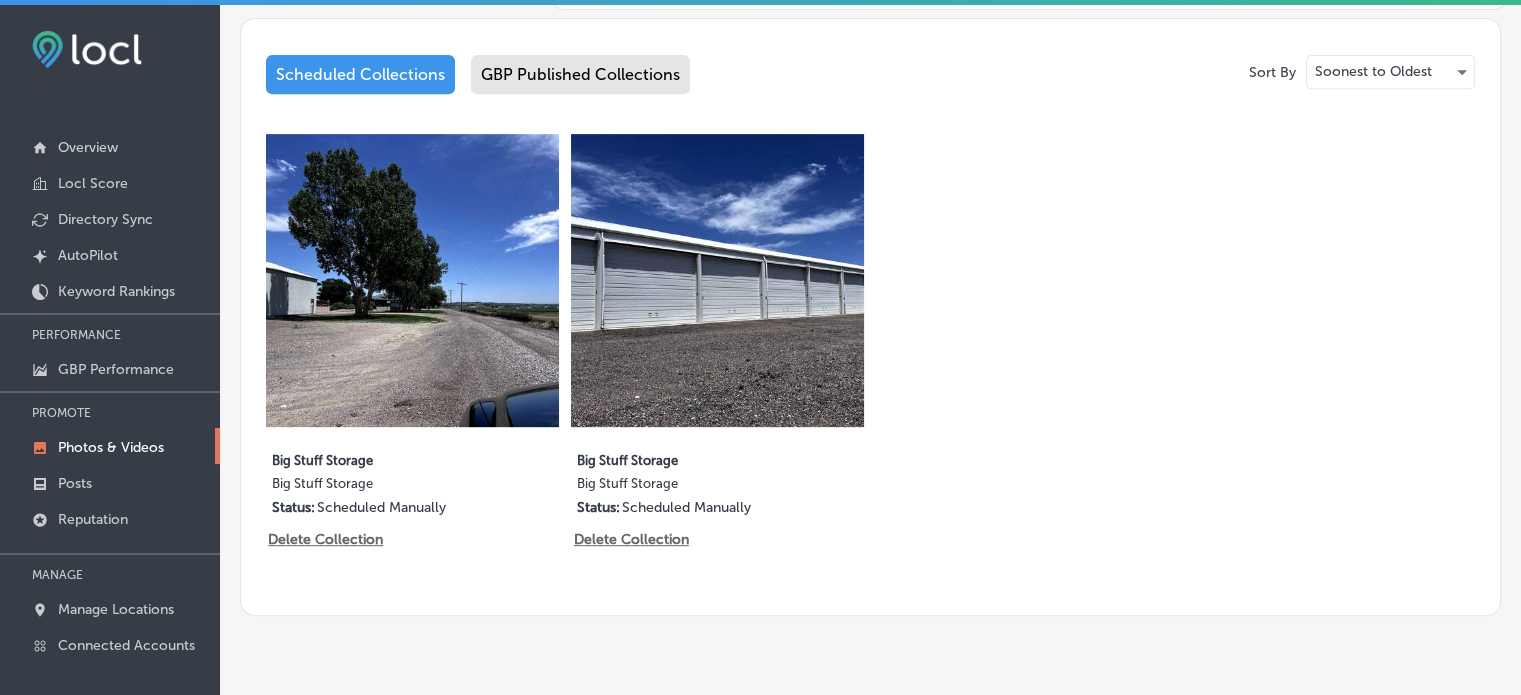 click on "GBP Published Collections" at bounding box center [580, 74] 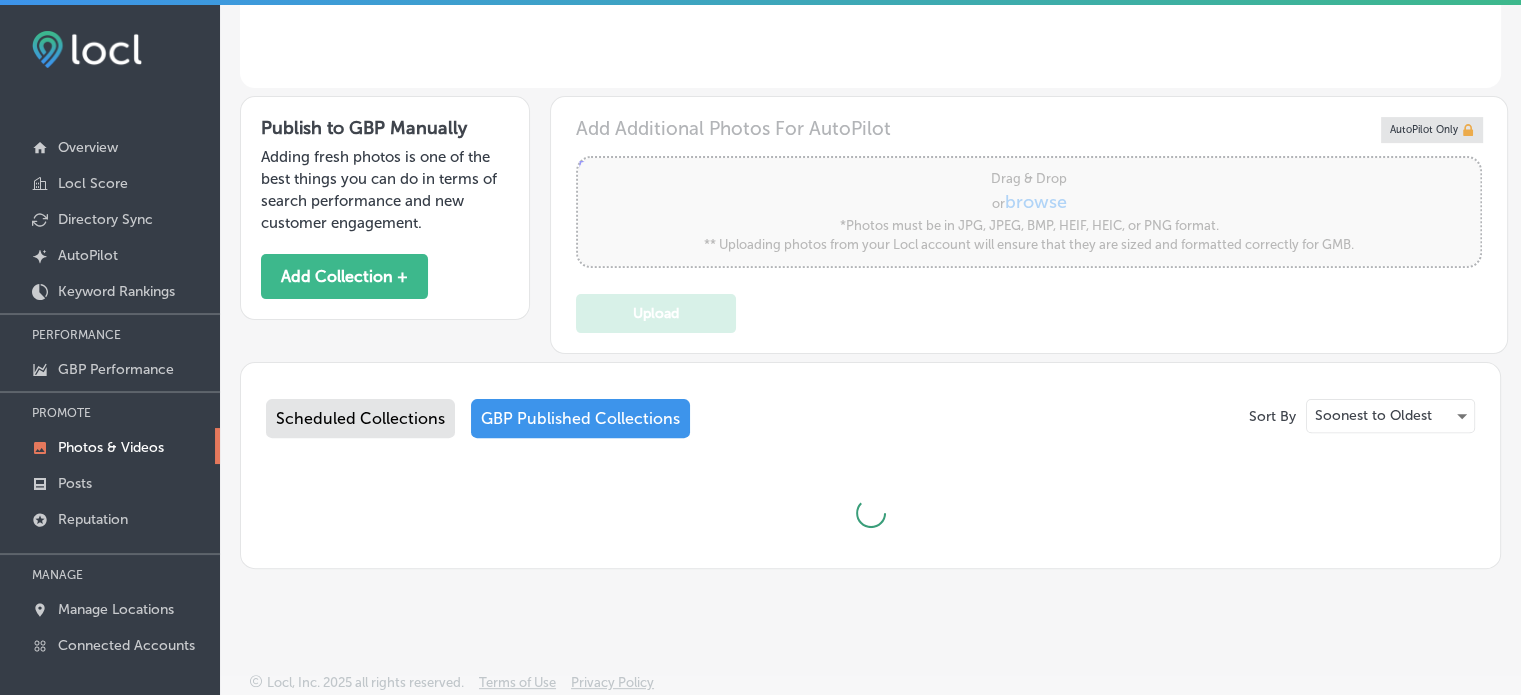 scroll, scrollTop: 537, scrollLeft: 0, axis: vertical 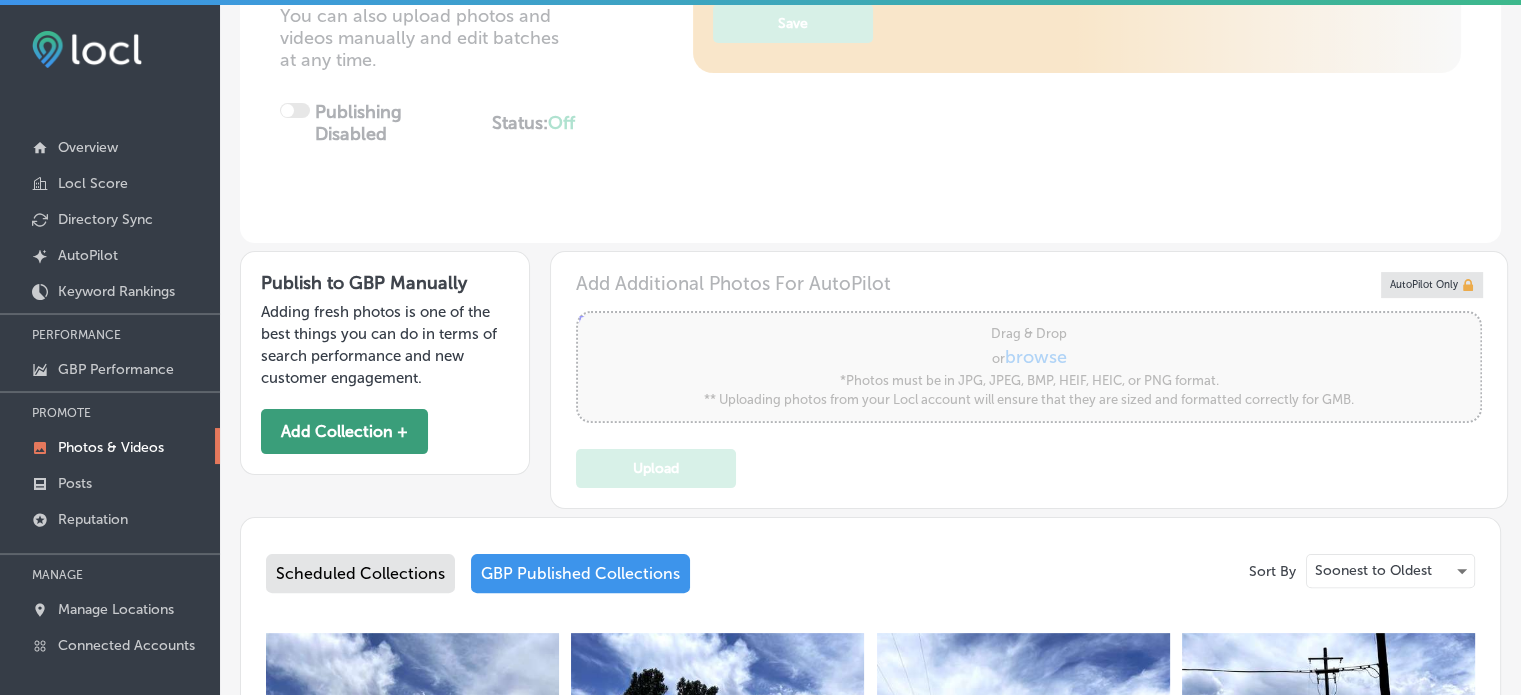 click on "Add Collection +" at bounding box center (344, 431) 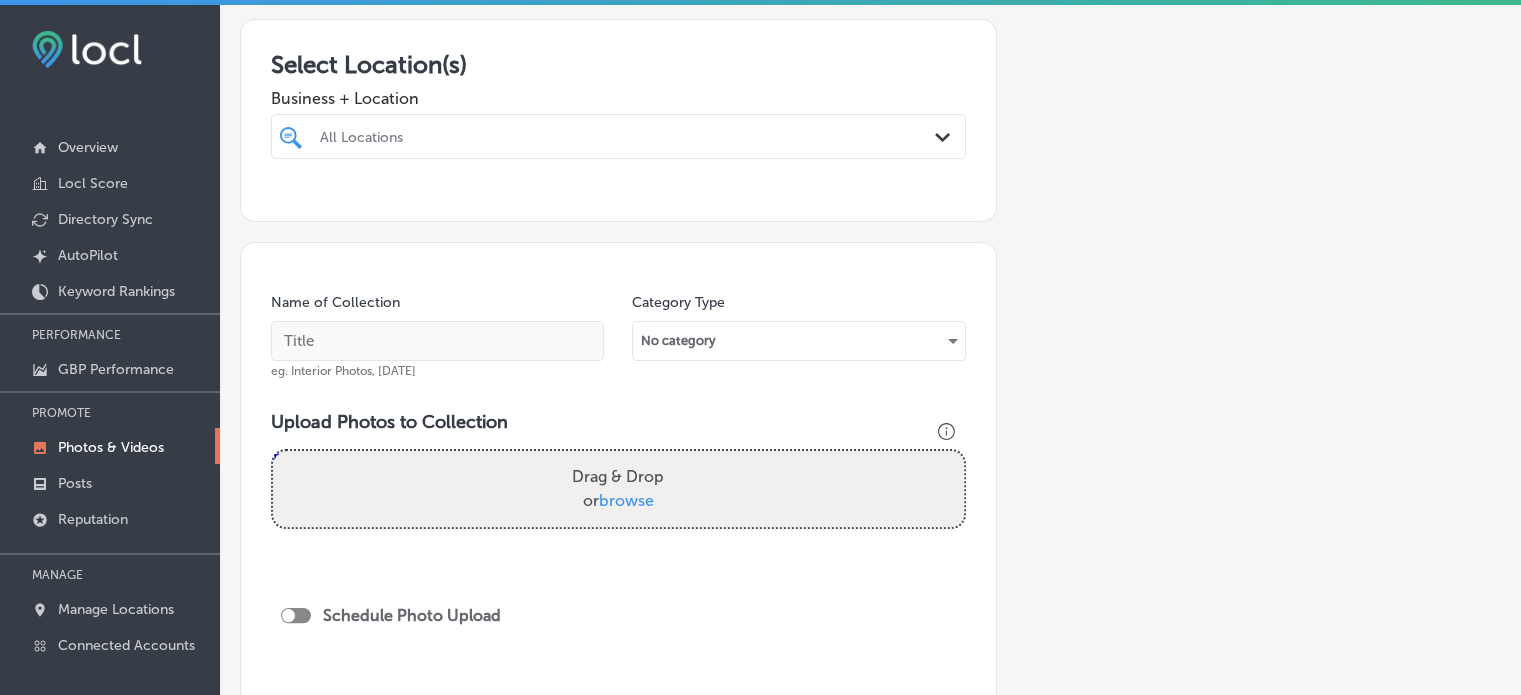 scroll, scrollTop: 411, scrollLeft: 0, axis: vertical 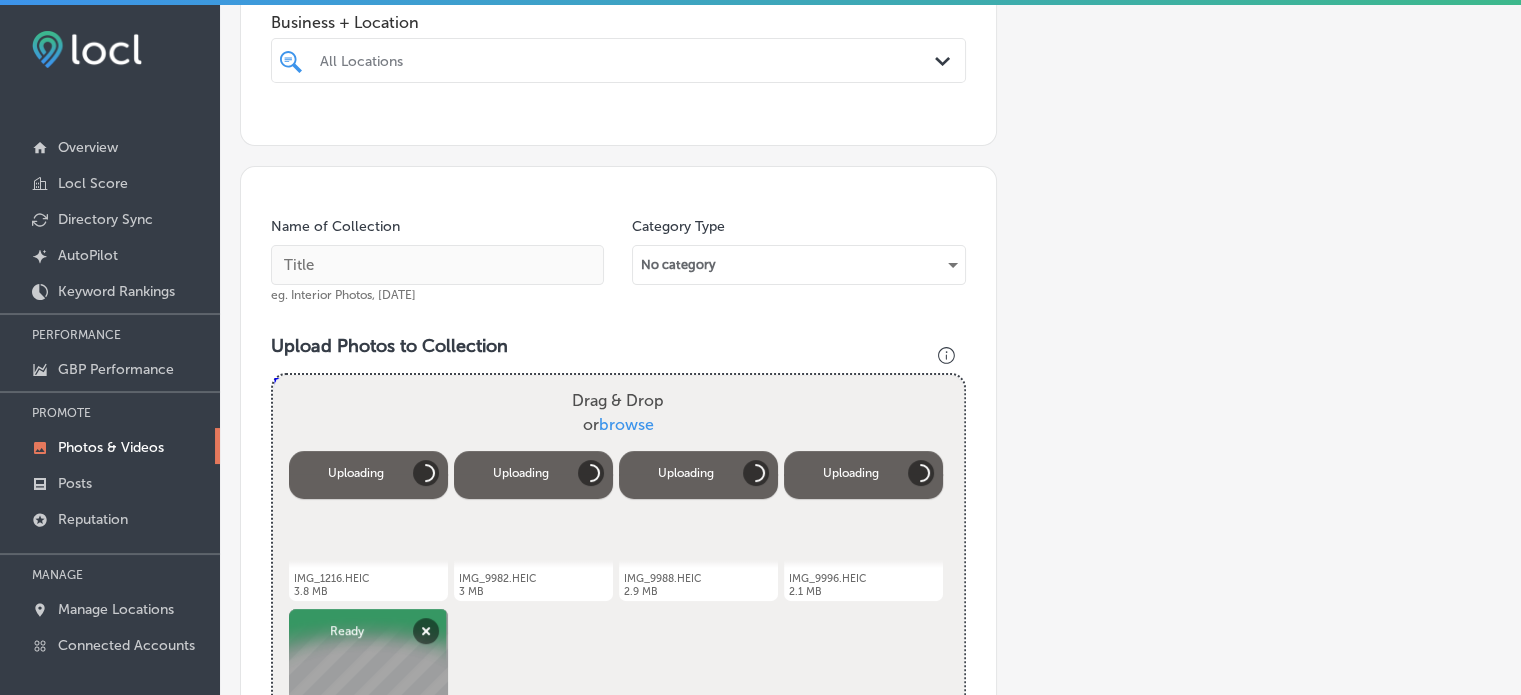 click on "All Locations" at bounding box center (628, 60) 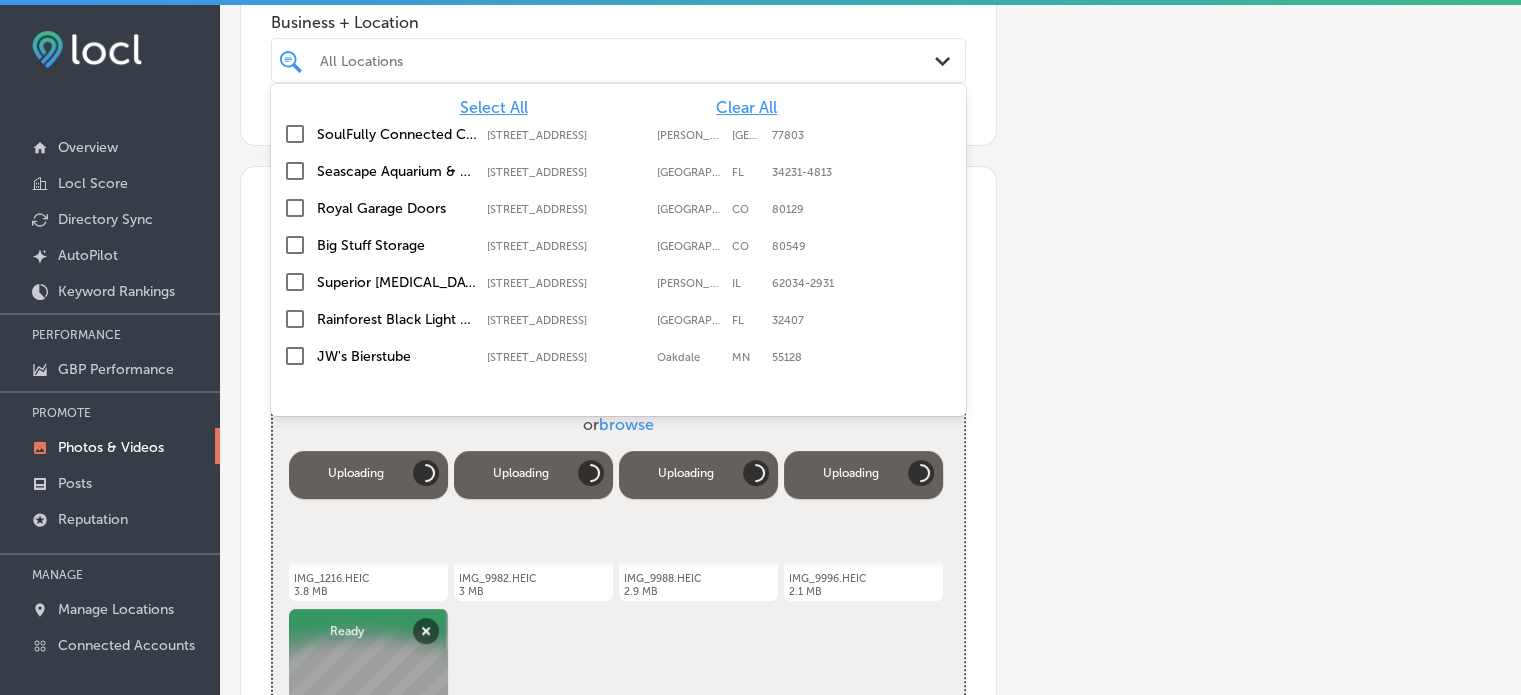 click on "Big Stuff Storage" at bounding box center (397, 245) 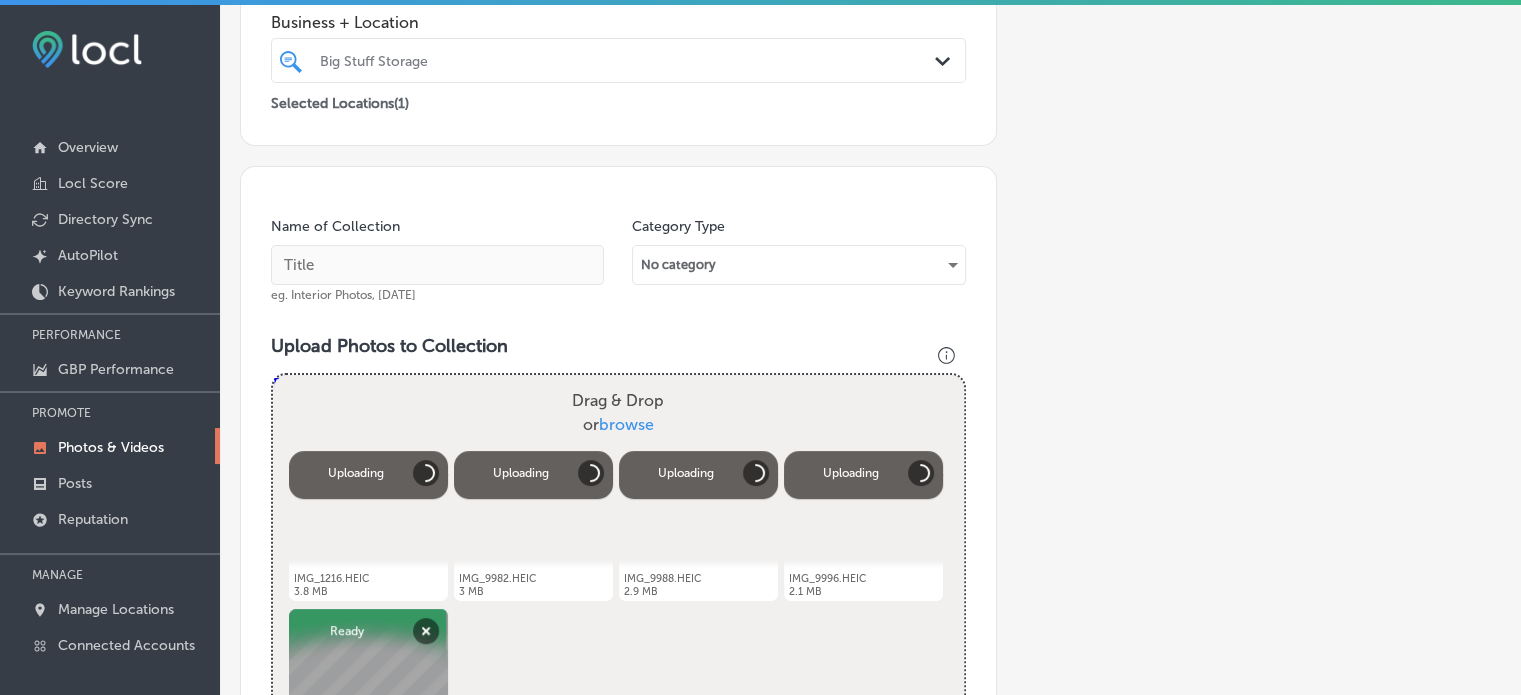 click on "Select Location(s) Business + Location
Big Stuff Storage
Path
Created with Sketch.
Selected Locations  ( 1 )" at bounding box center (618, 44) 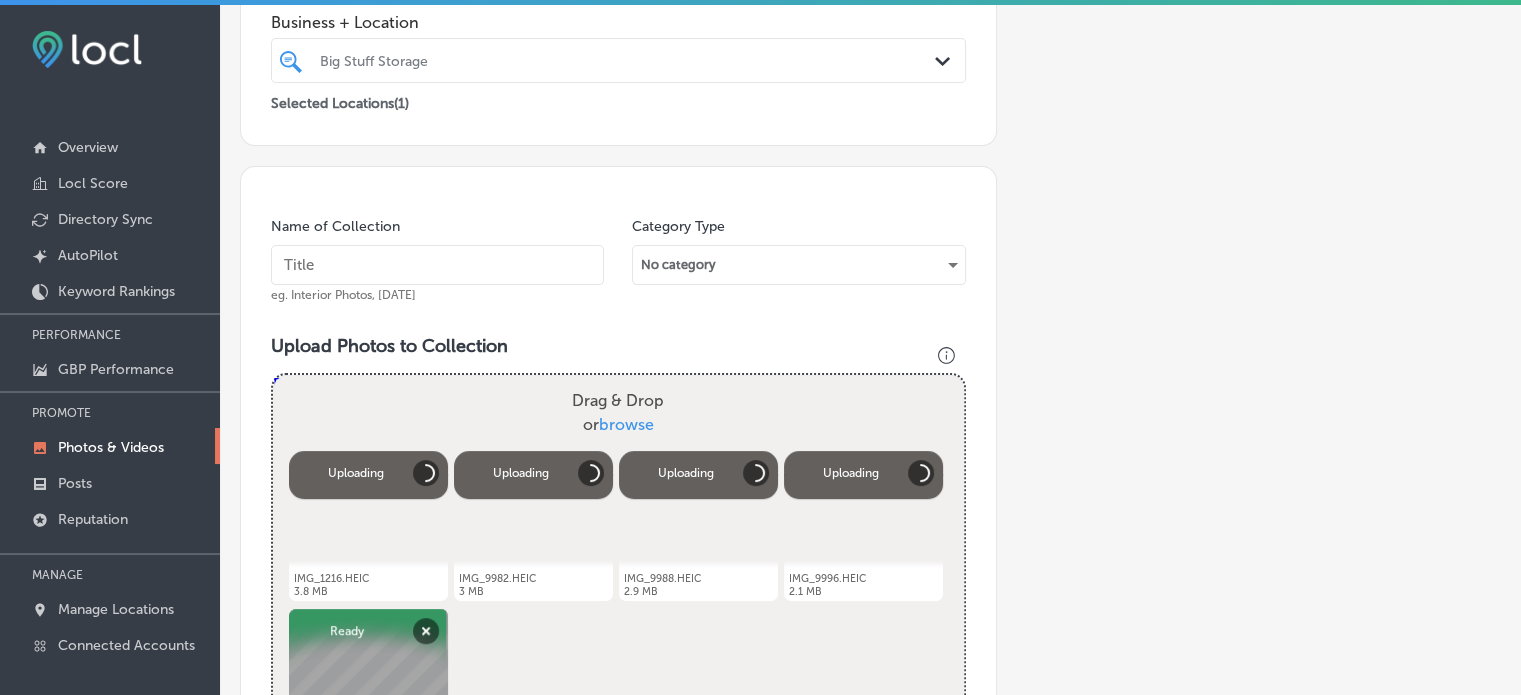 click at bounding box center (437, 265) 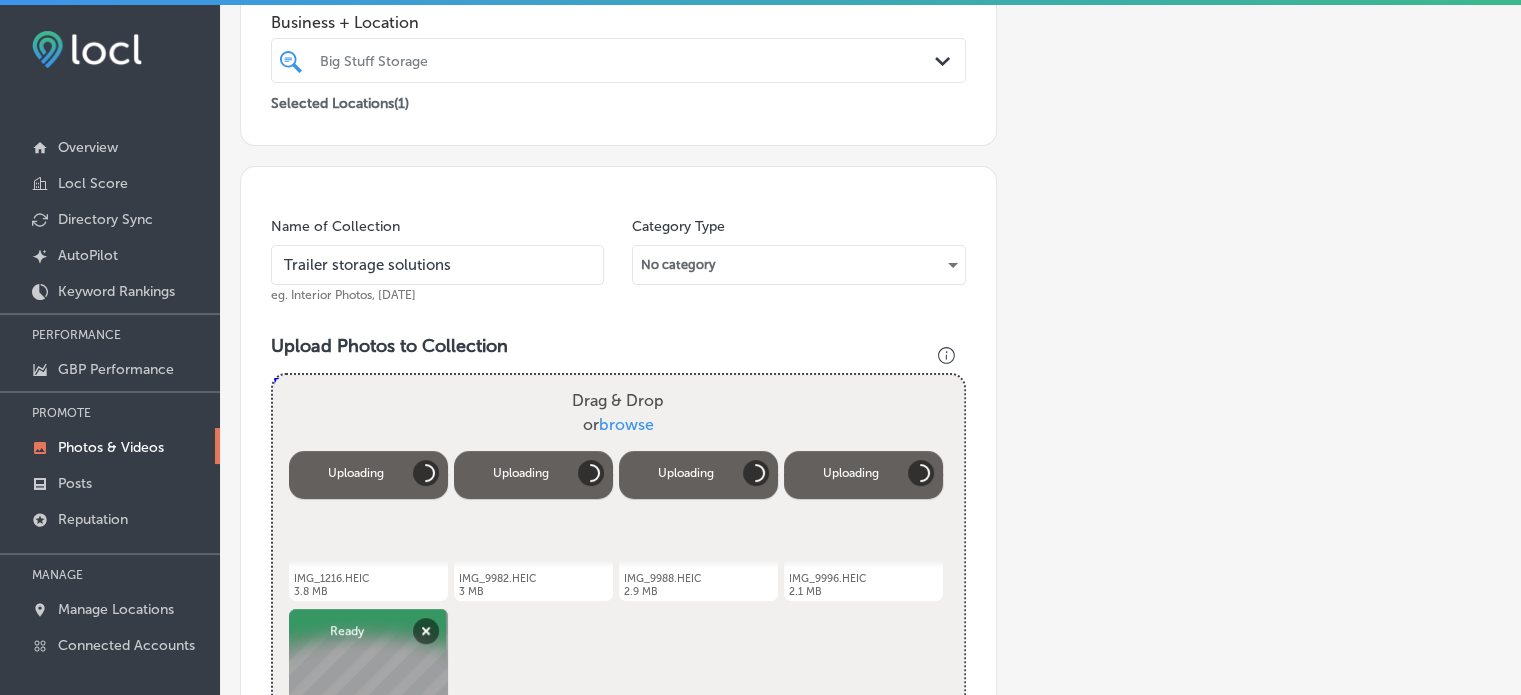 type on "Trailer storage solutions" 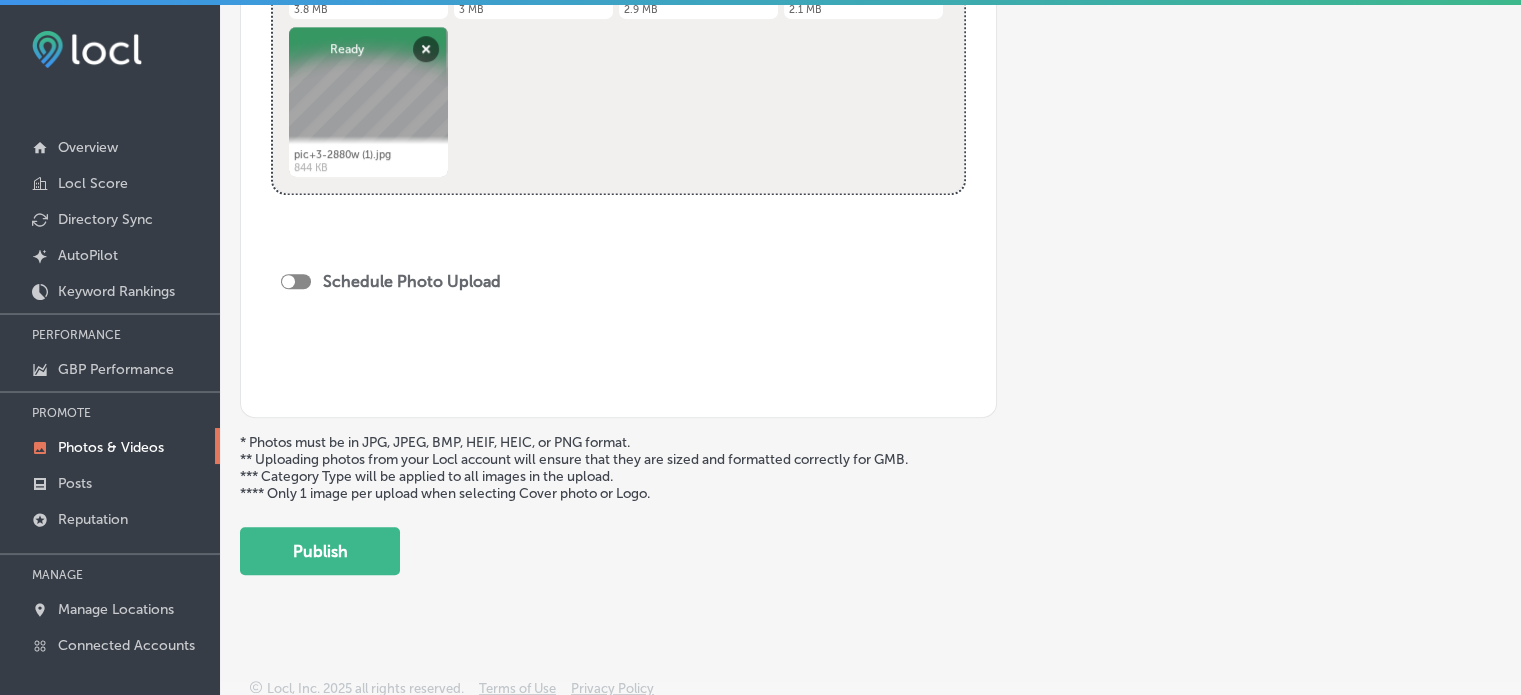 scroll, scrollTop: 992, scrollLeft: 0, axis: vertical 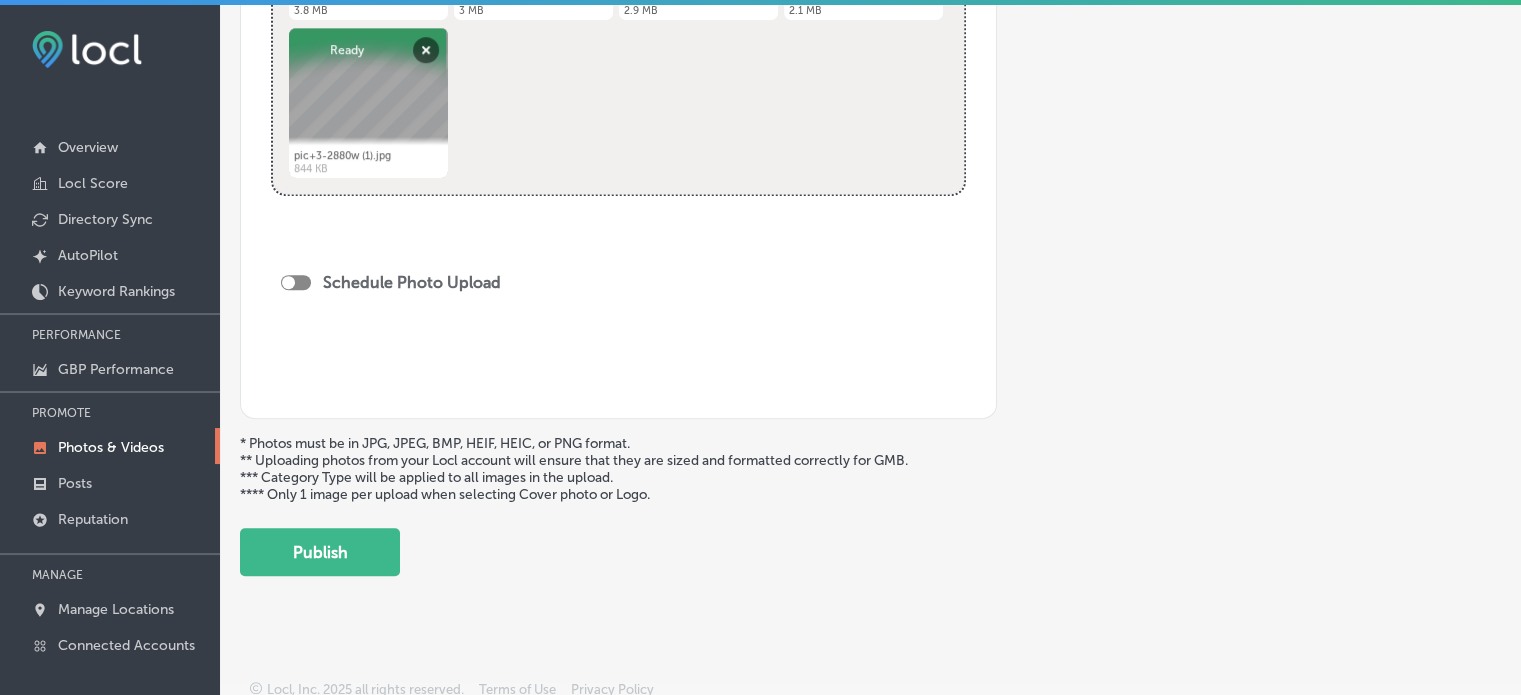 click at bounding box center [296, 282] 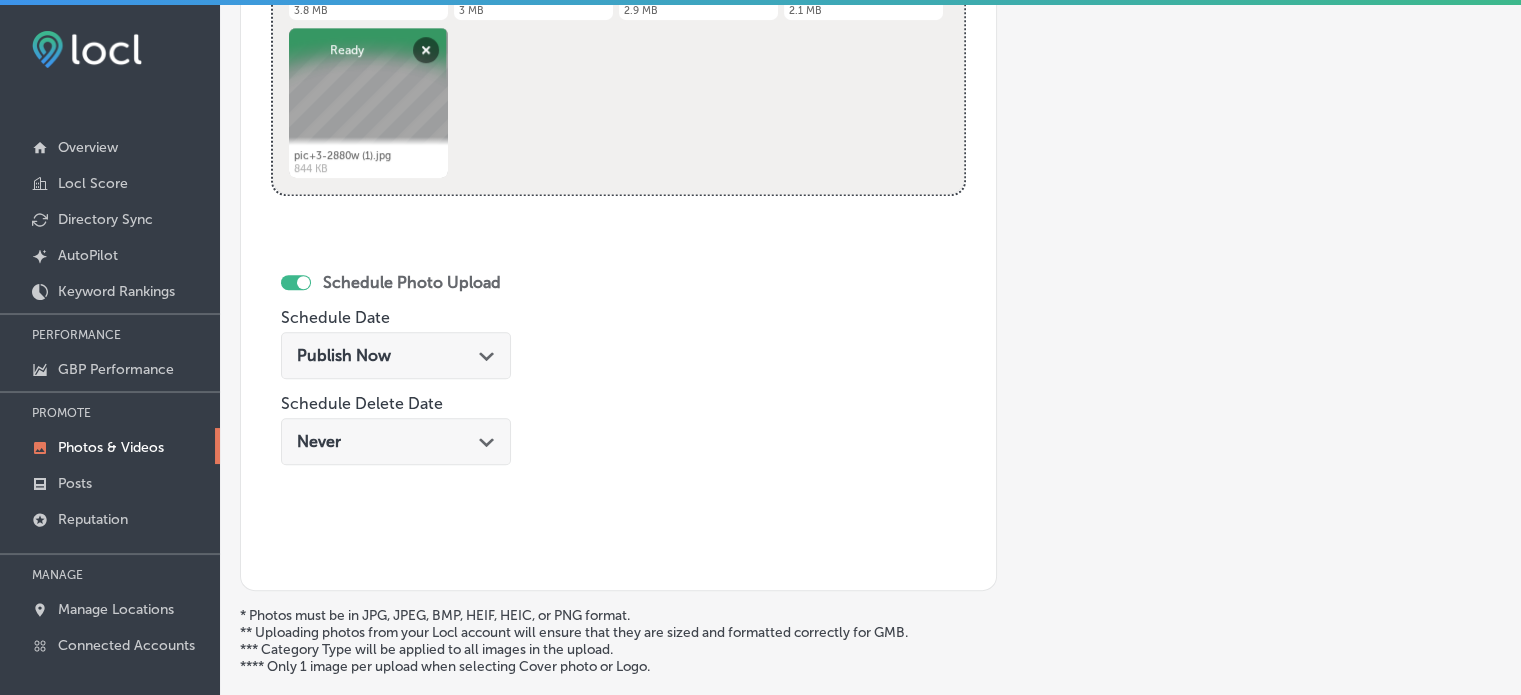 click on "Publish Now
Path
Created with Sketch." at bounding box center (396, 355) 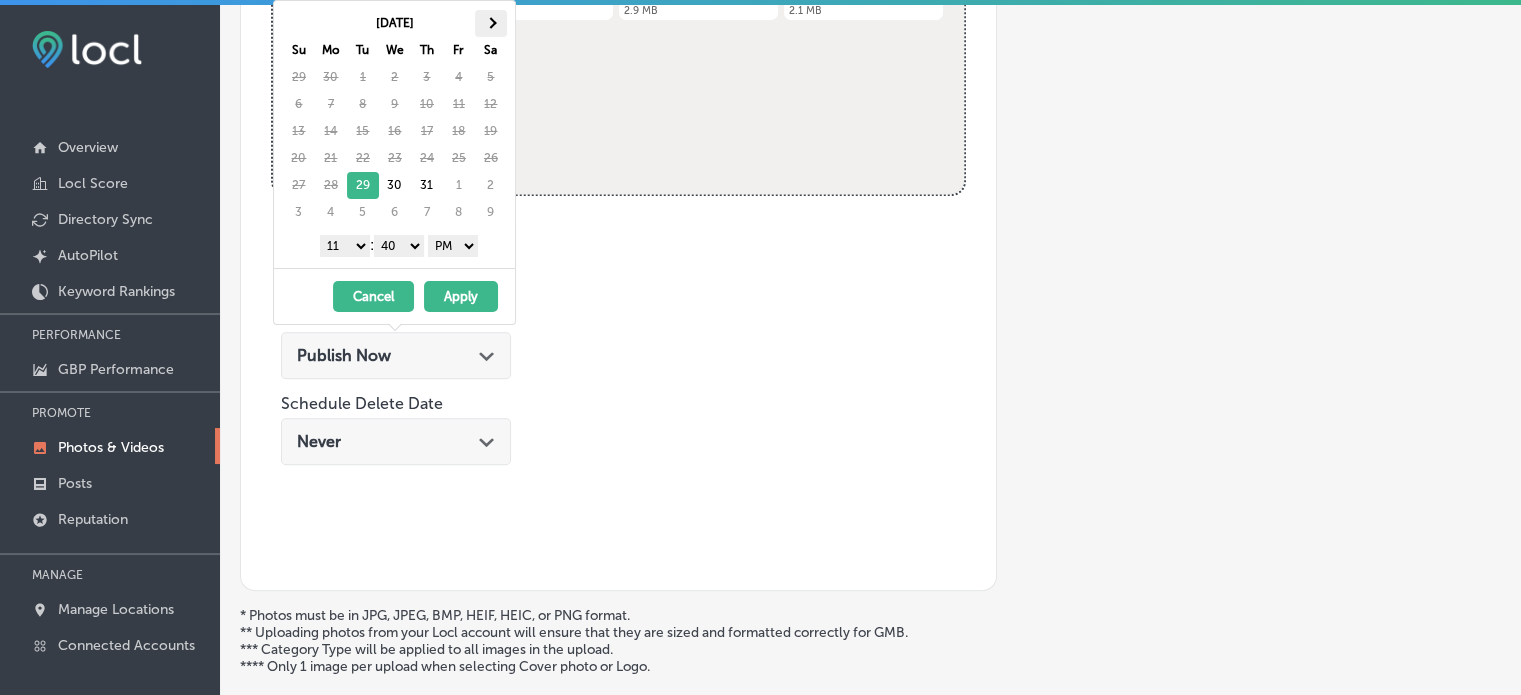 click at bounding box center (491, 23) 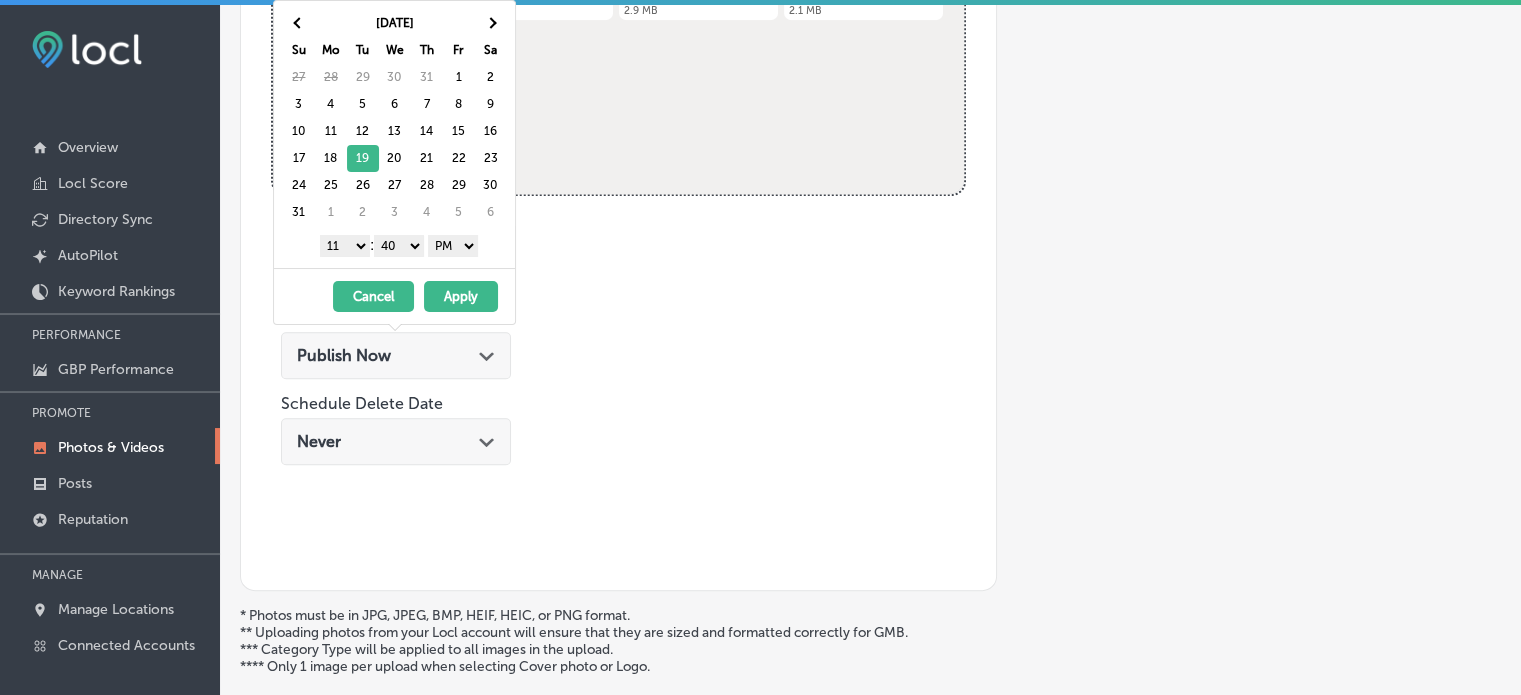 click on "1 2 3 4 5 6 7 8 9 10 11 12" at bounding box center (345, 246) 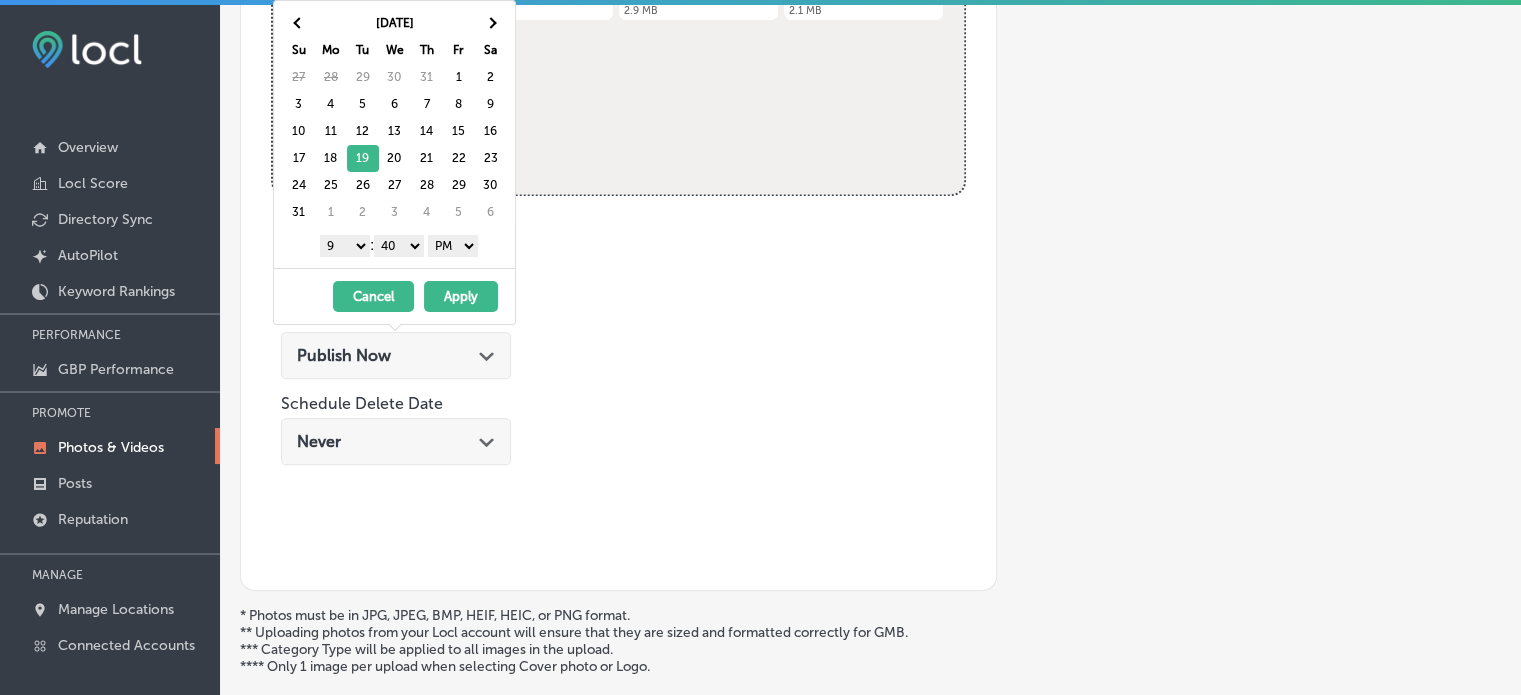 click on "00 10 20 30 40 50" at bounding box center (399, 246) 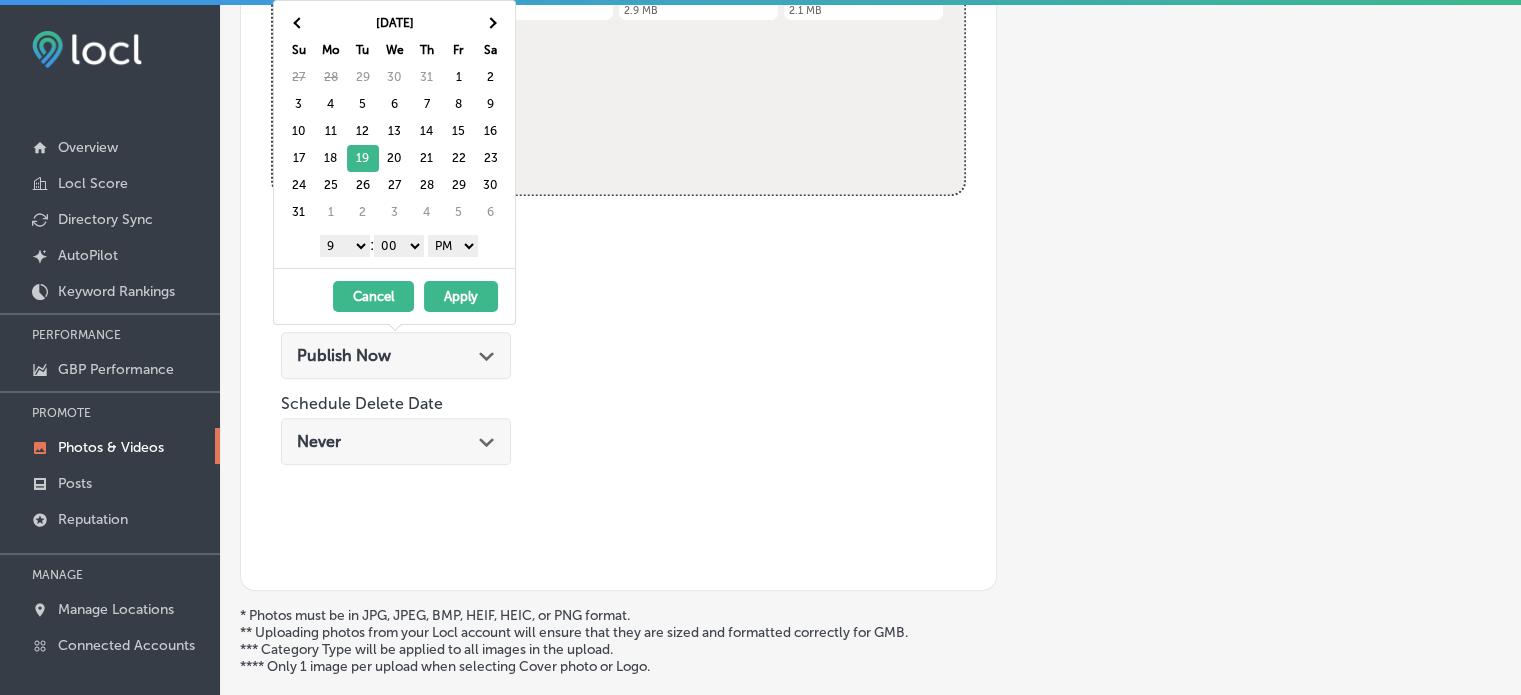 click on "Apply" at bounding box center [461, 296] 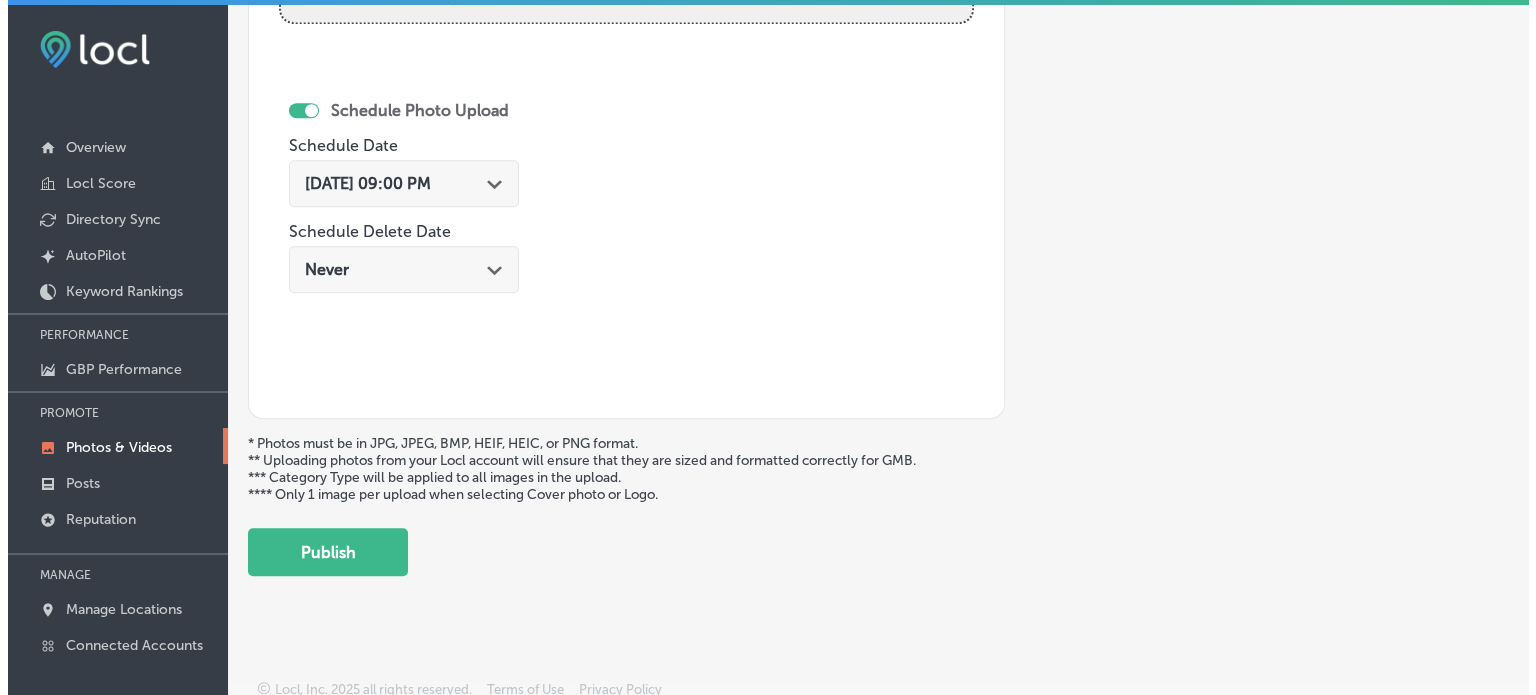 scroll, scrollTop: 1165, scrollLeft: 0, axis: vertical 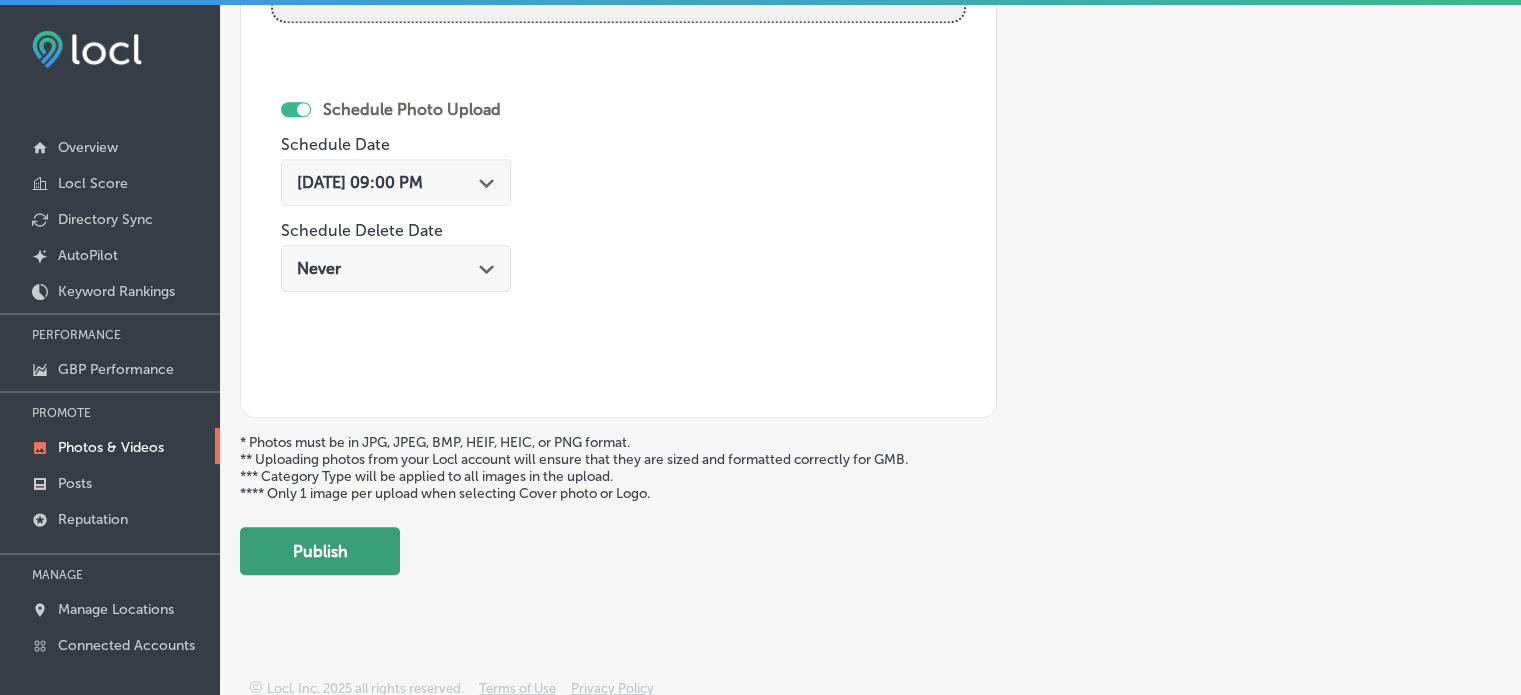 click on "Publish" at bounding box center (320, 551) 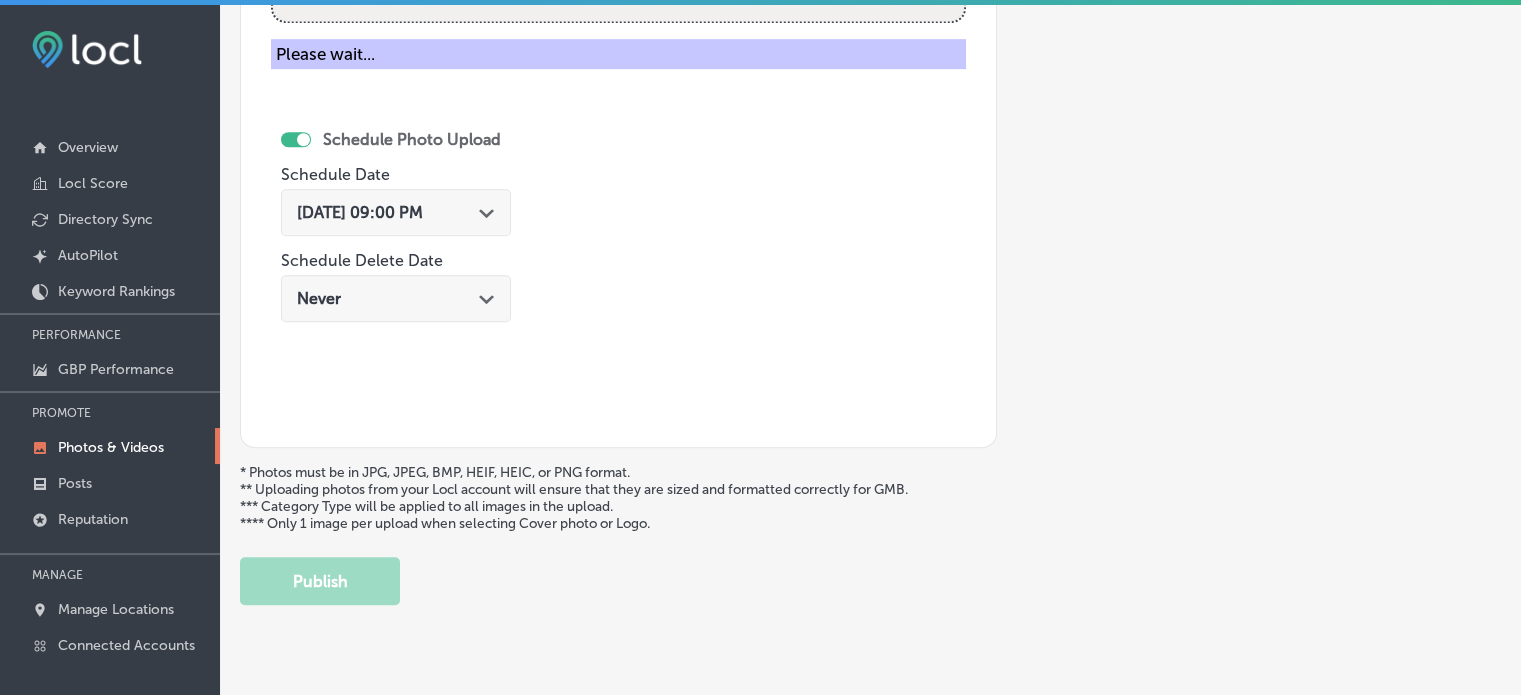type 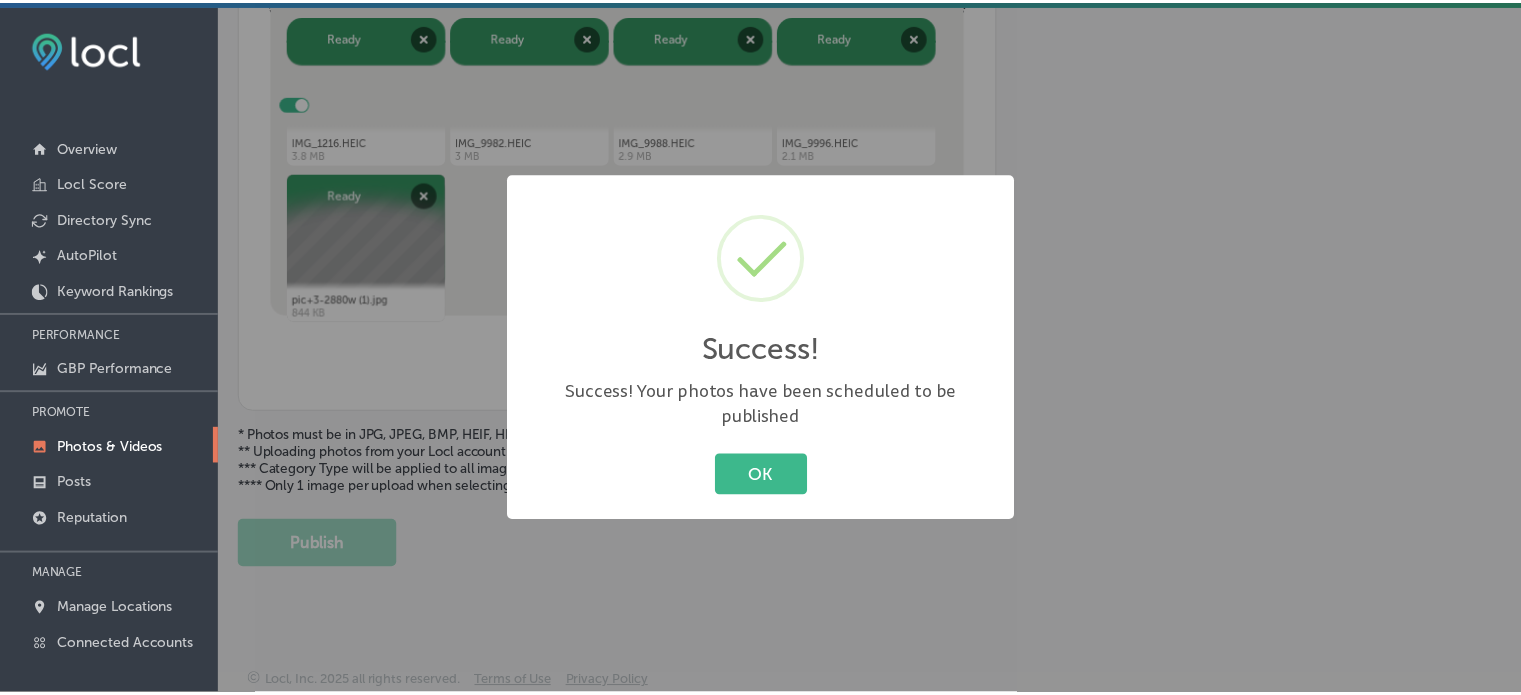 scroll, scrollTop: 841, scrollLeft: 0, axis: vertical 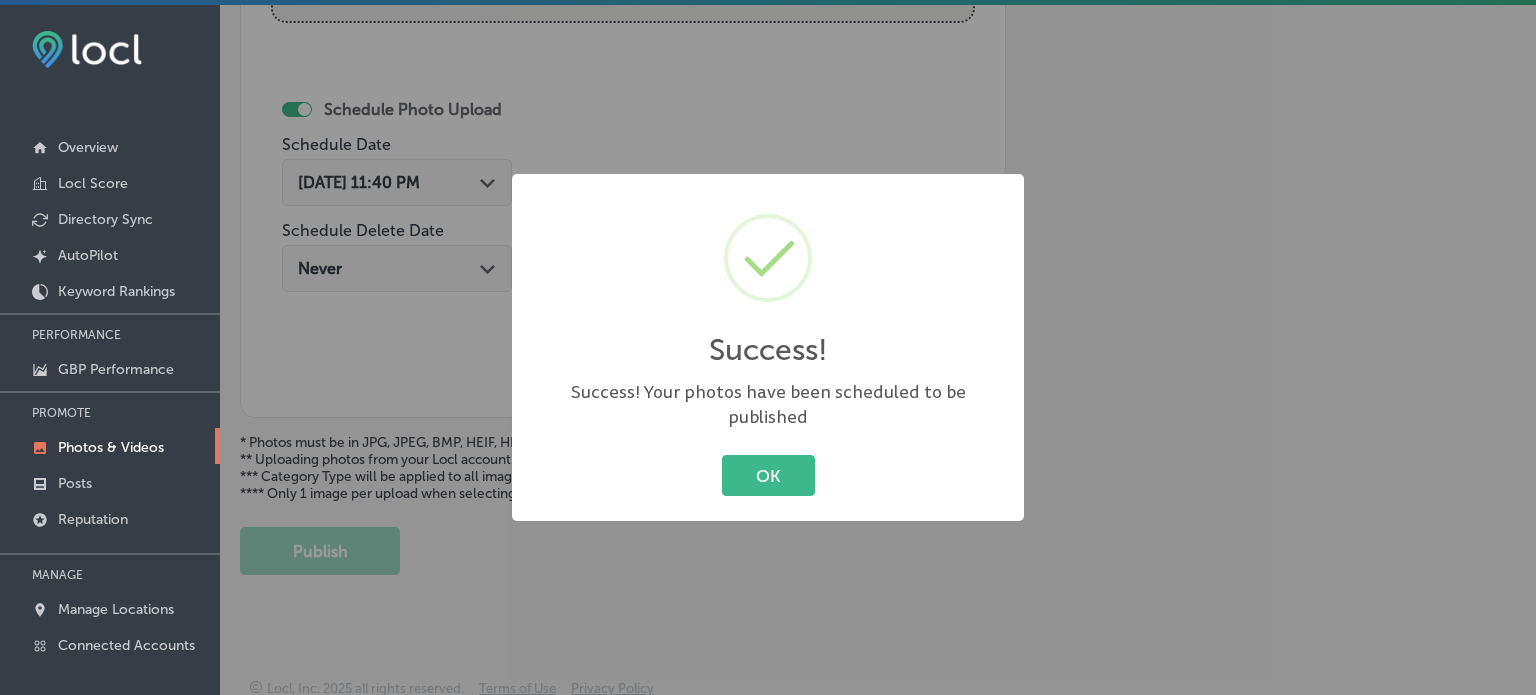 type 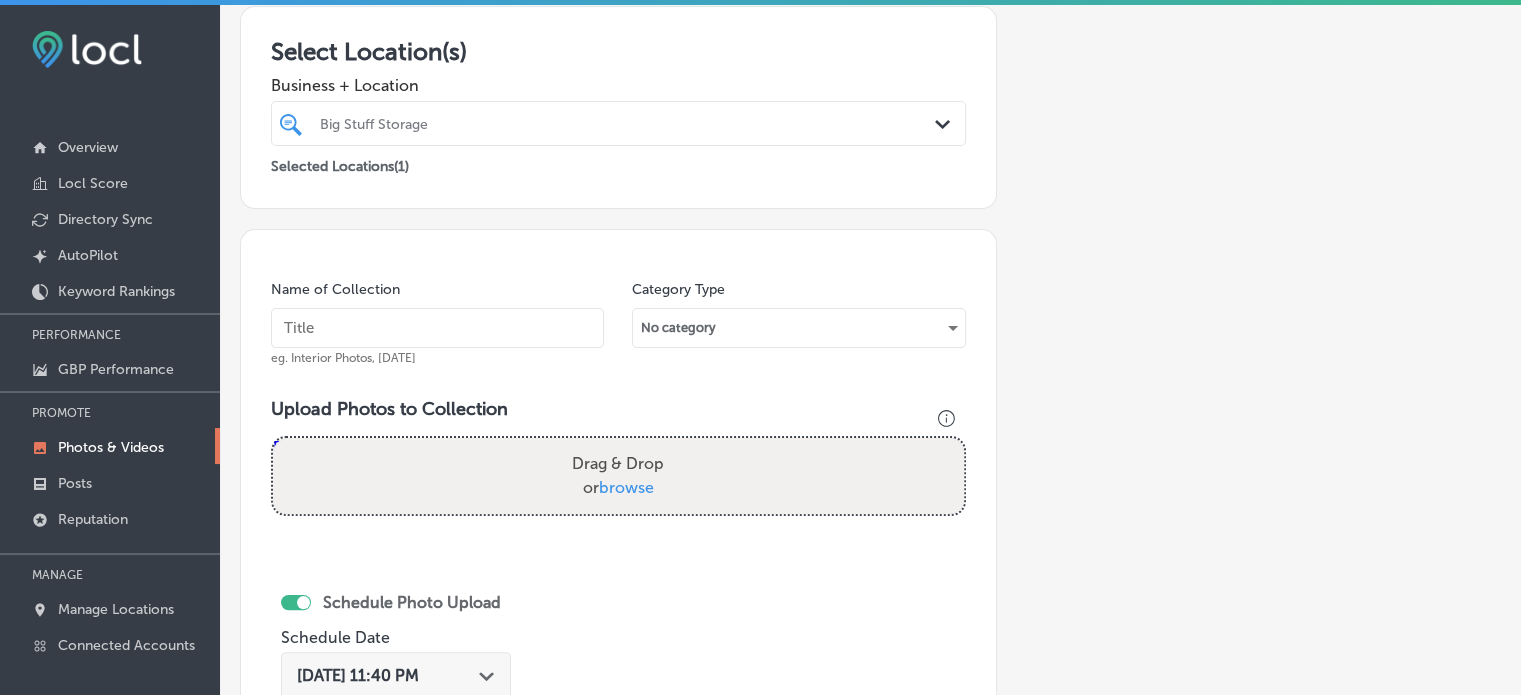 scroll, scrollTop: 346, scrollLeft: 0, axis: vertical 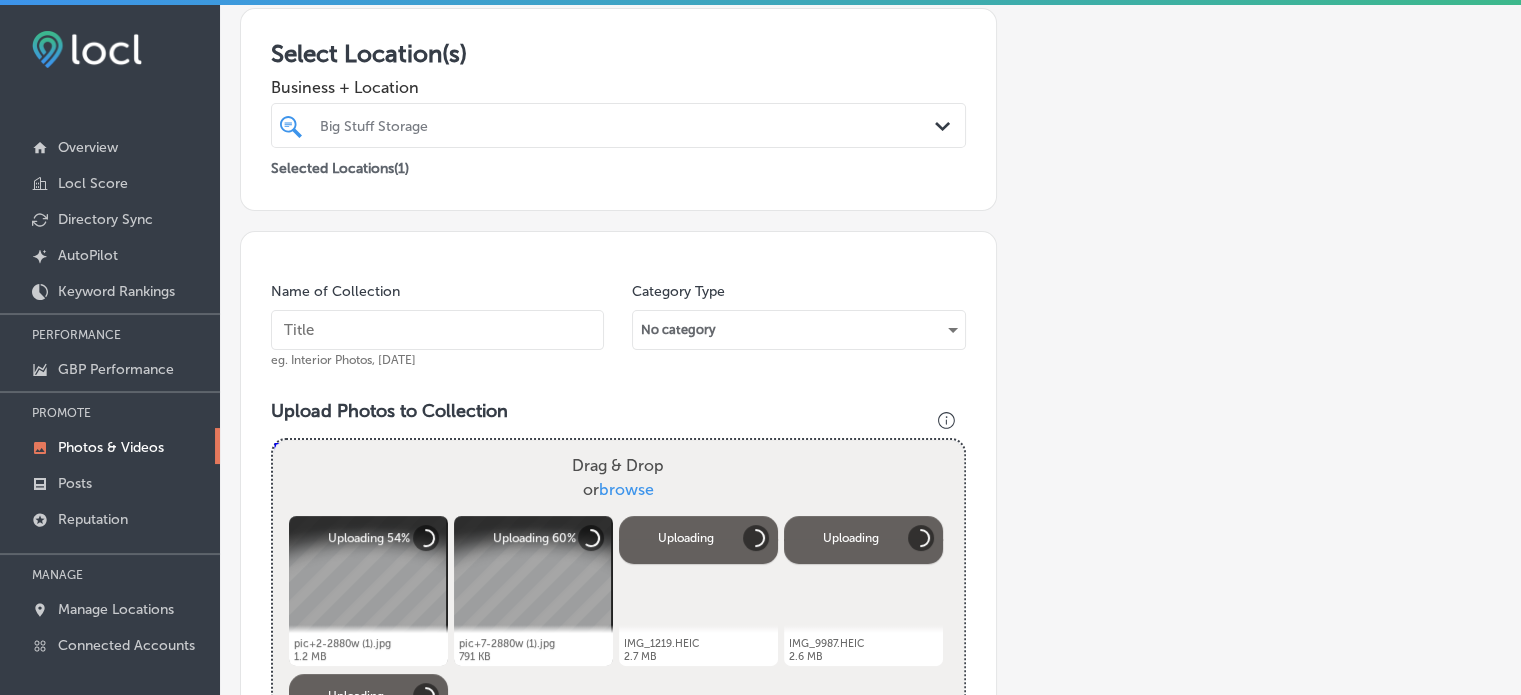 click at bounding box center [437, 330] 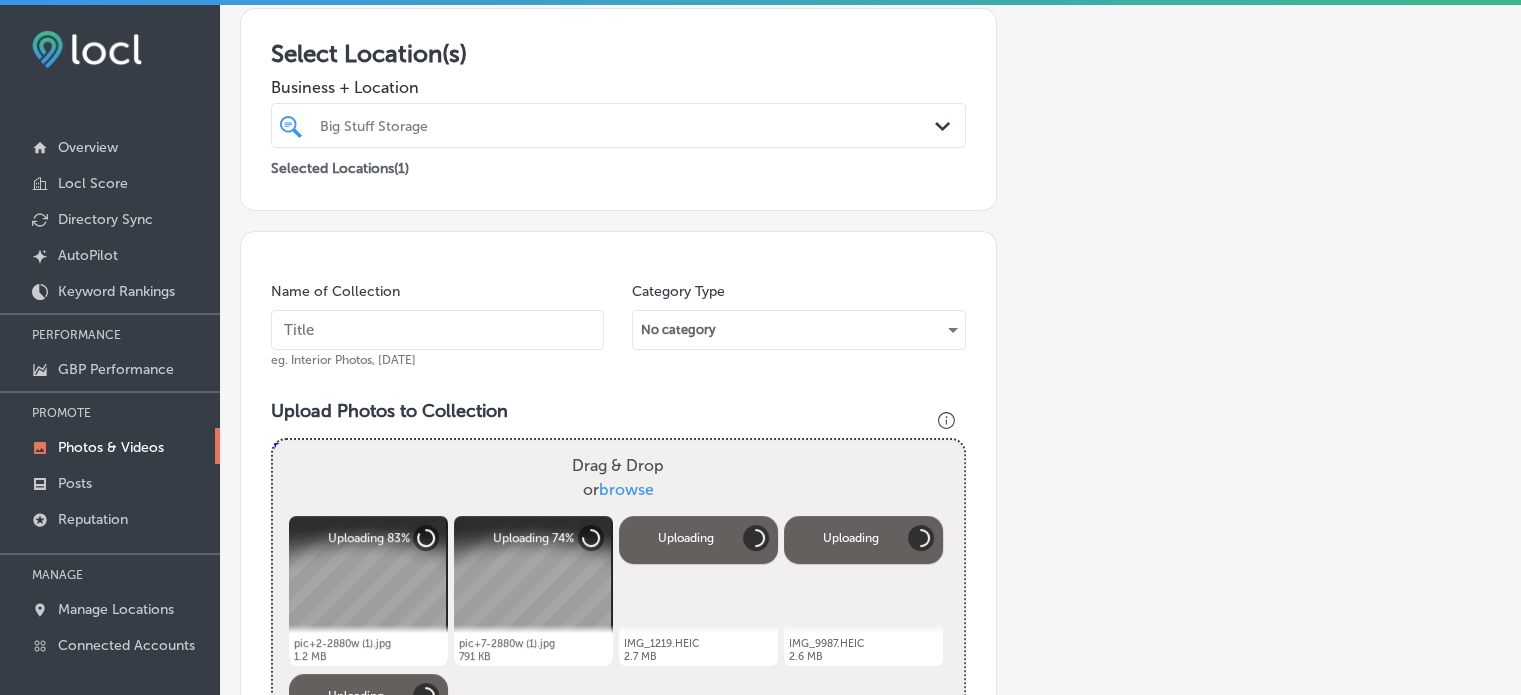paste on "Commercial vehicle storage" 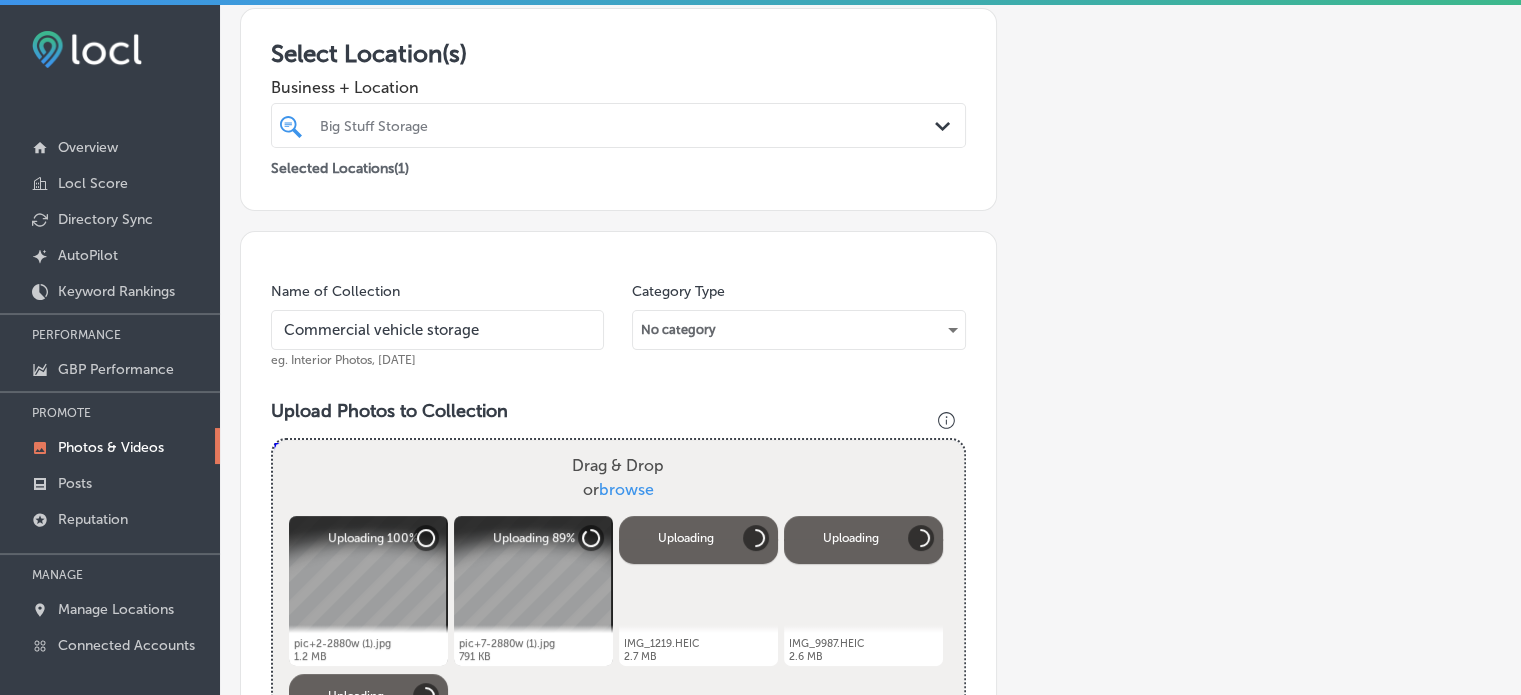 type on "Commercial vehicle storage" 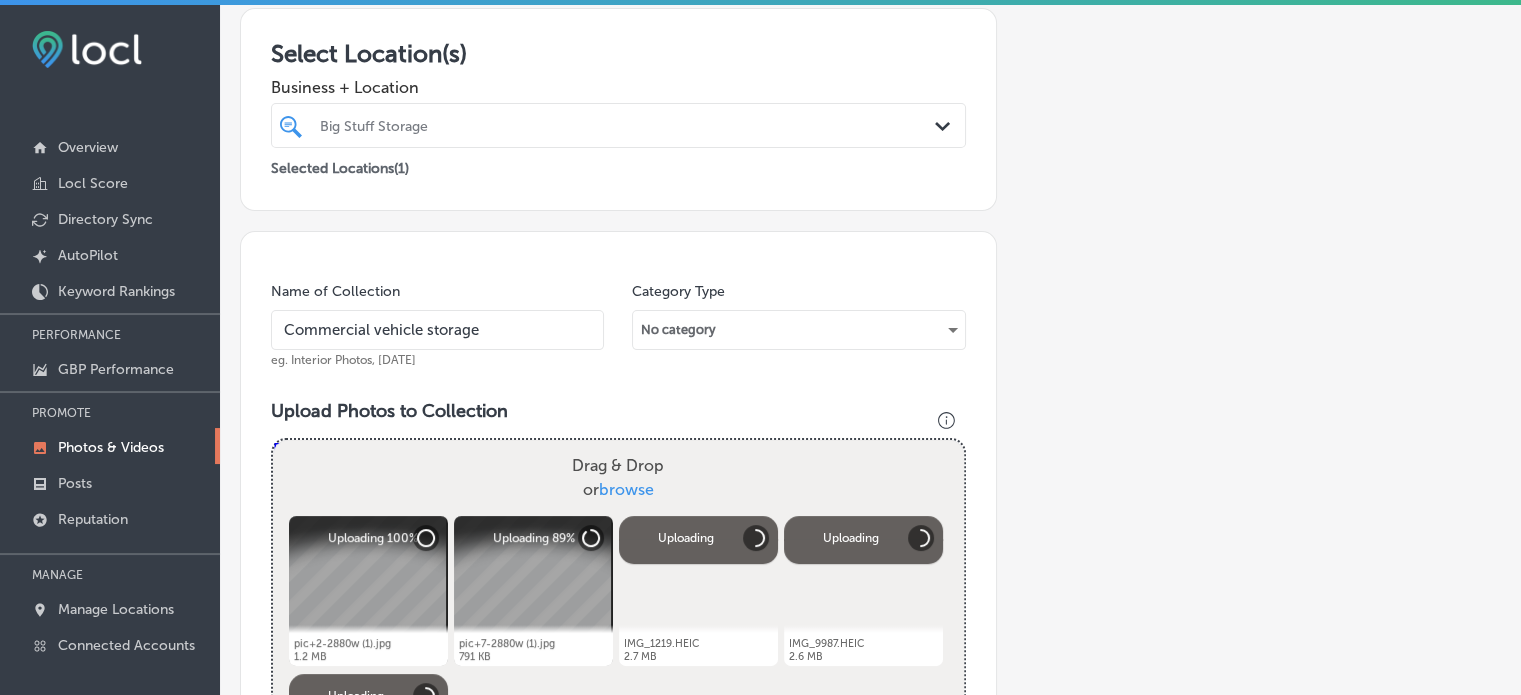 click on "Name of Collection Commercial vehicle storage eg. Interior Photos, [DATE]   Category Type No category Upload Photos to Collection
Powered by PQINA Drag & Drop  or  browse pic+2-2880w (1).jpg Abort Retry Remove Upload Cancel Retry Remove pic+2-2880w (1).jpg 1.2 MB Uploading 100% tap to cancel
pic+7-2880w (1).jpg Abort Retry Retry" at bounding box center (618, 734) 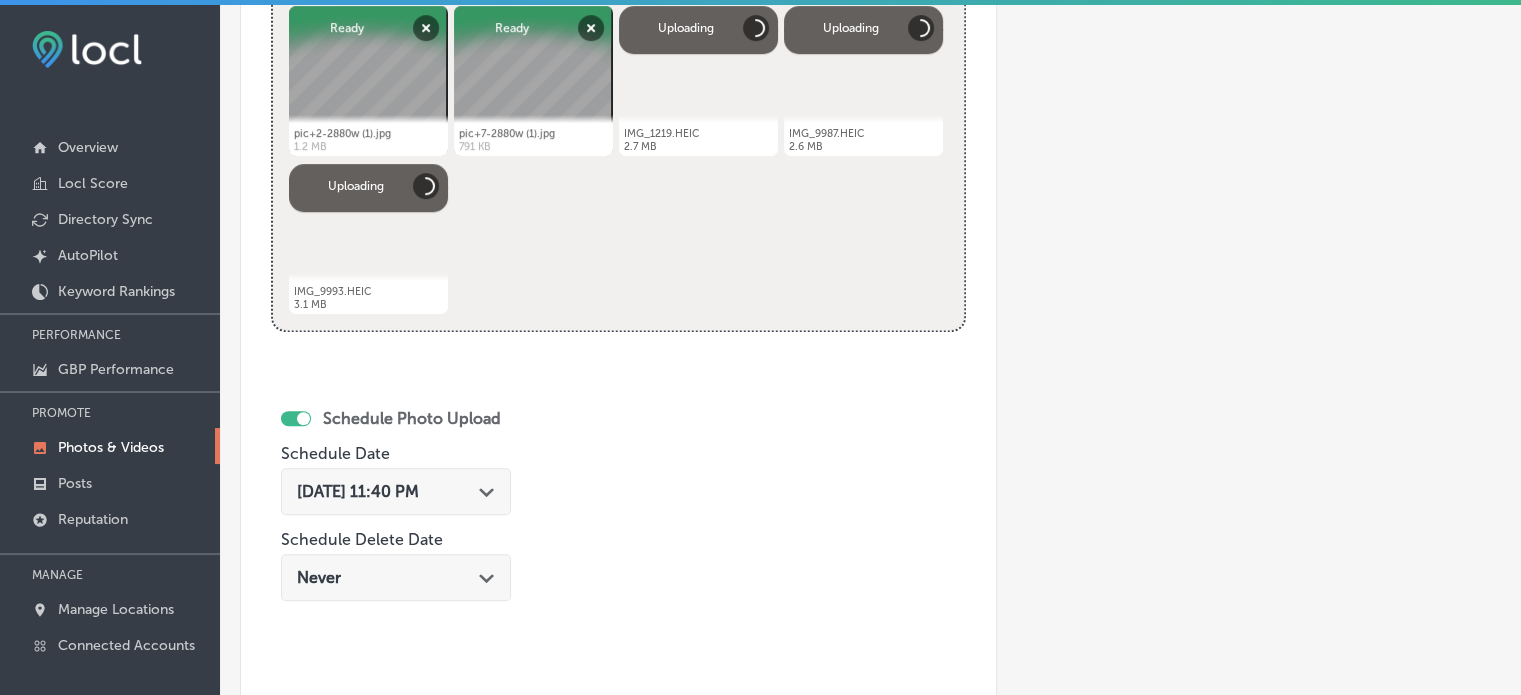 scroll, scrollTop: 860, scrollLeft: 0, axis: vertical 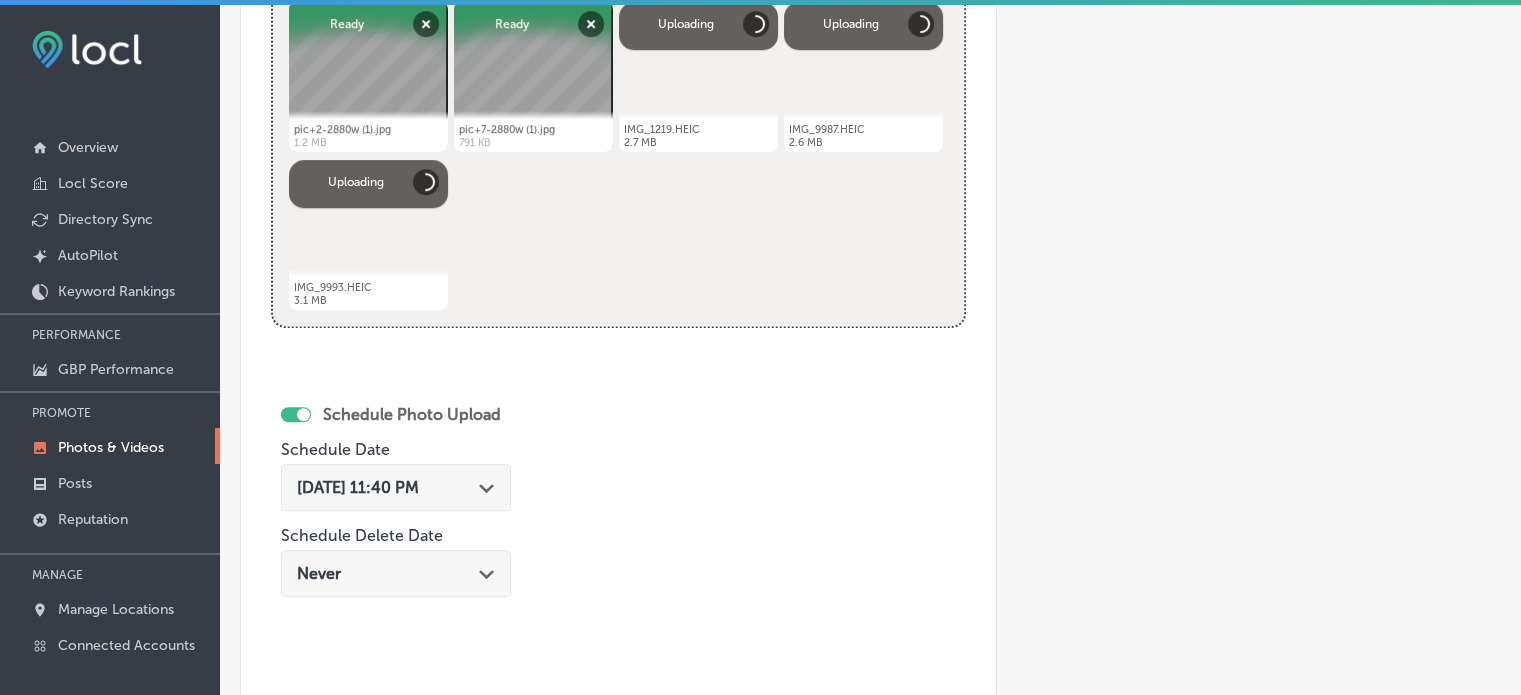 click on "[DATE] 11:40 PM" at bounding box center (358, 487) 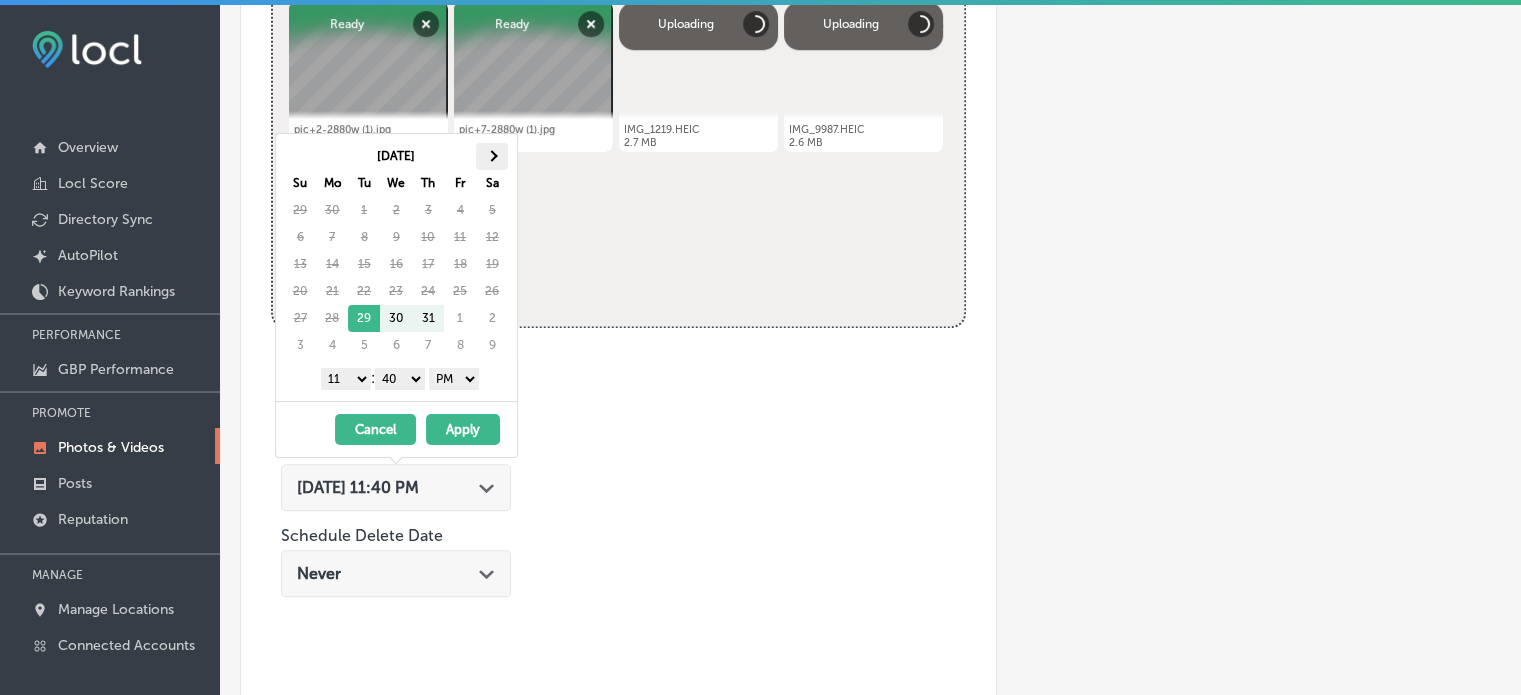 click at bounding box center [492, 155] 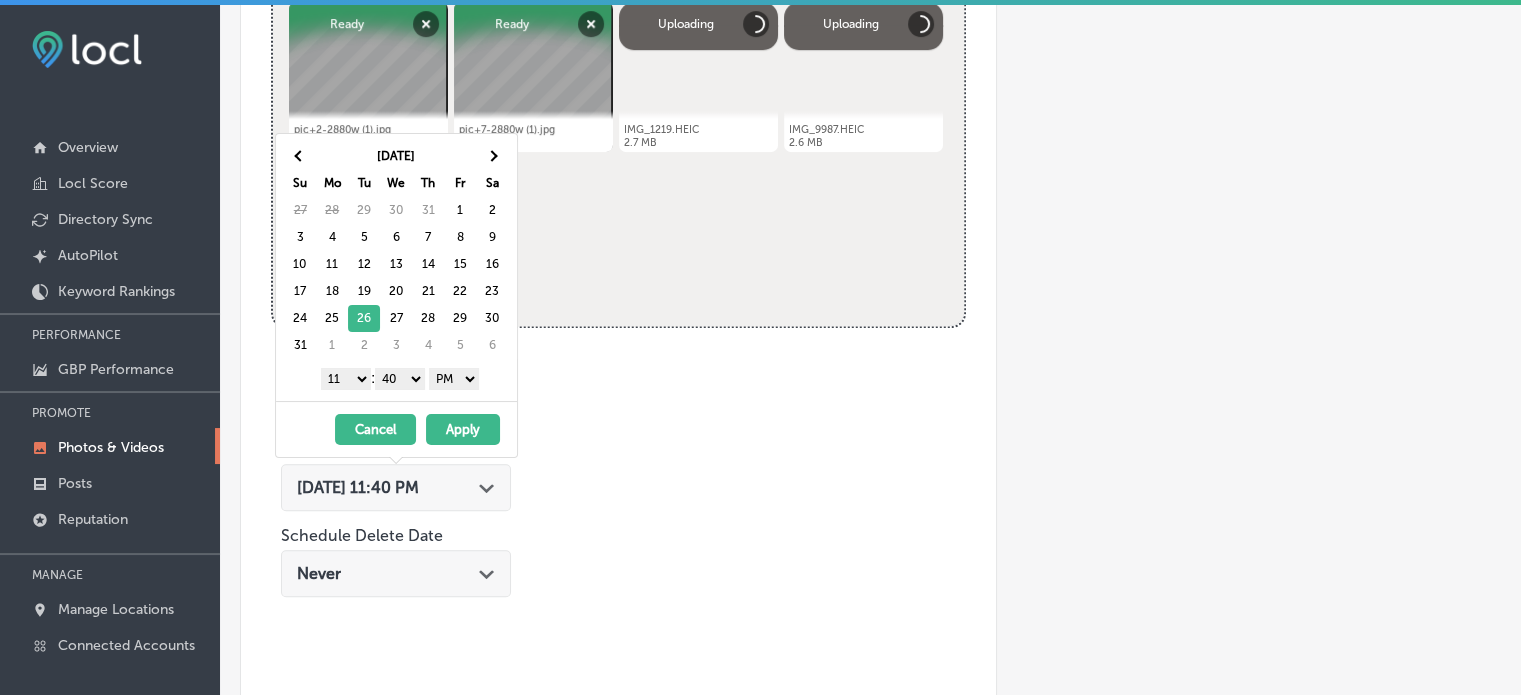 click on "1 2 3 4 5 6 7 8 9 10 11 12" at bounding box center [346, 379] 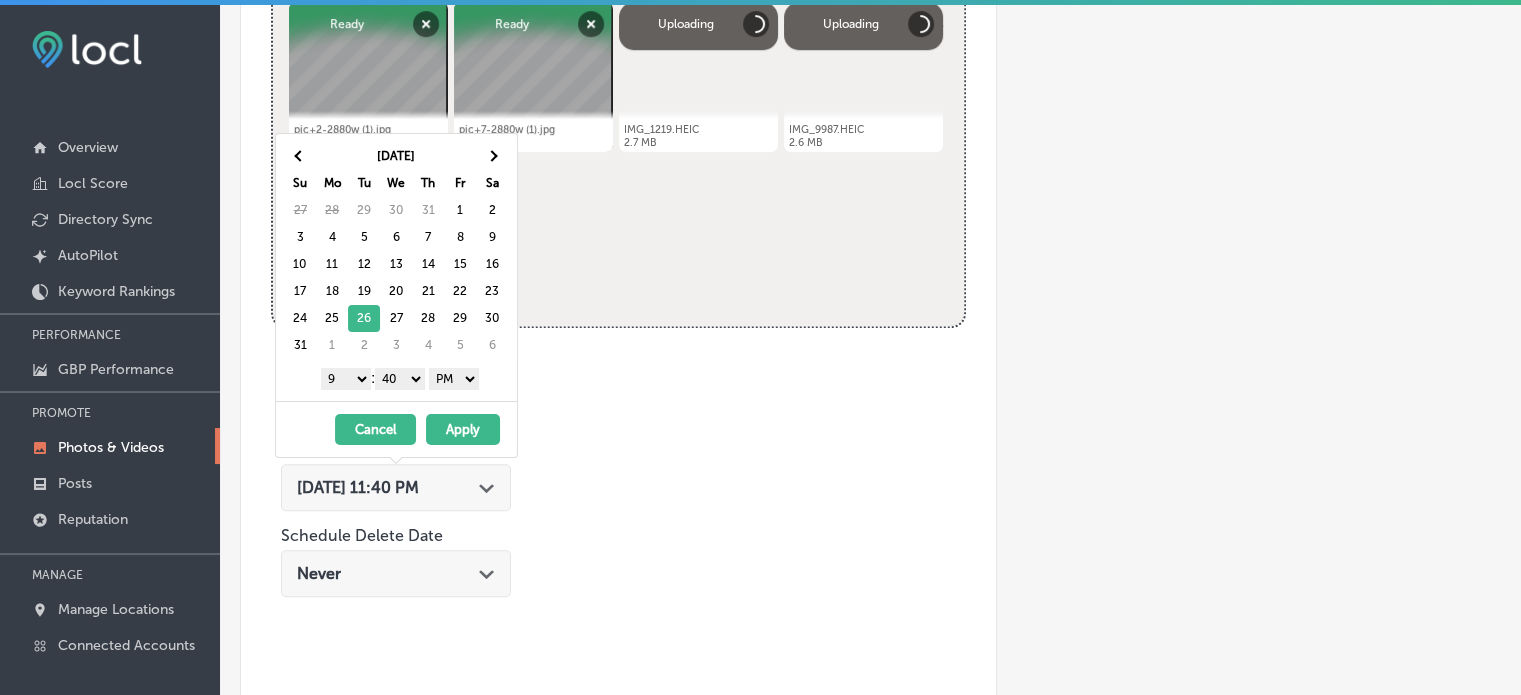 click on "00 10 20 30 40 50" at bounding box center (400, 379) 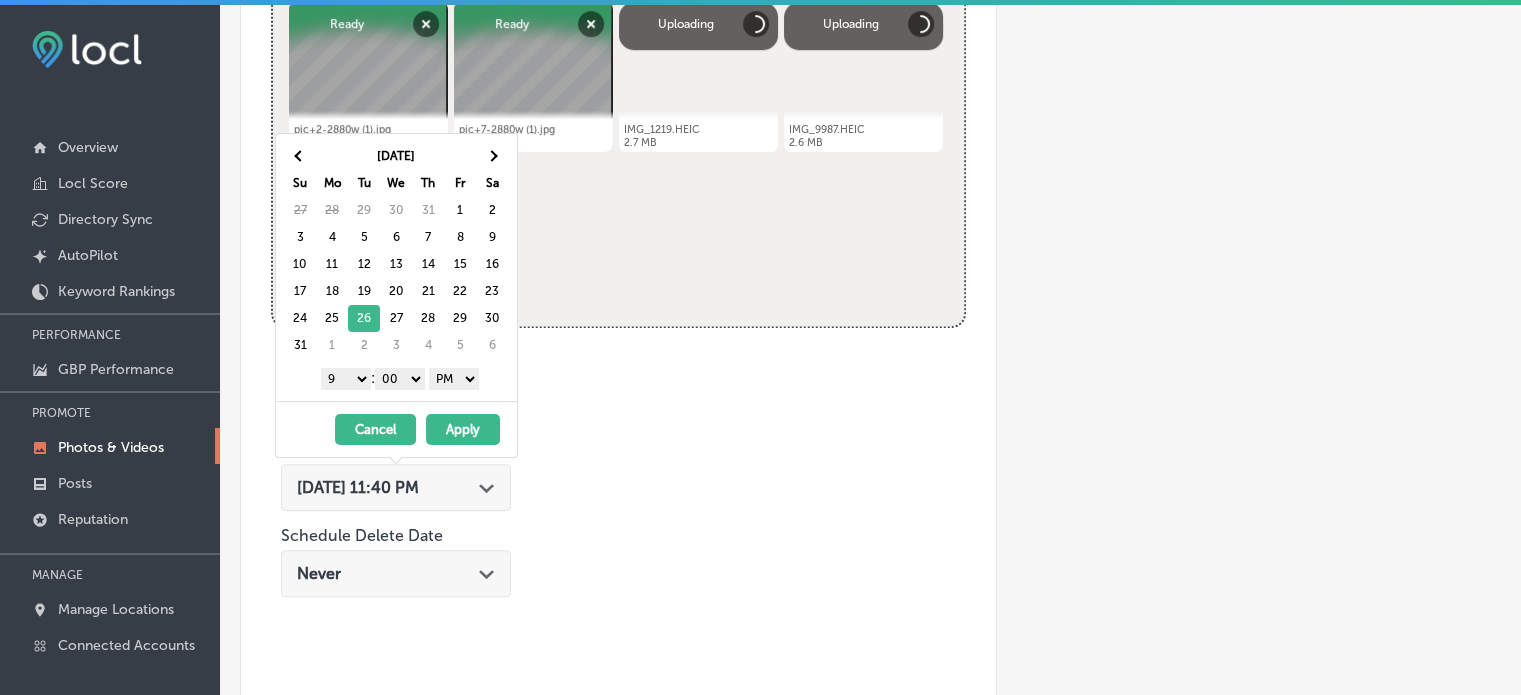 click on "Apply" at bounding box center (463, 429) 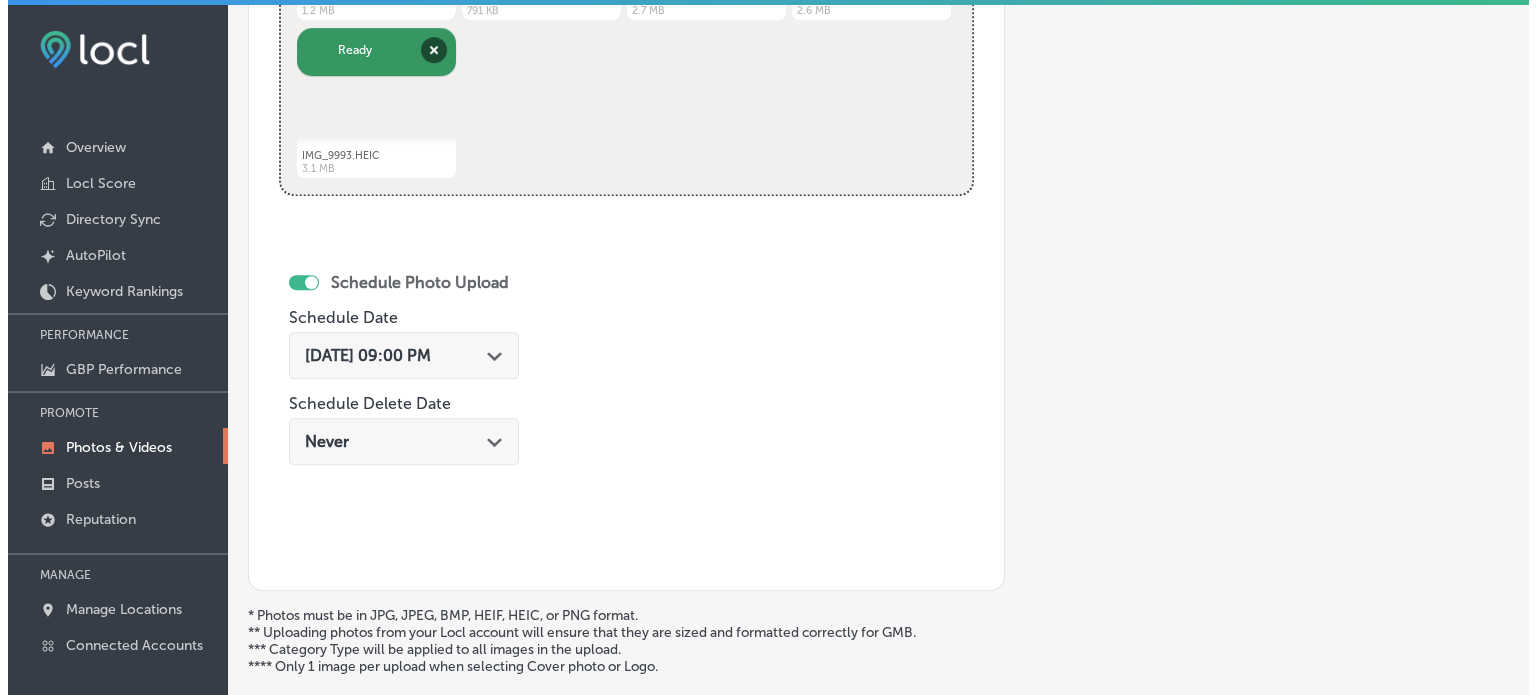 scroll, scrollTop: 1165, scrollLeft: 0, axis: vertical 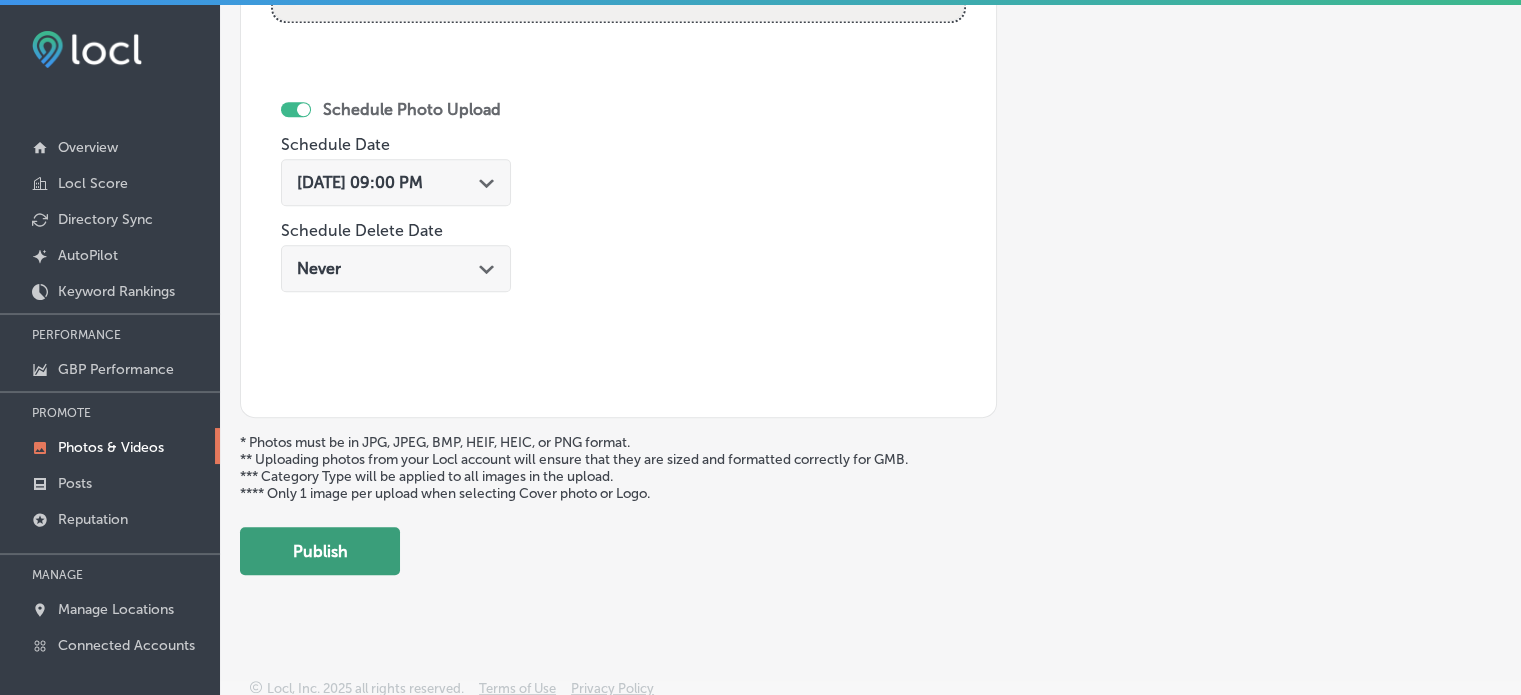 click on "Publish" at bounding box center [320, 551] 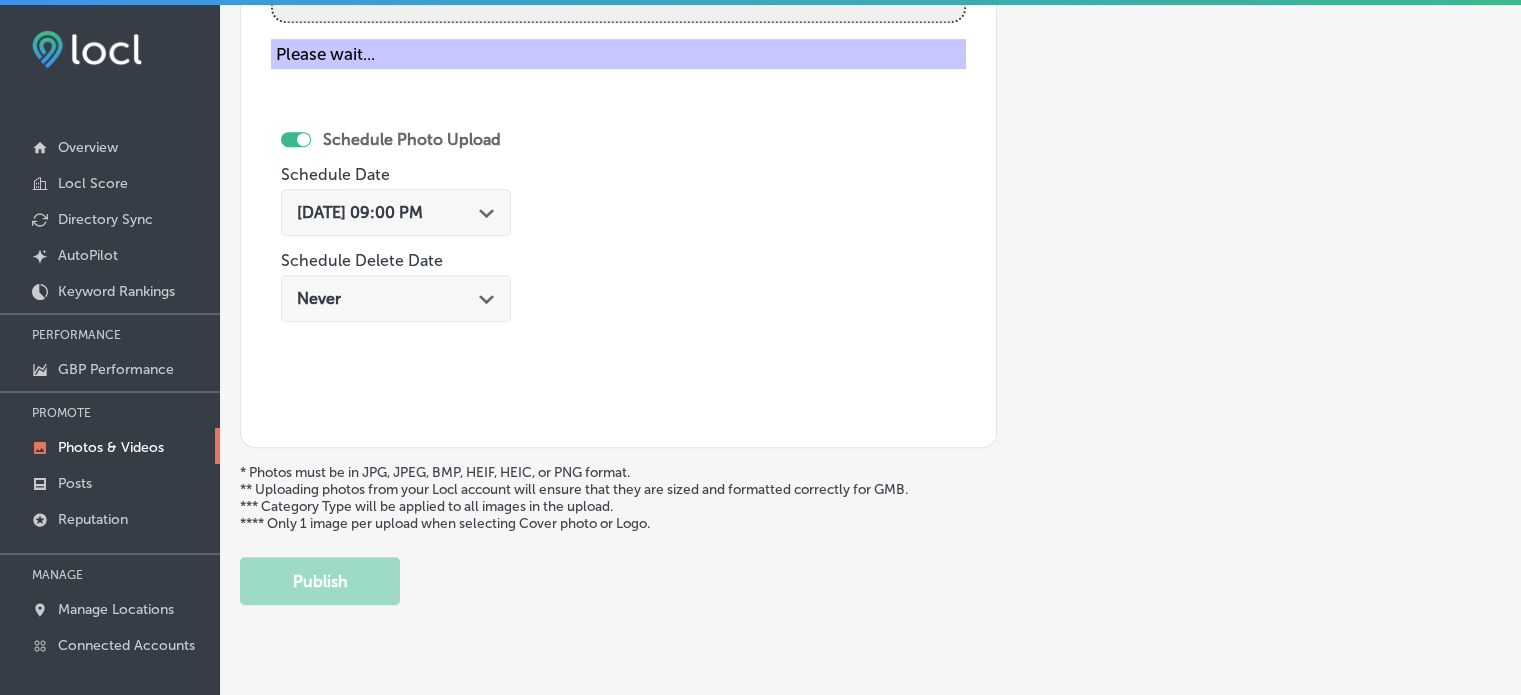 type 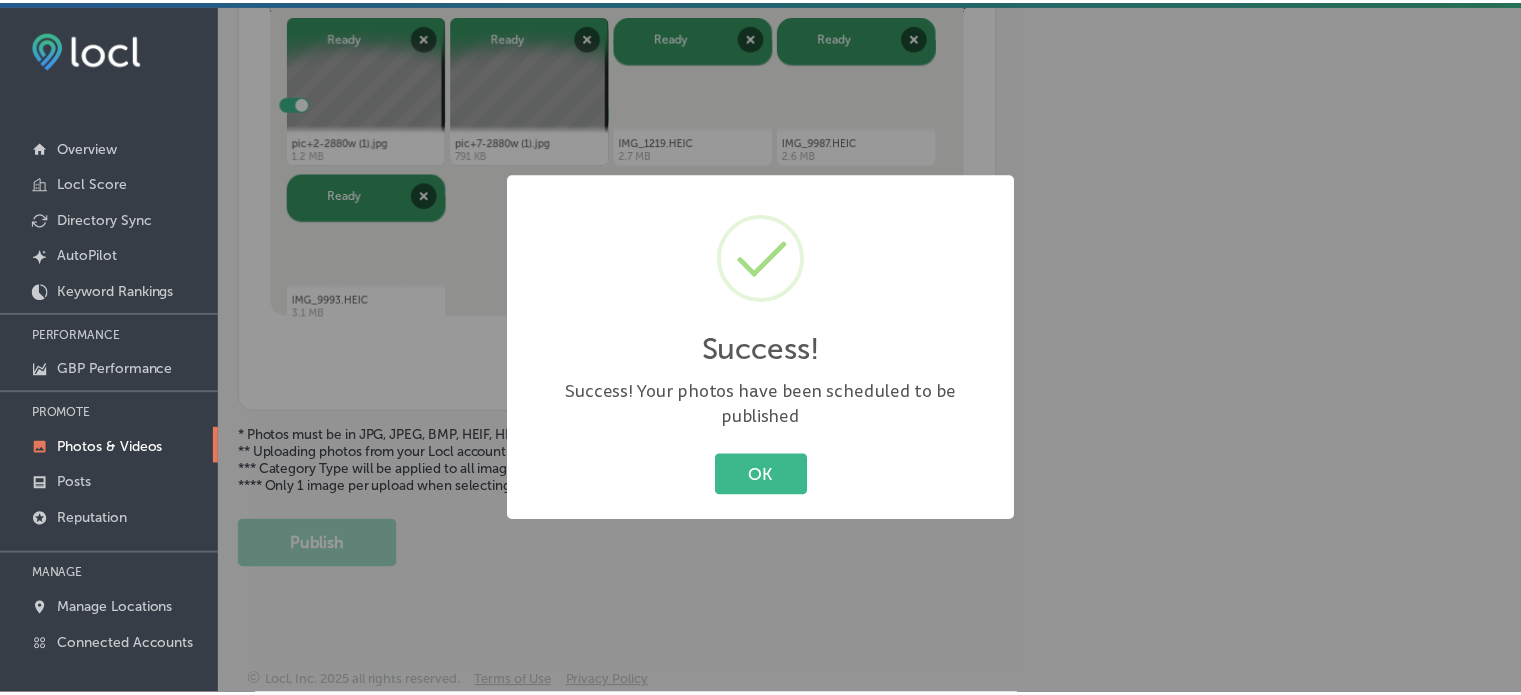 scroll, scrollTop: 841, scrollLeft: 0, axis: vertical 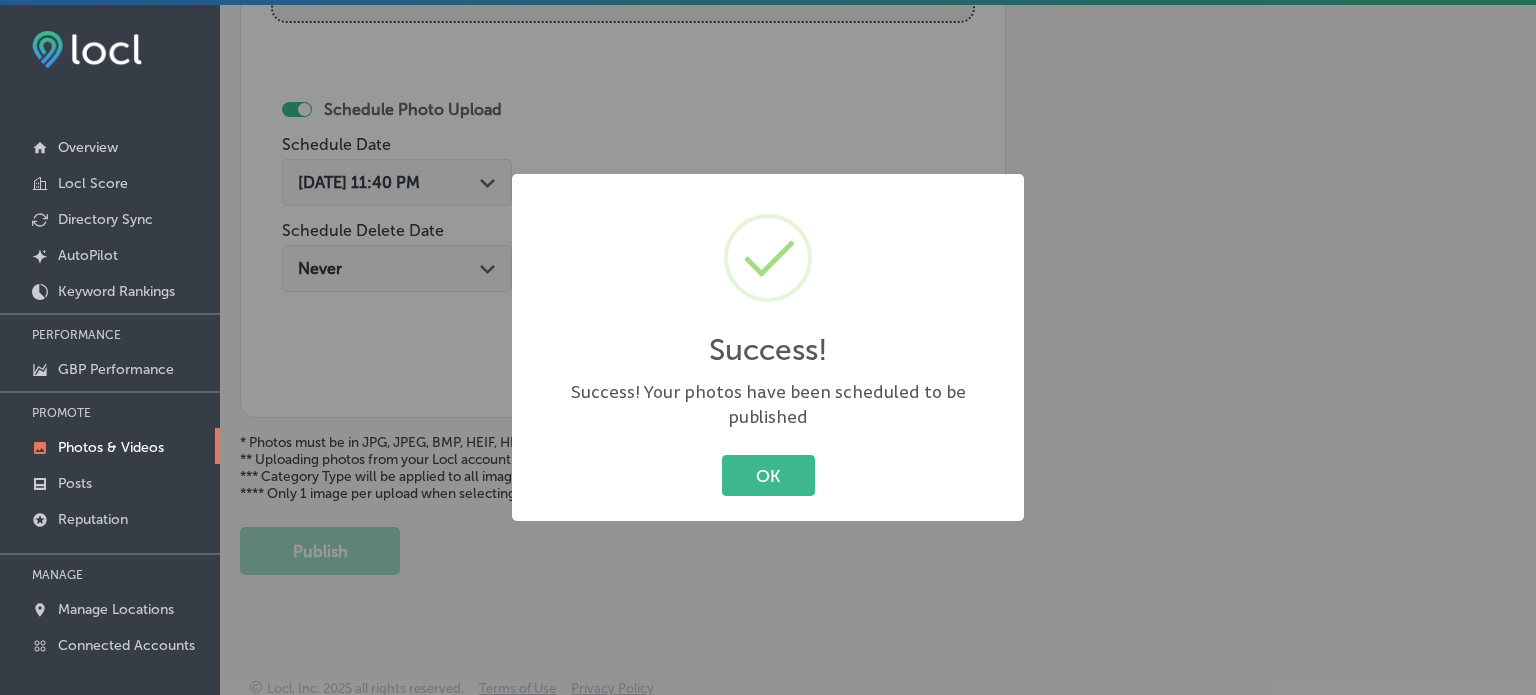 type 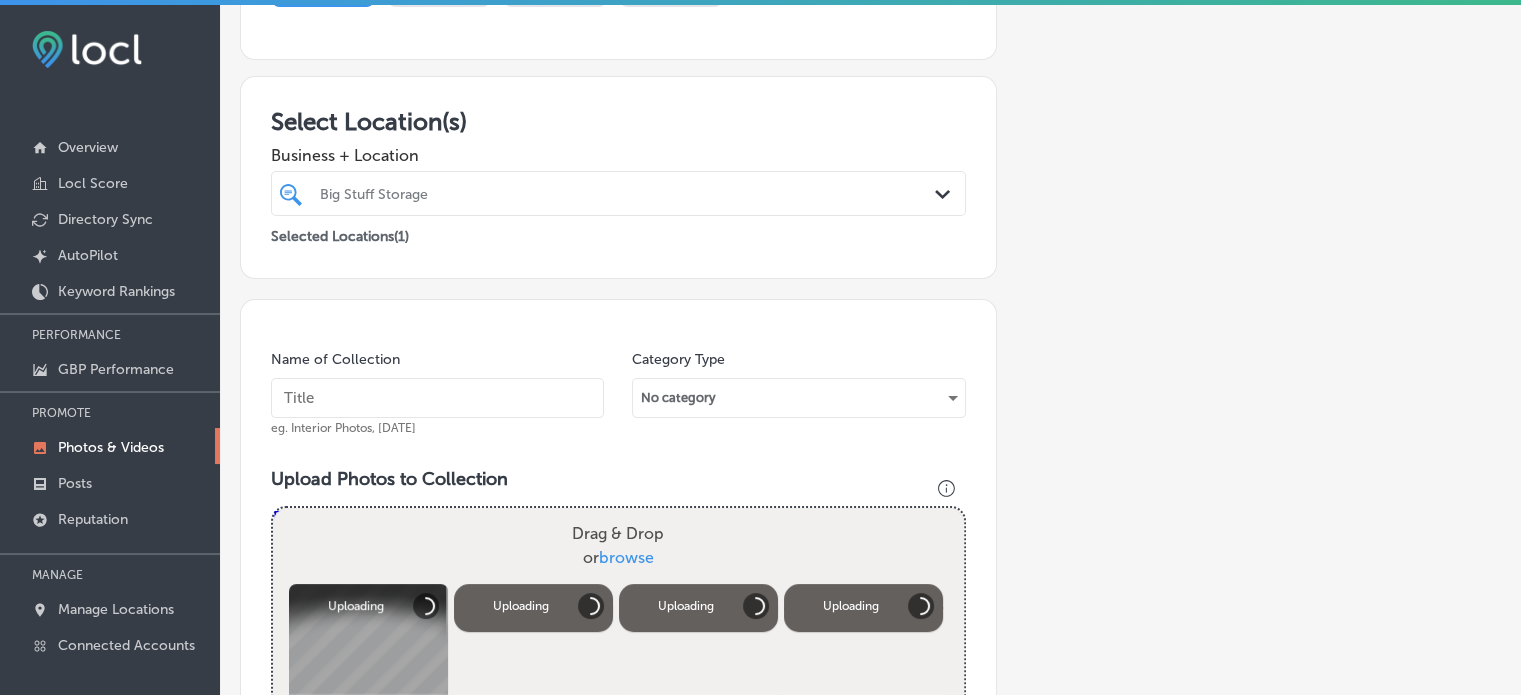 scroll, scrollTop: 277, scrollLeft: 0, axis: vertical 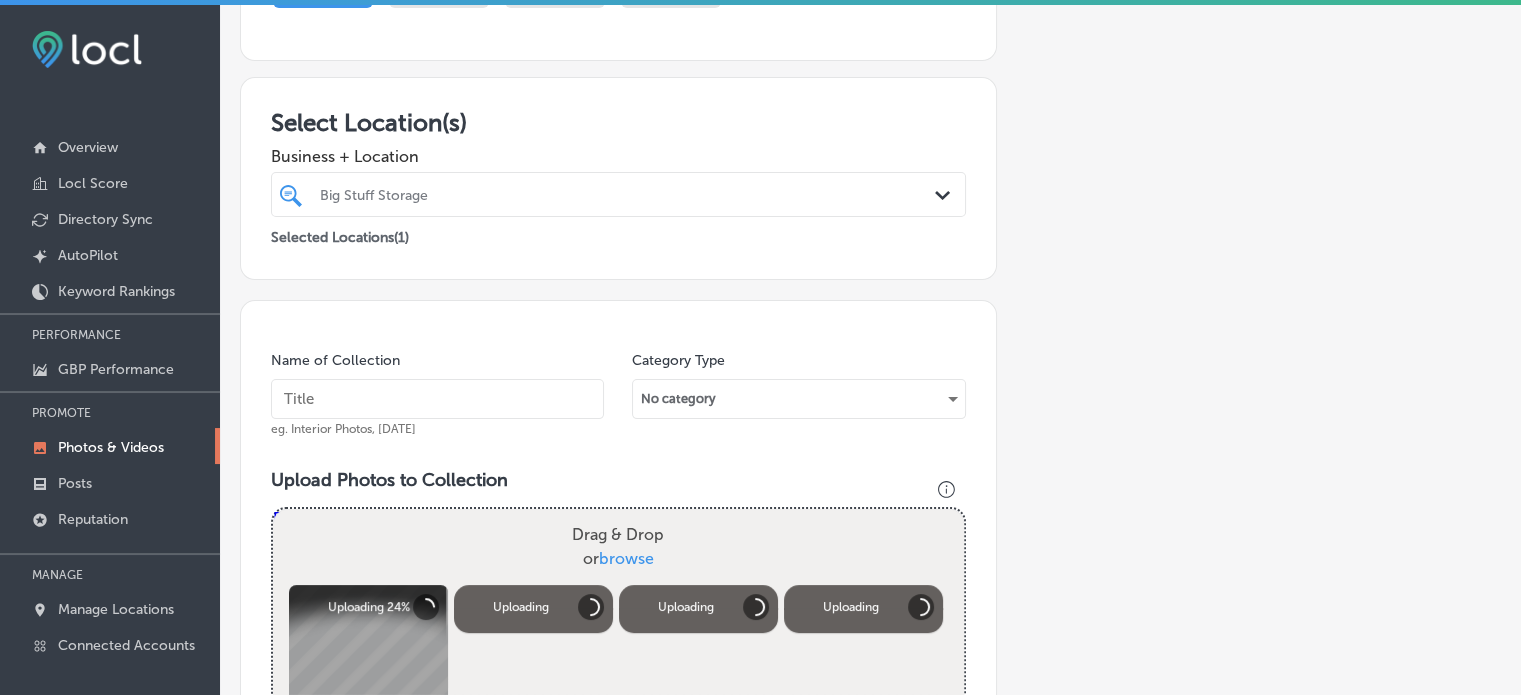 click at bounding box center [437, 399] 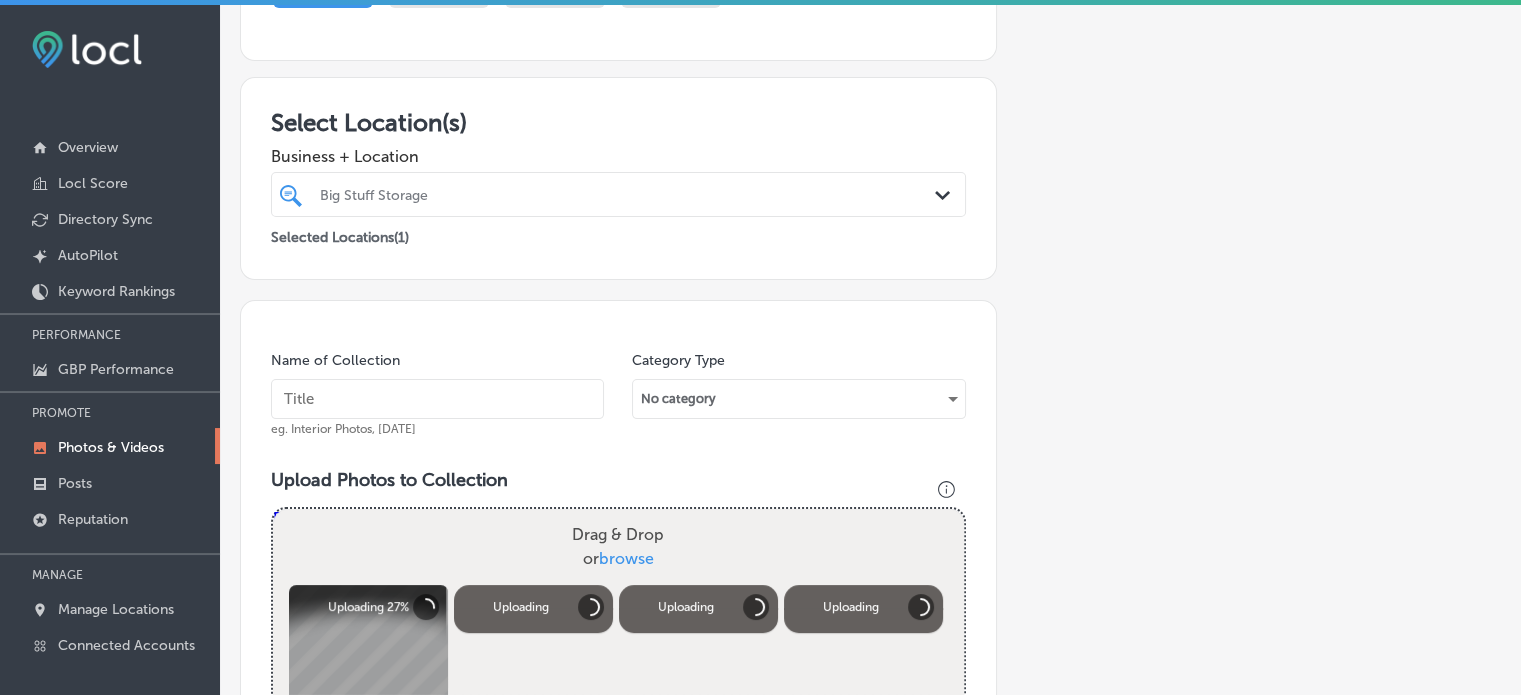 paste on "Back-in storage" 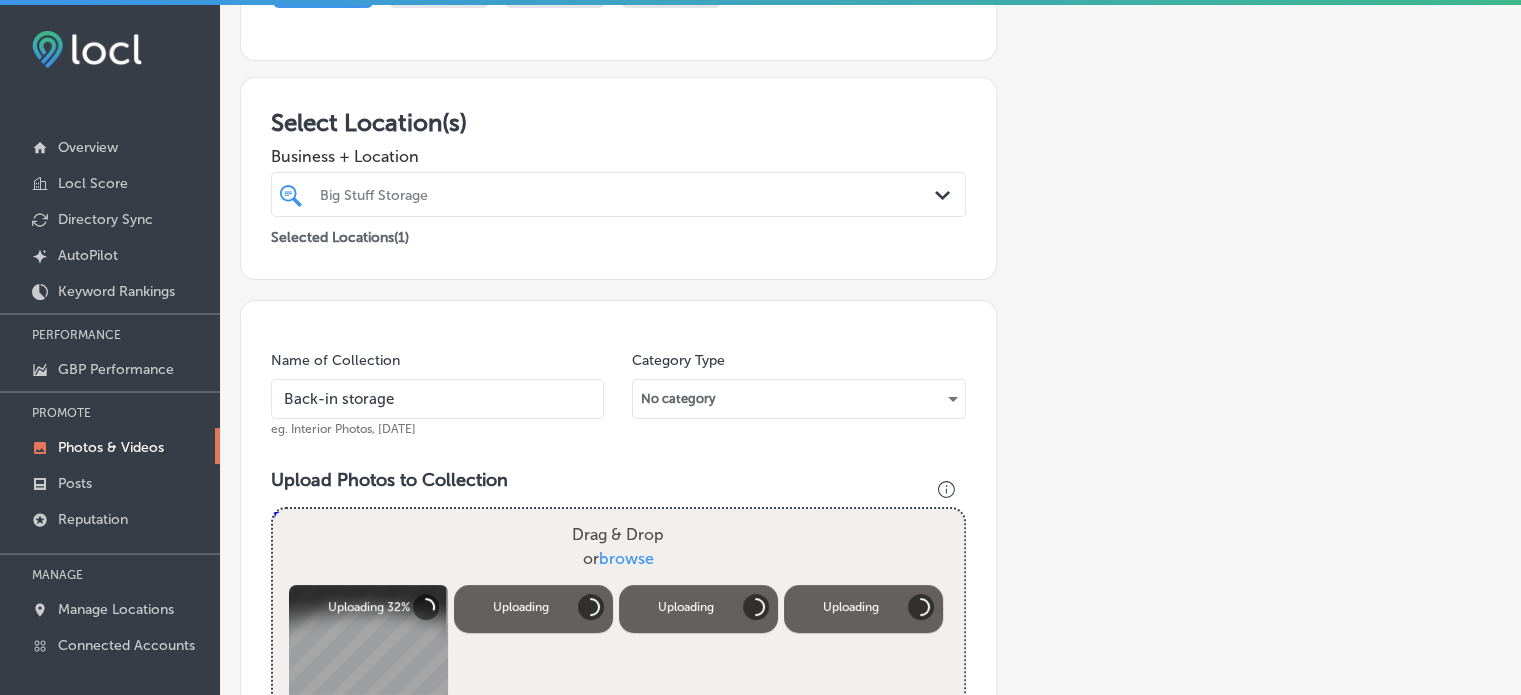 type on "Back-in storage" 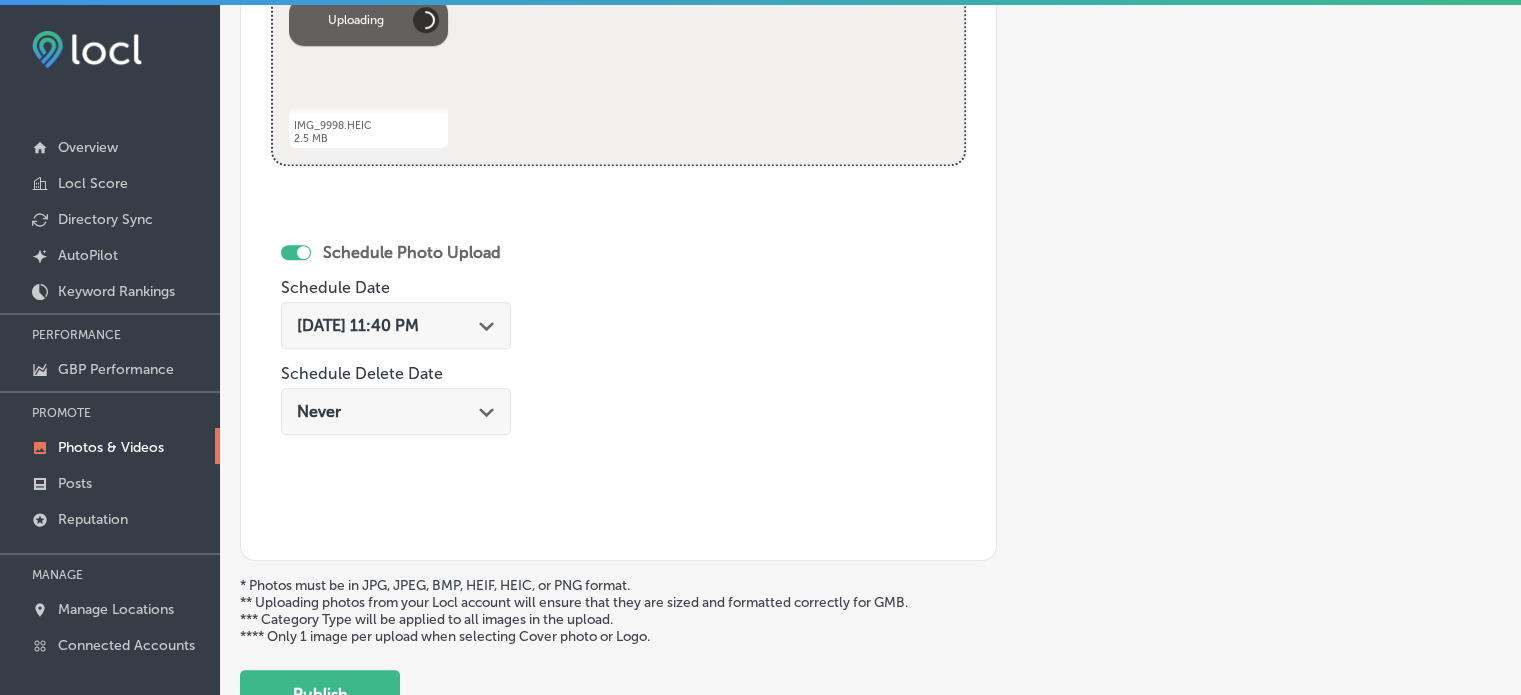 scroll, scrollTop: 1024, scrollLeft: 0, axis: vertical 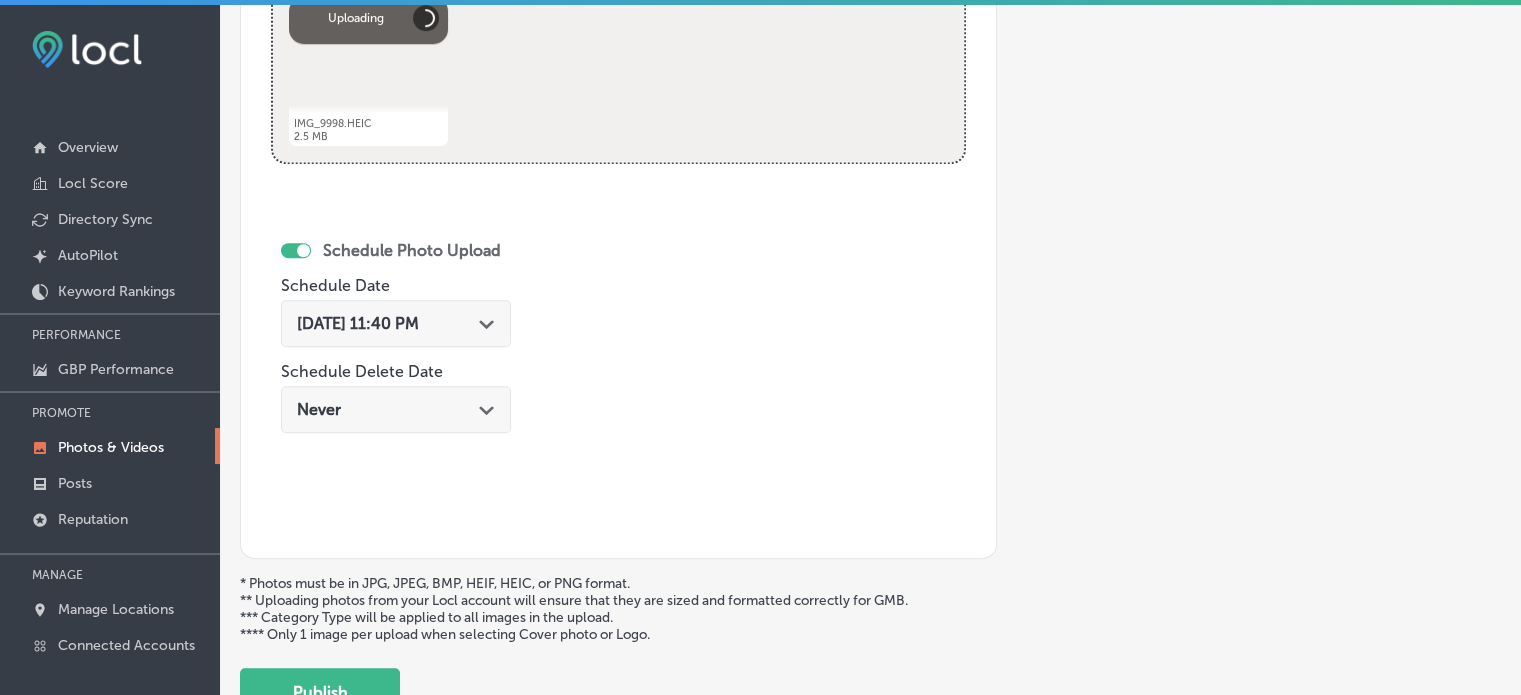 click on "Path
Created with Sketch." at bounding box center [487, 322] 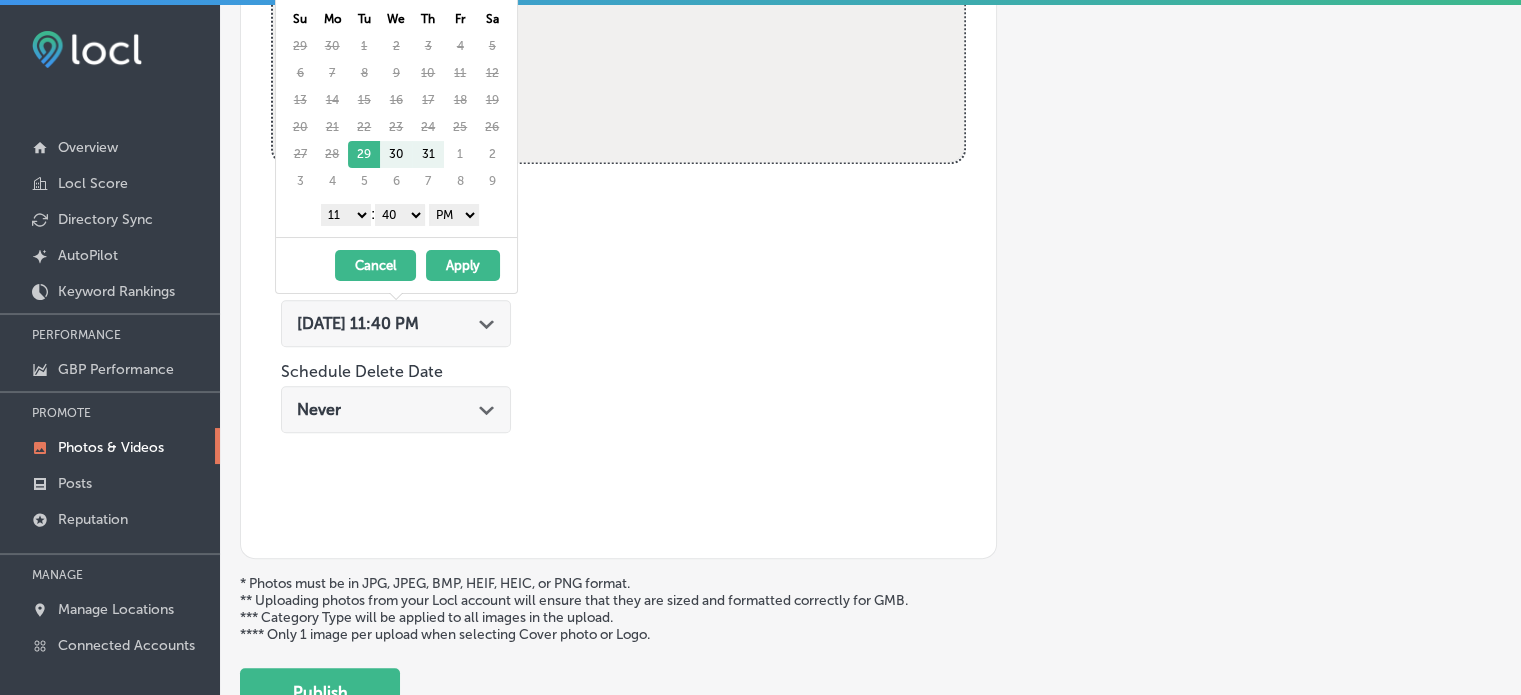 click on "Schedule Photo Upload Schedule Date [DATE] 11:40 PM
Path
Created with Sketch.
Schedule Delete Date Never
Path
Created with Sketch." 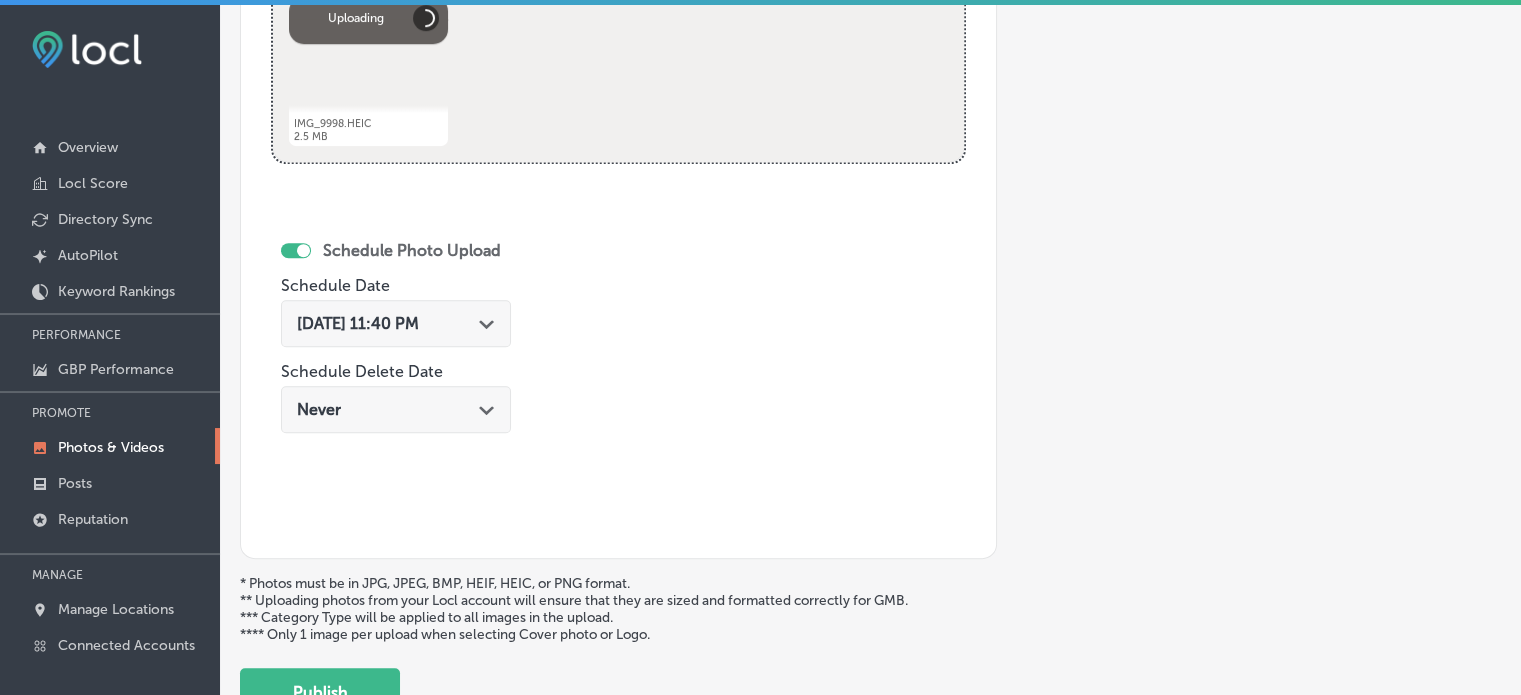 scroll, scrollTop: 893, scrollLeft: 0, axis: vertical 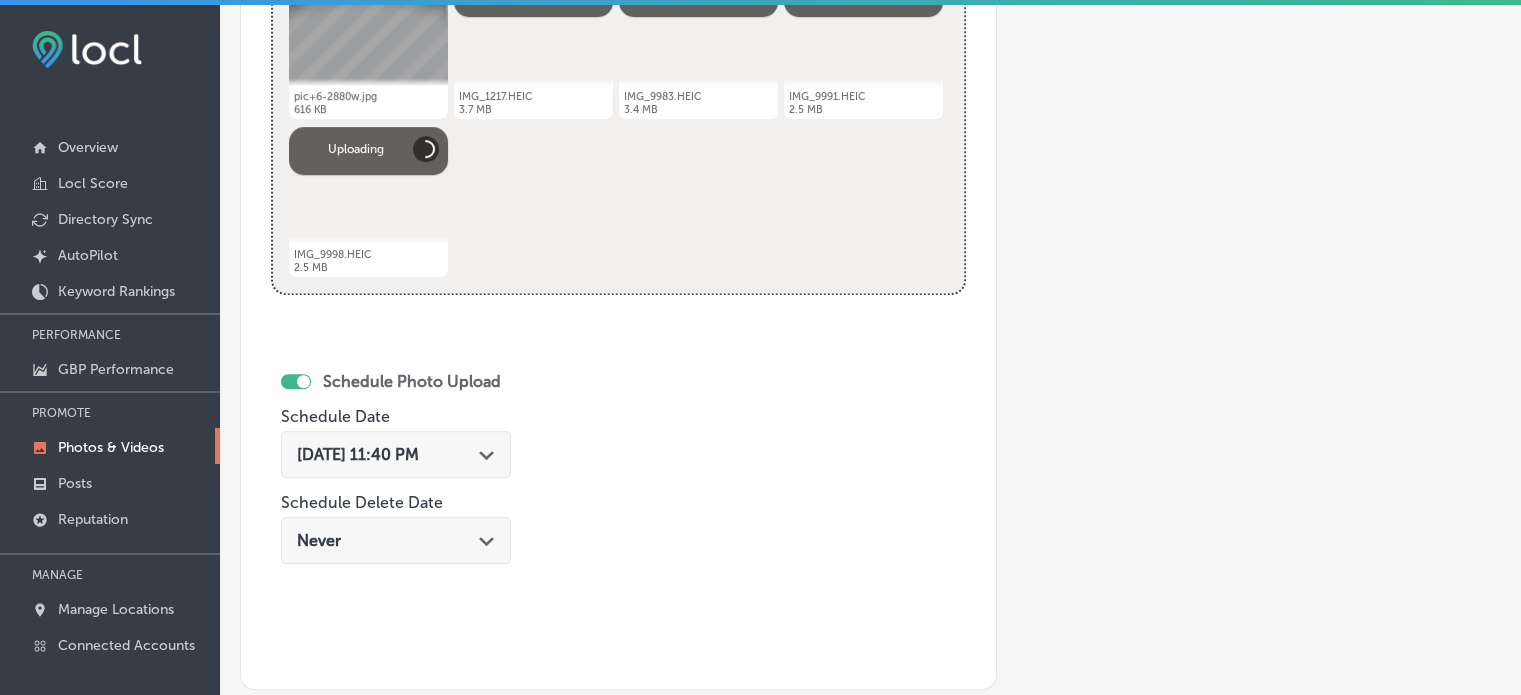 click on "[DATE] 11:40 PM
Path
Created with Sketch." at bounding box center (396, 454) 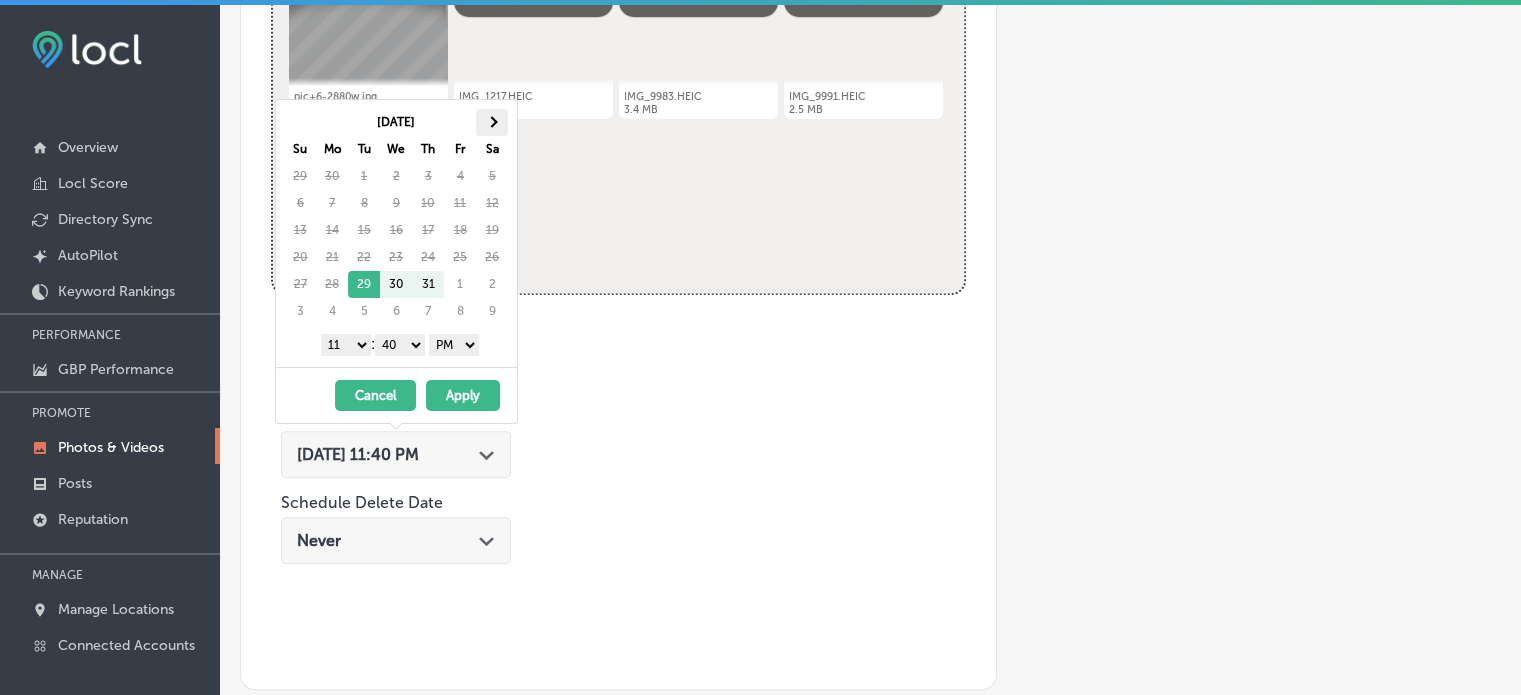 click at bounding box center [492, 122] 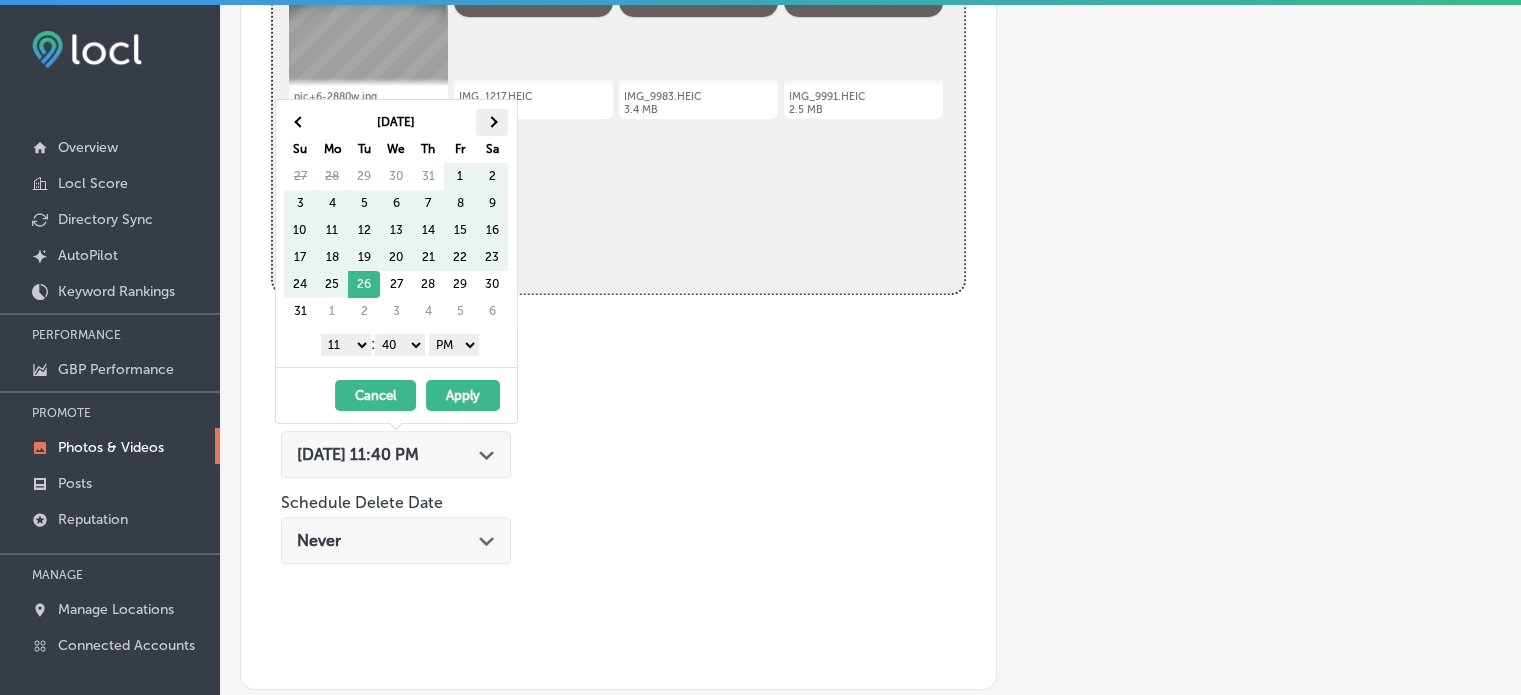 click at bounding box center [492, 122] 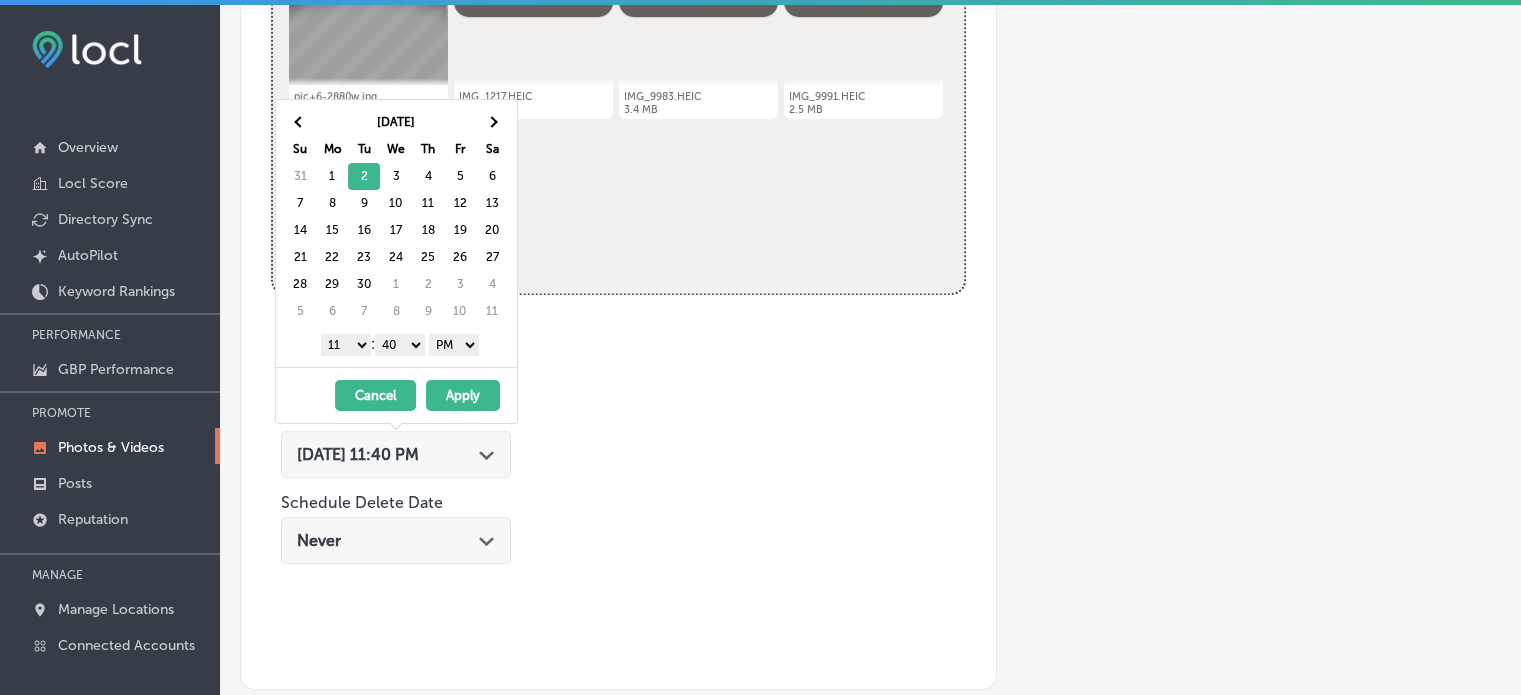 click on "1 2 3 4 5 6 7 8 9 10 11 12" at bounding box center (346, 345) 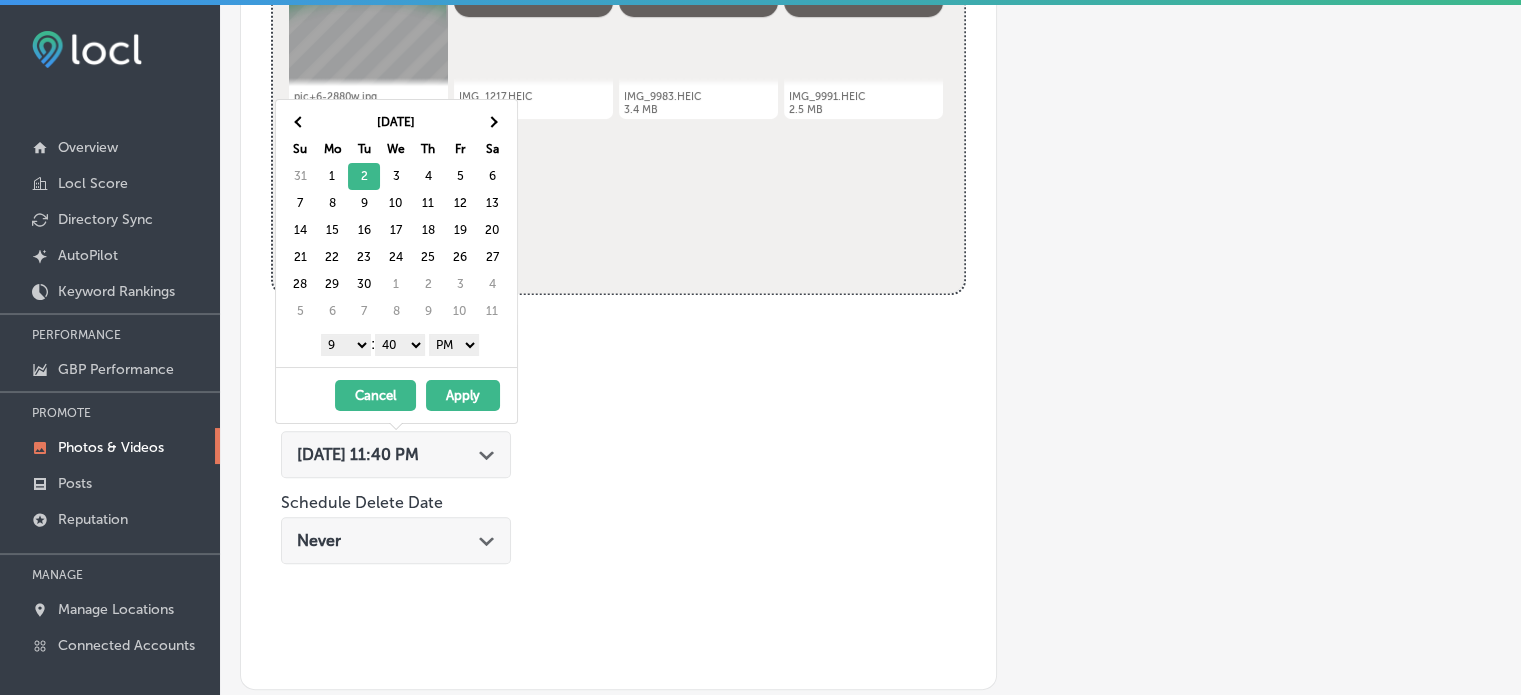 click on "00 10 20 30 40 50" at bounding box center (400, 345) 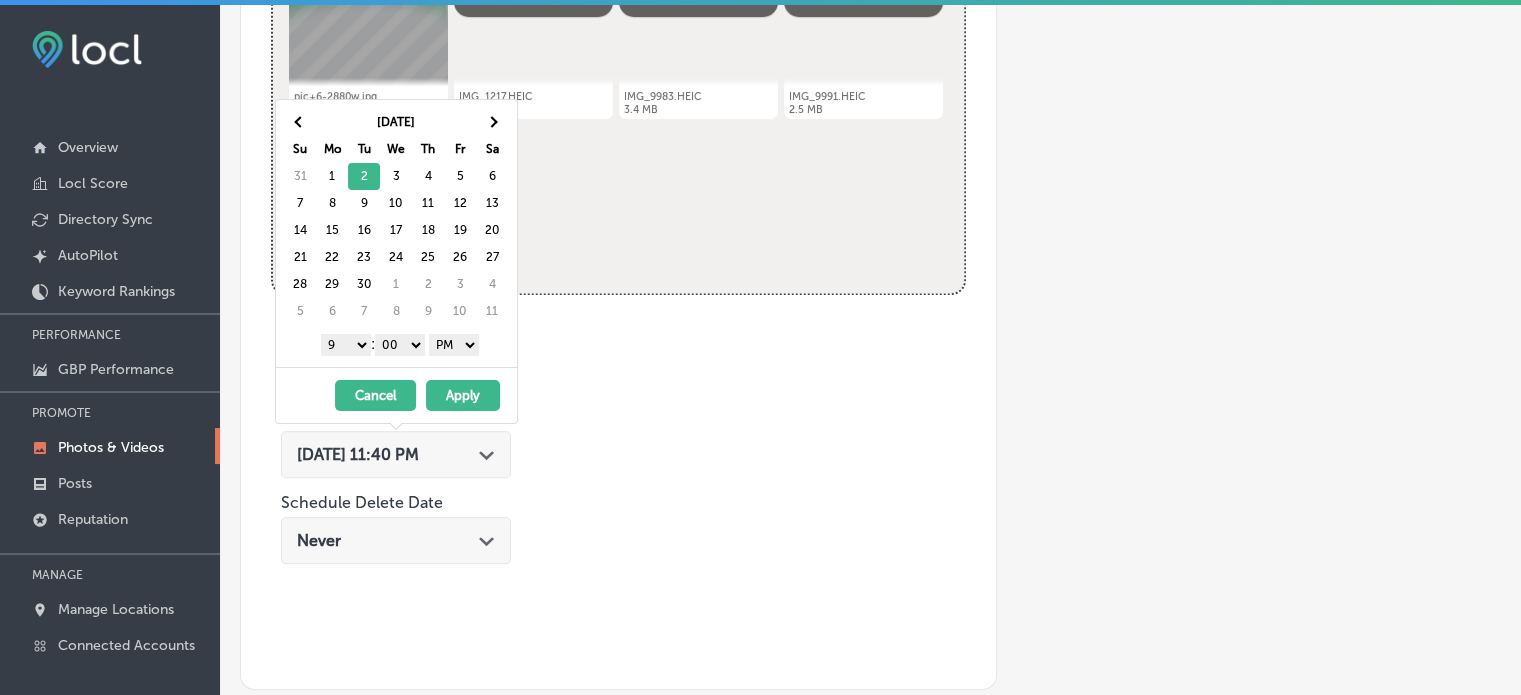 click on "Apply" at bounding box center [463, 395] 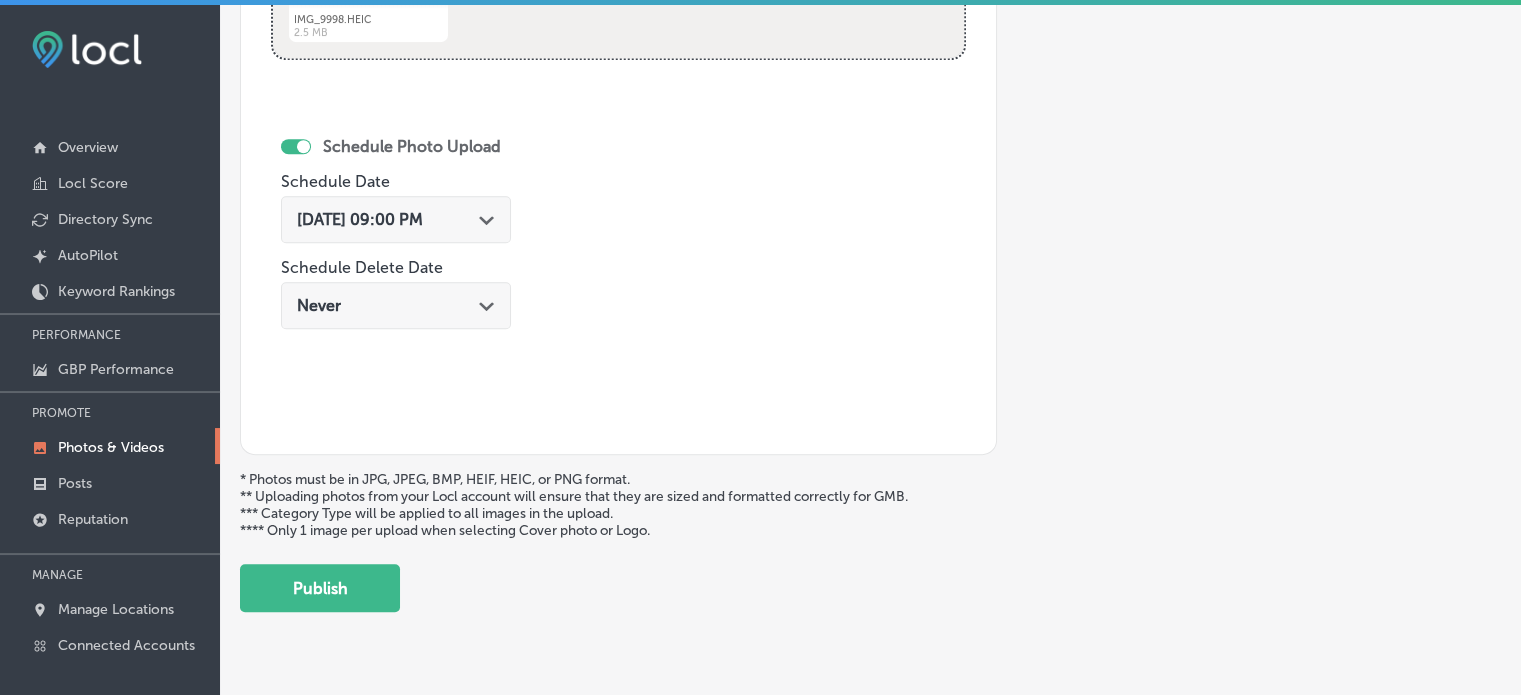 scroll, scrollTop: 1148, scrollLeft: 0, axis: vertical 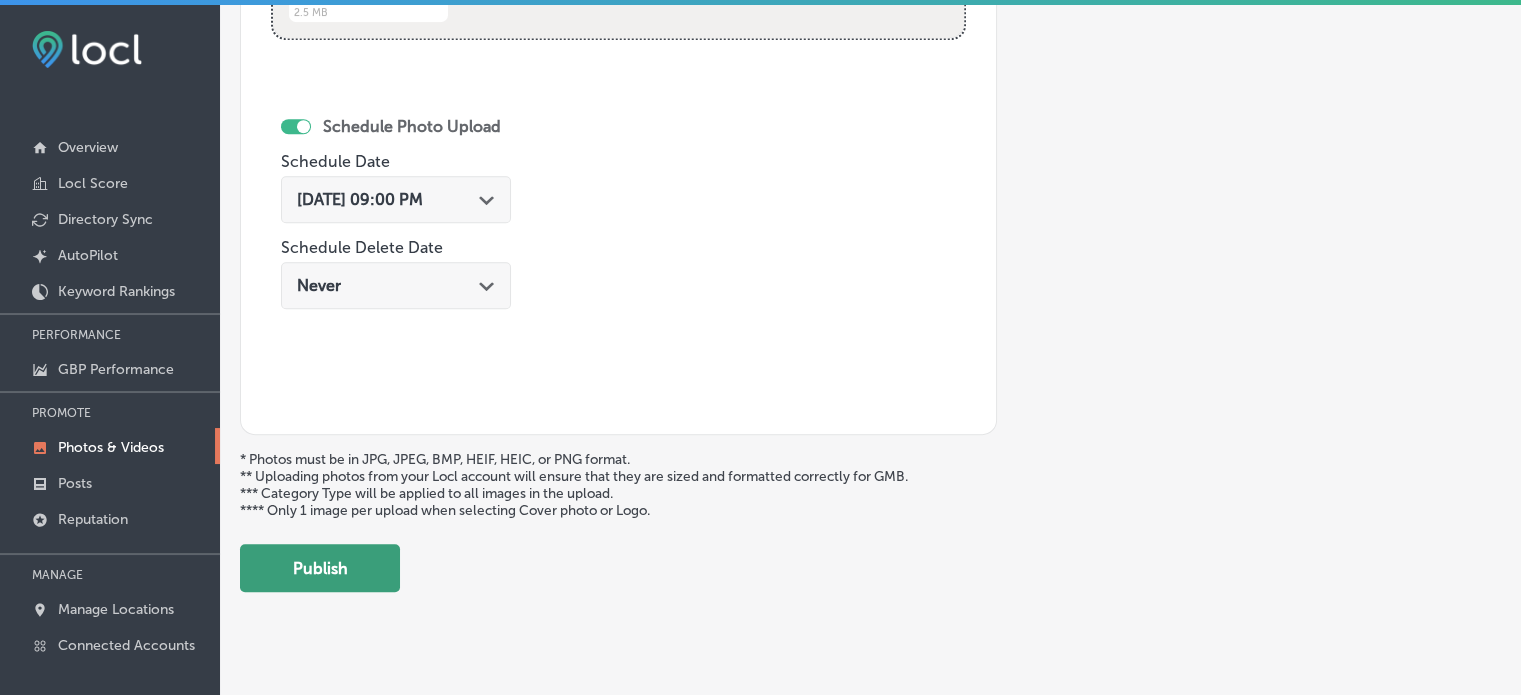 click on "Publish" at bounding box center (320, 568) 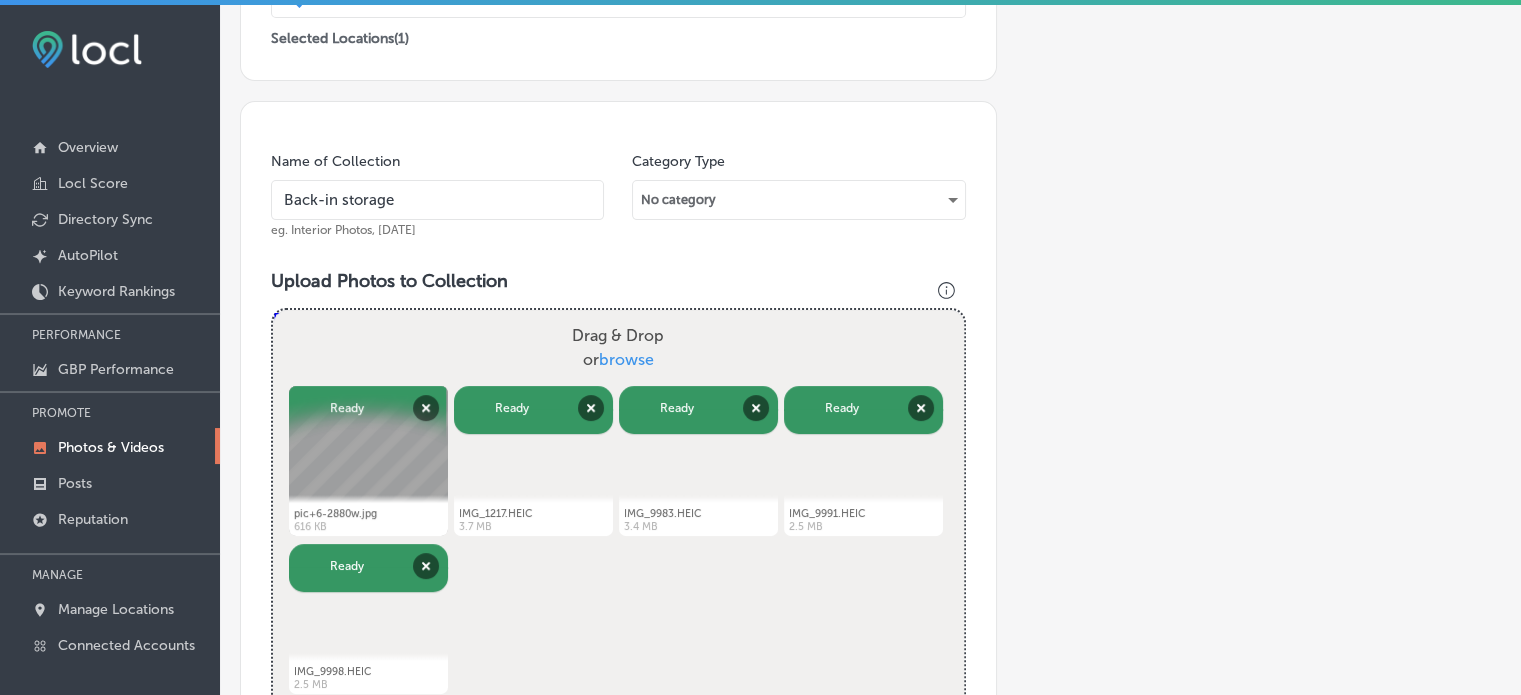 scroll, scrollTop: 438, scrollLeft: 0, axis: vertical 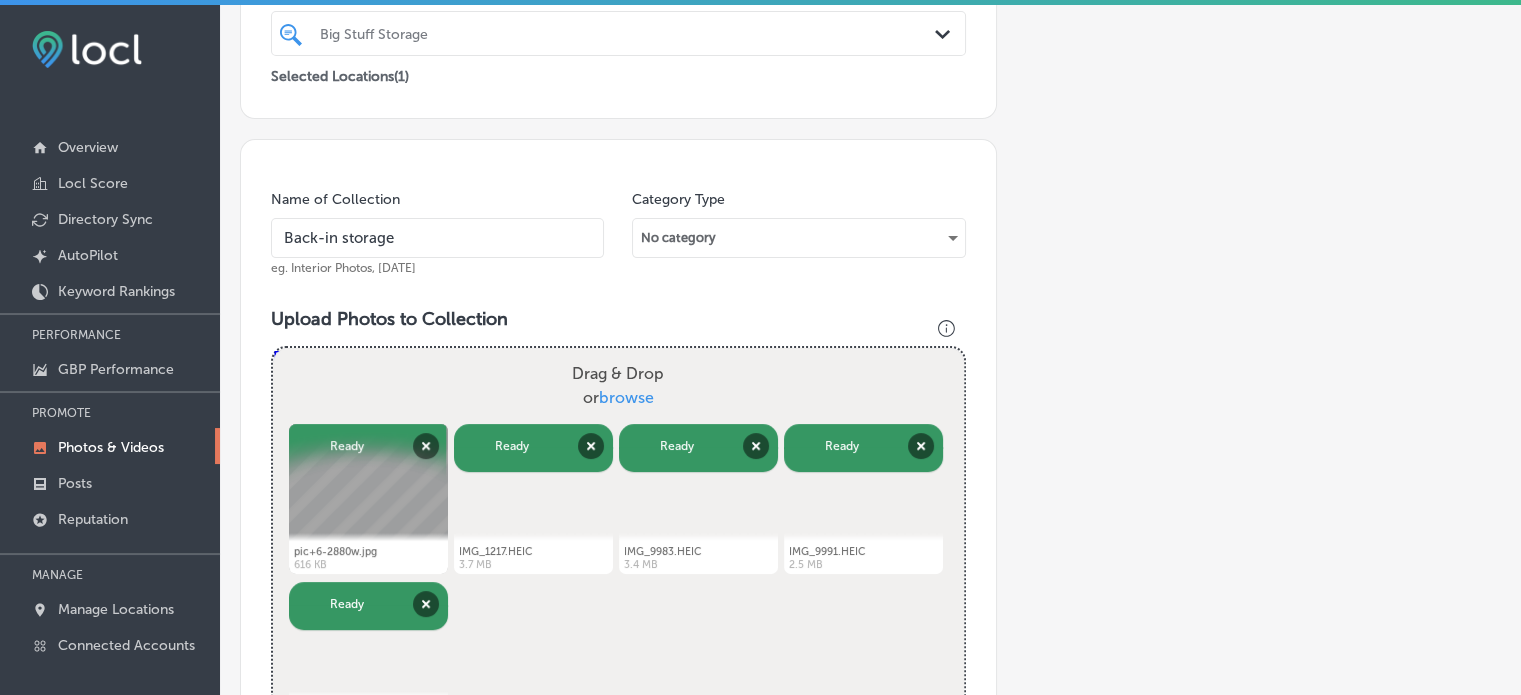type 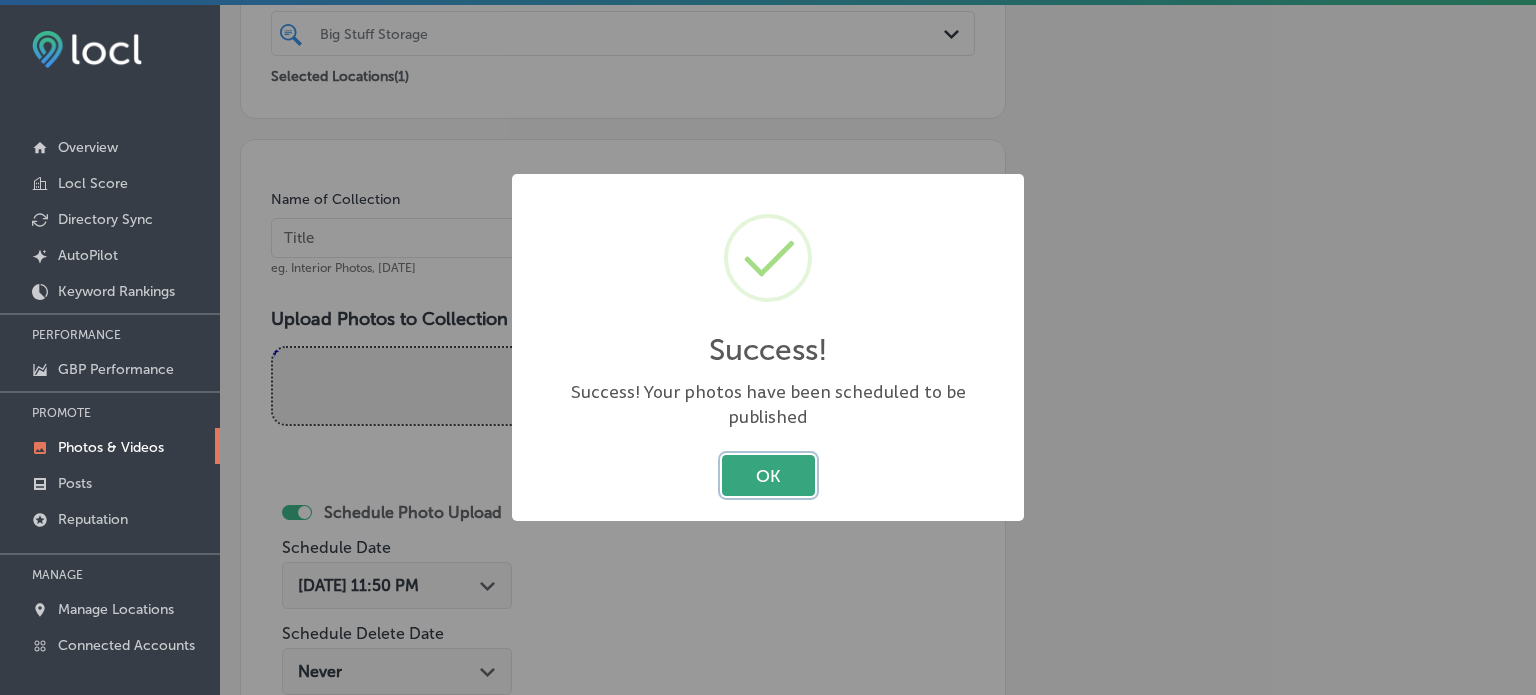 click on "OK" at bounding box center [768, 475] 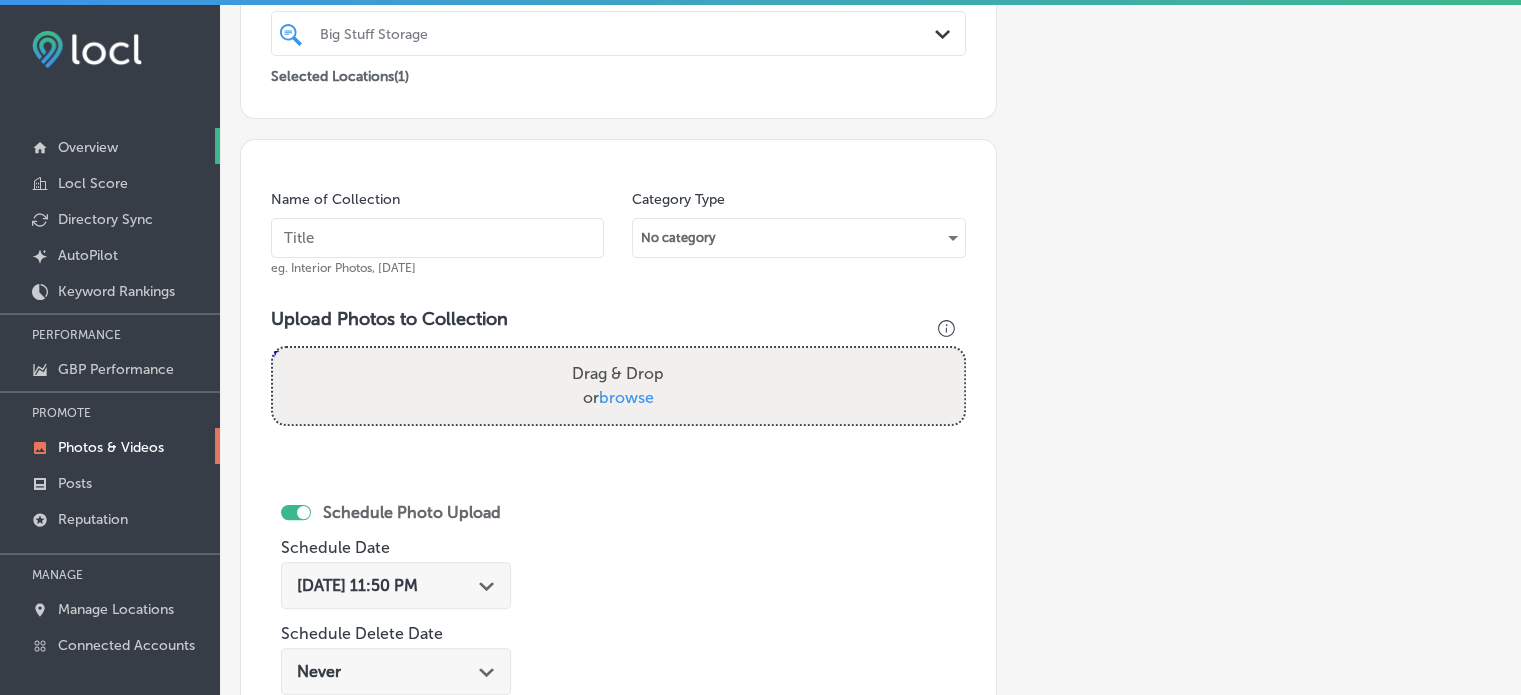 click on "Overview" at bounding box center (88, 147) 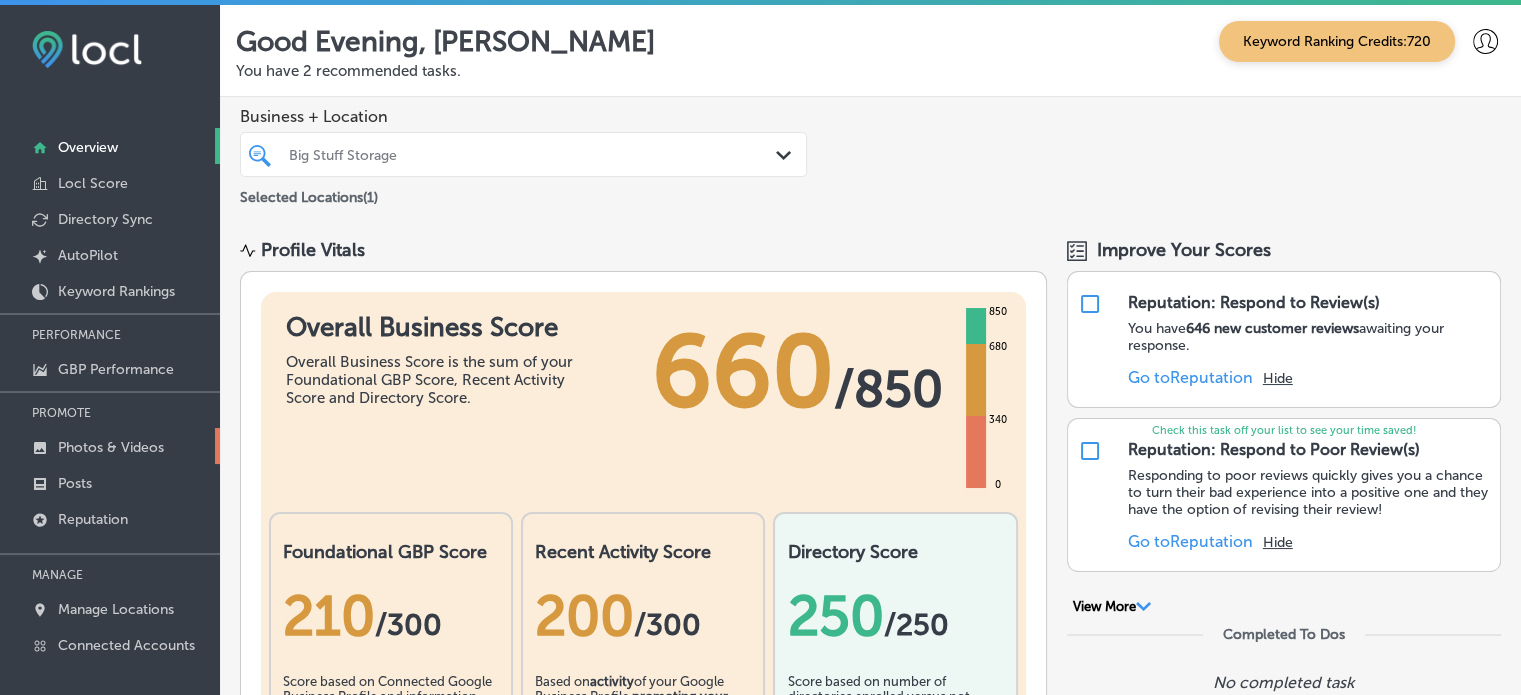 click on "Photos & Videos" at bounding box center [111, 447] 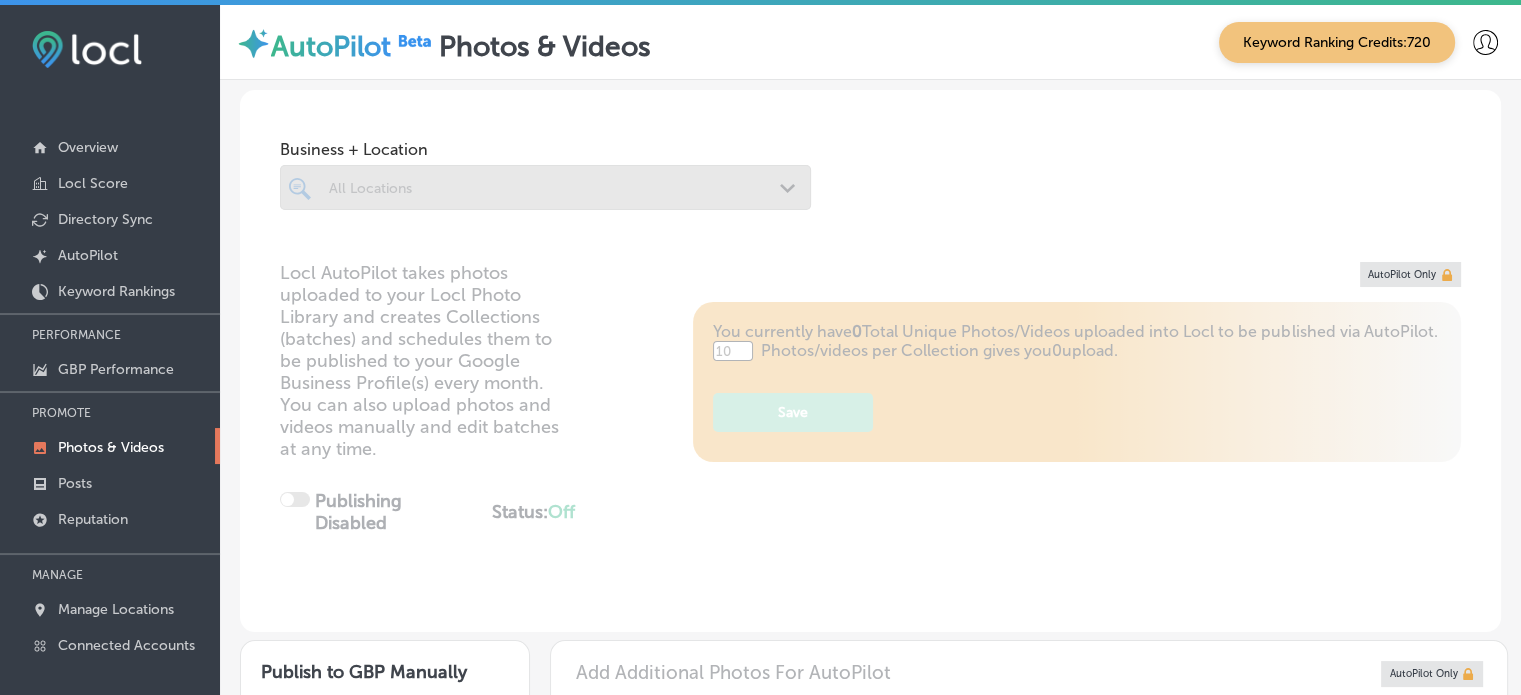 click at bounding box center (545, 187) 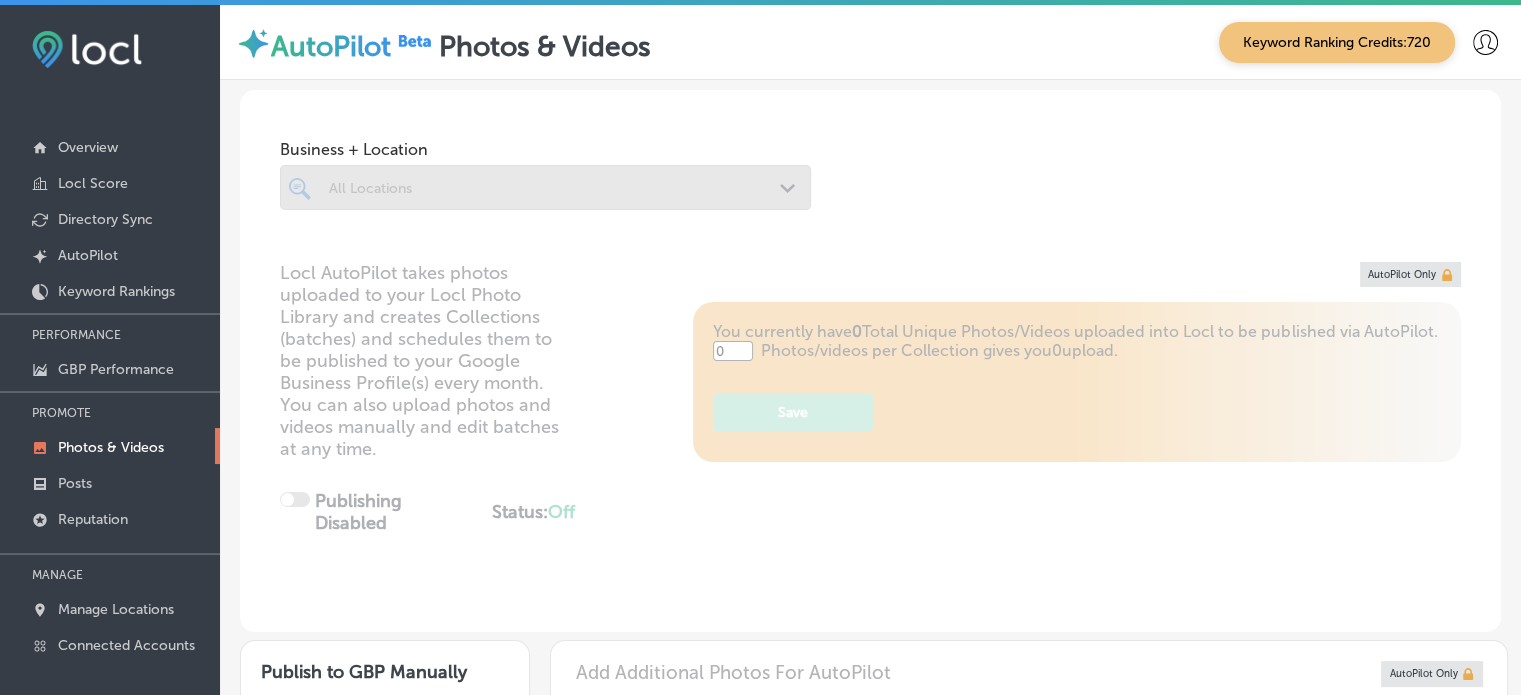type on "5" 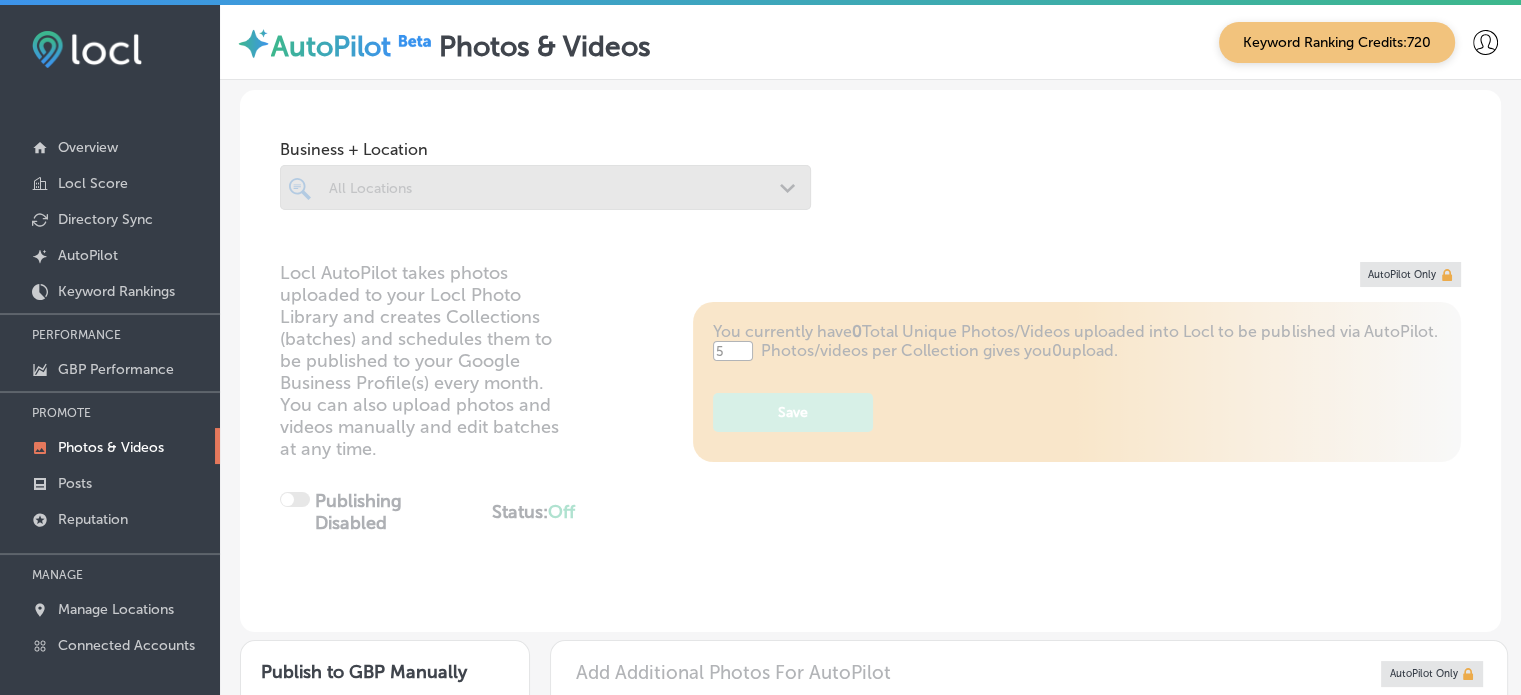 click at bounding box center (545, 187) 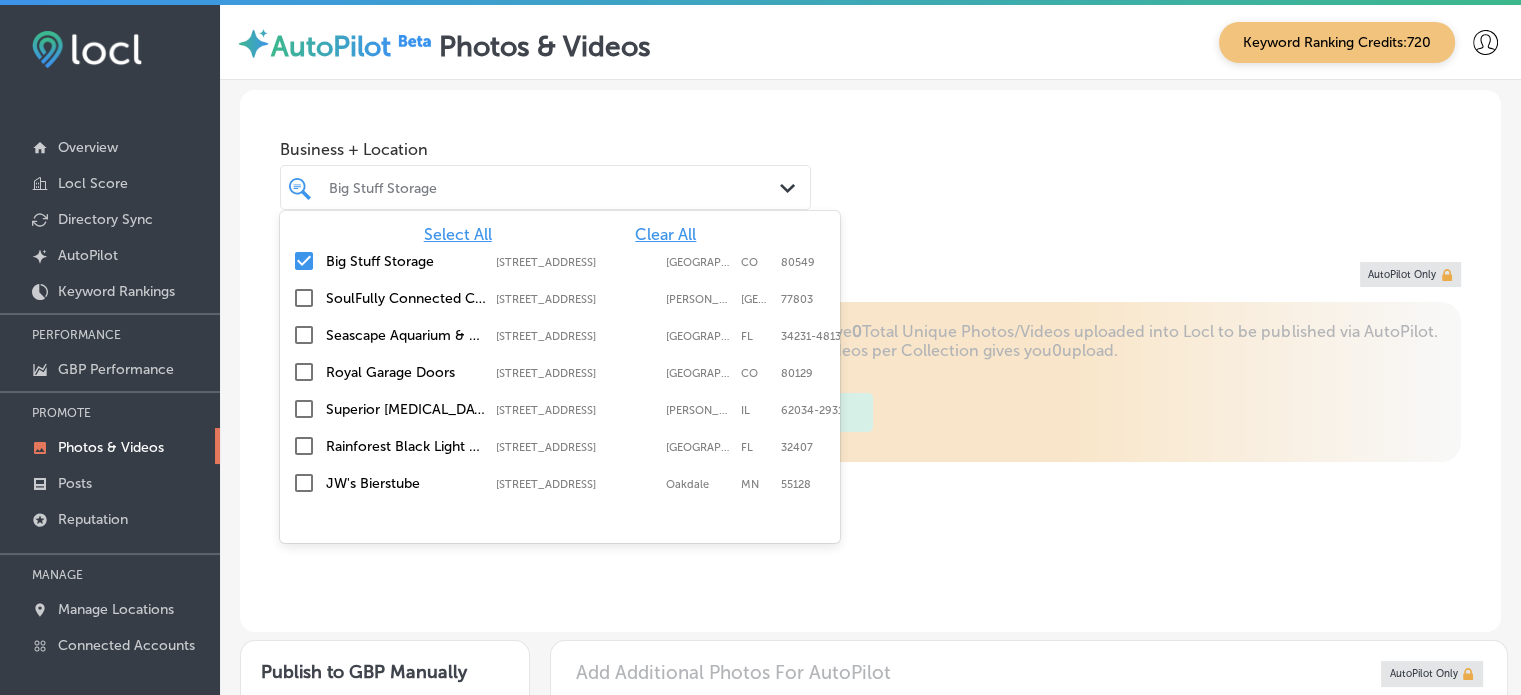 click on "Big Stuff Storage" at bounding box center [555, 187] 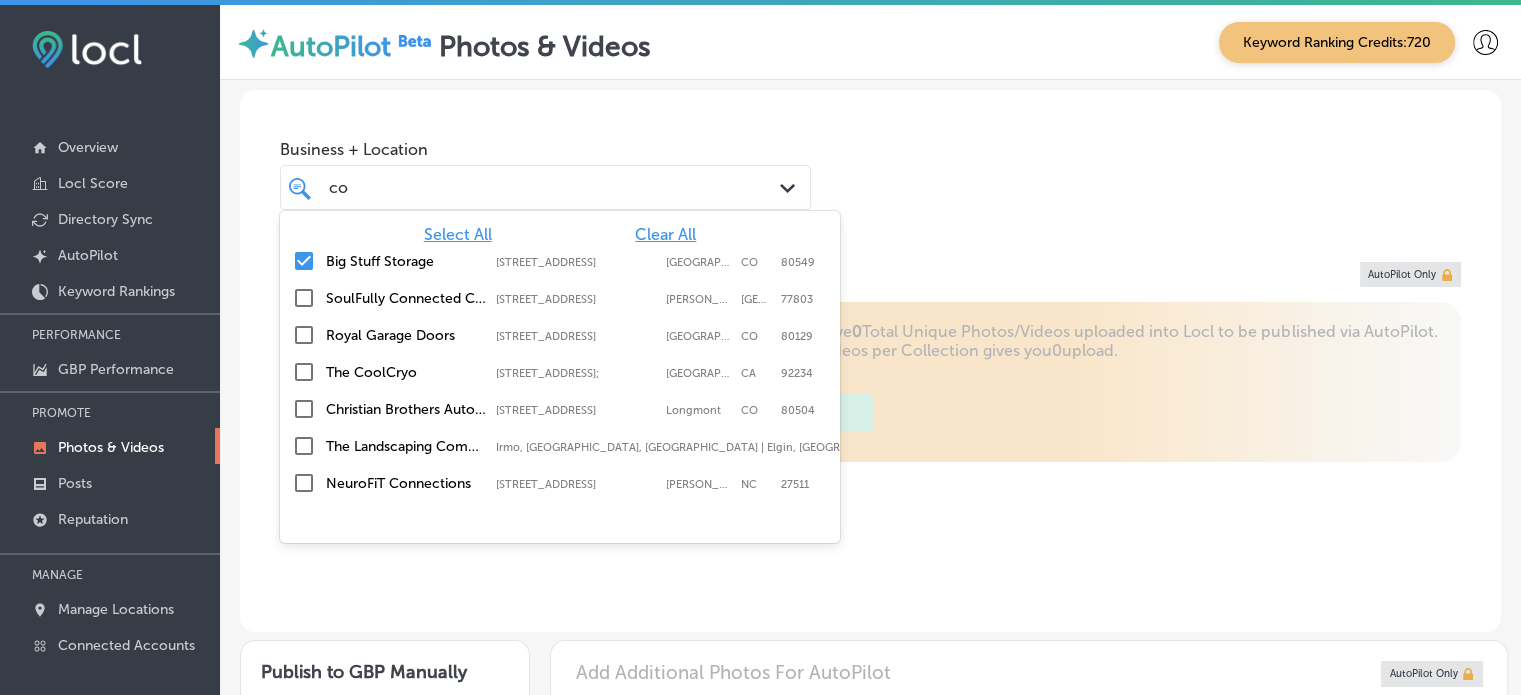 click on "Clear All" at bounding box center (665, 234) 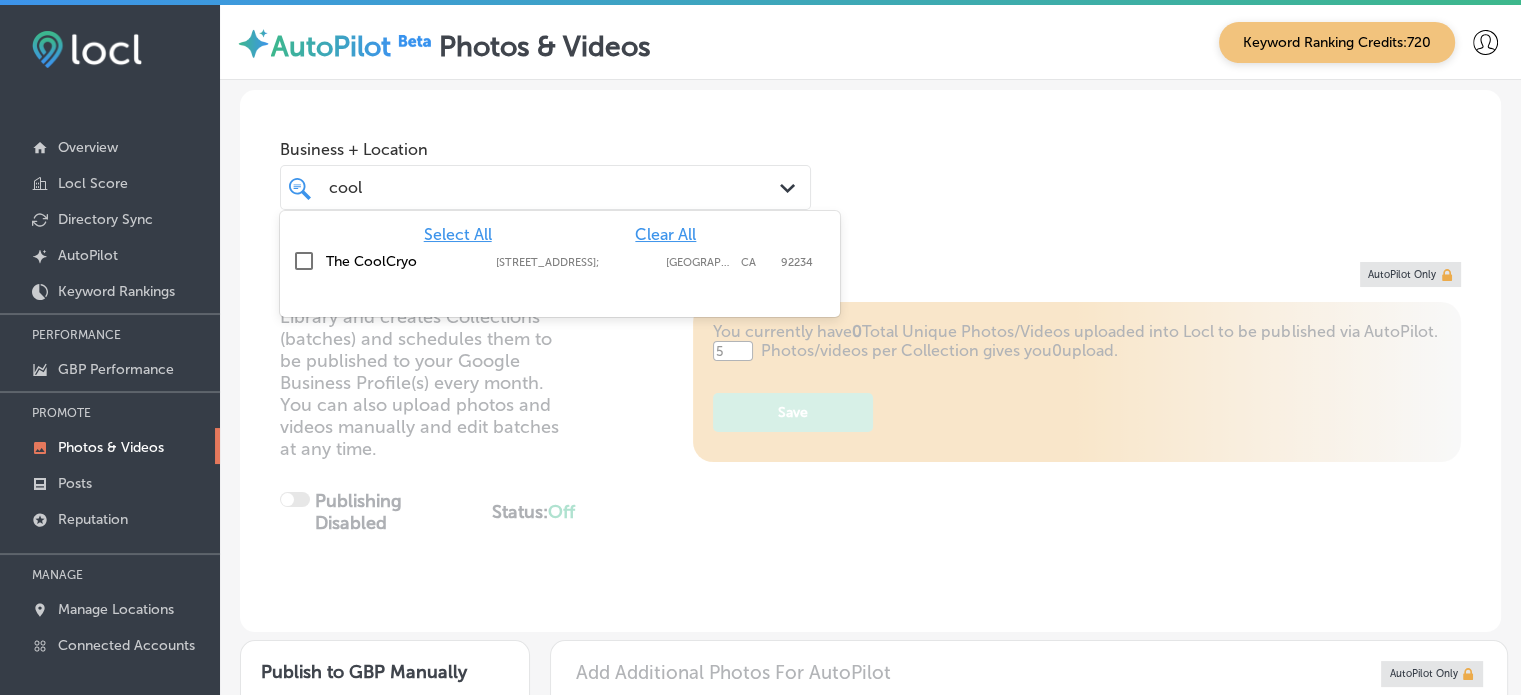 click on "[STREET_ADDRESS];" at bounding box center (576, 262) 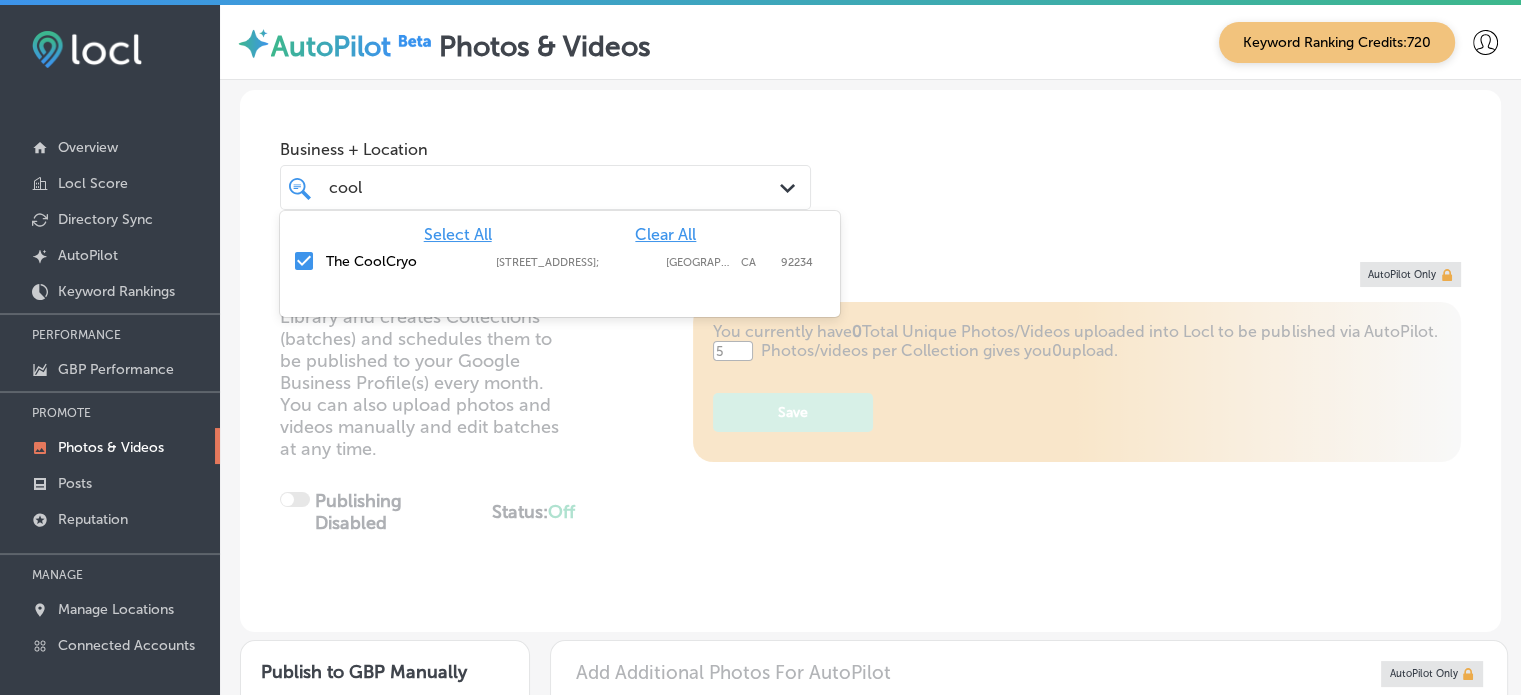 type on "cool" 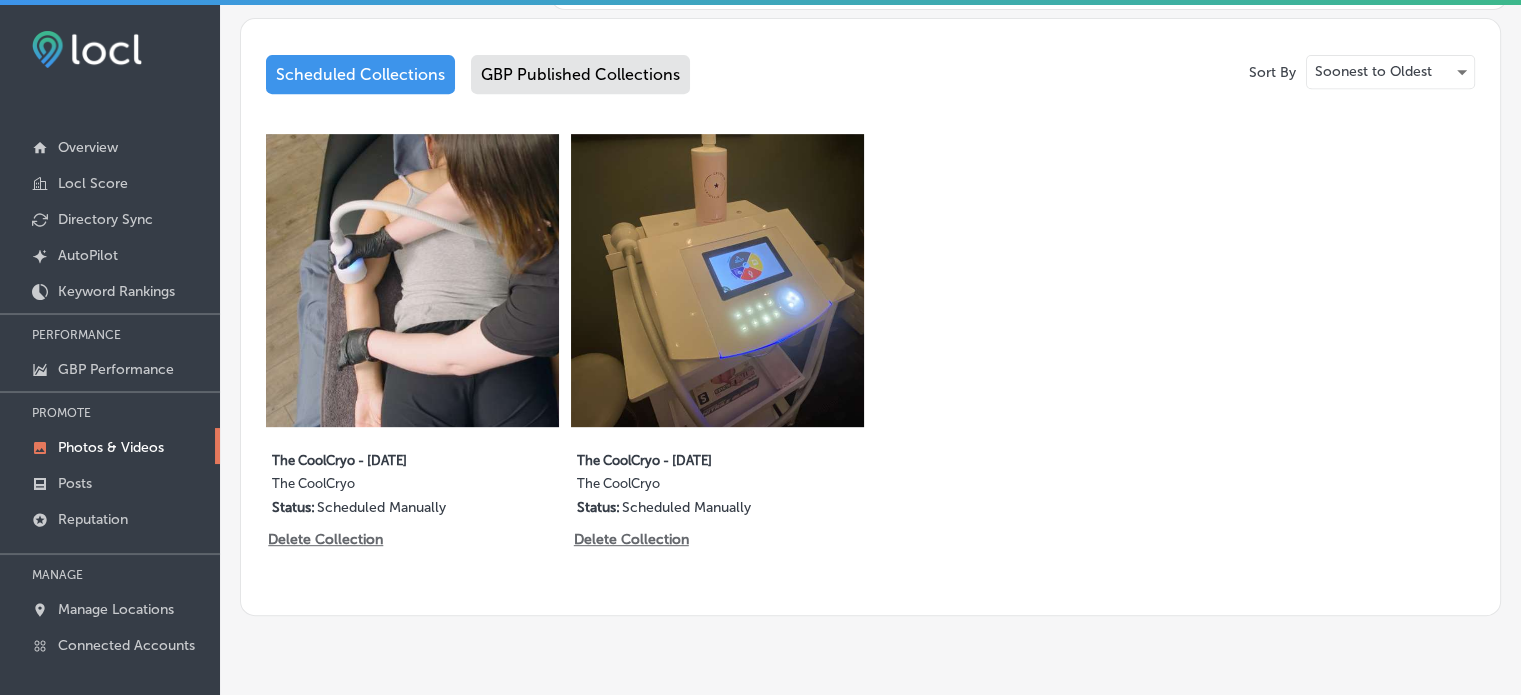 scroll, scrollTop: 924, scrollLeft: 0, axis: vertical 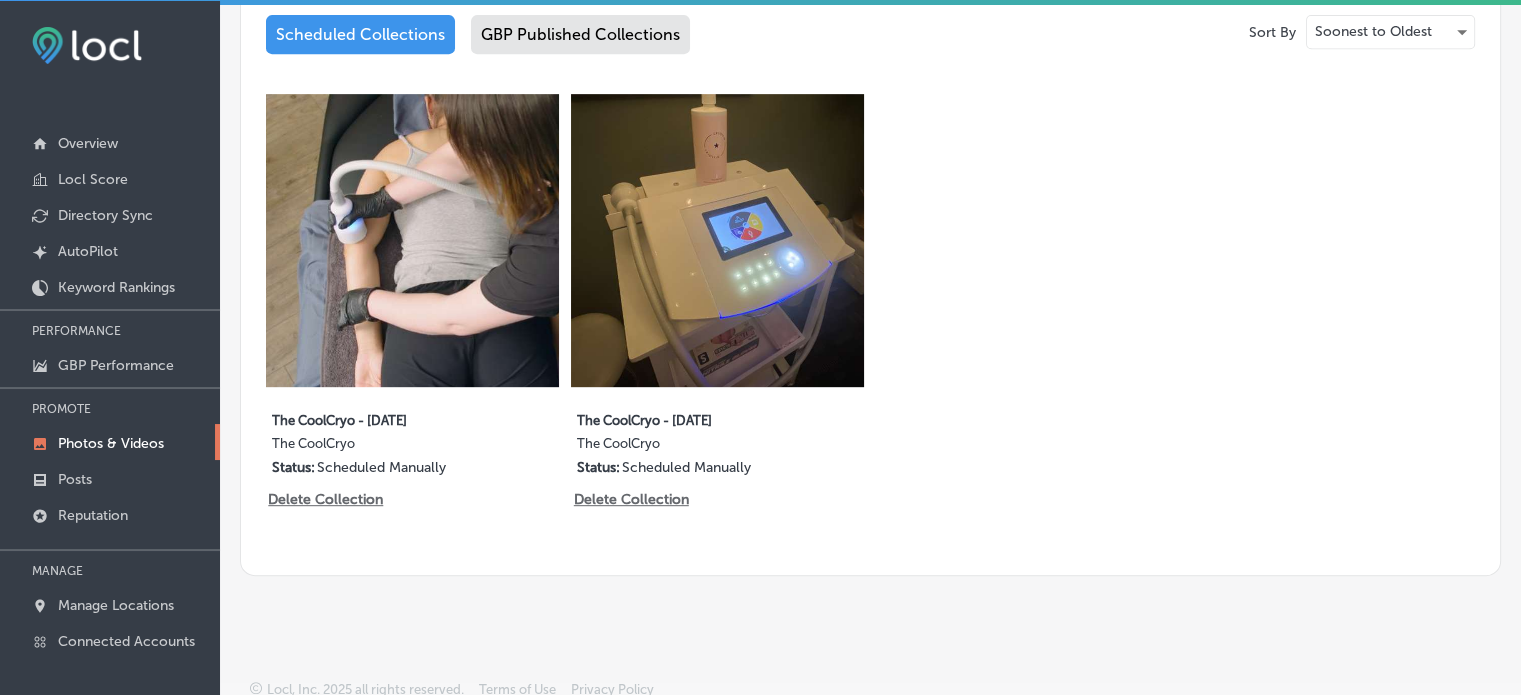 click on "GBP Published Collections" at bounding box center (580, 34) 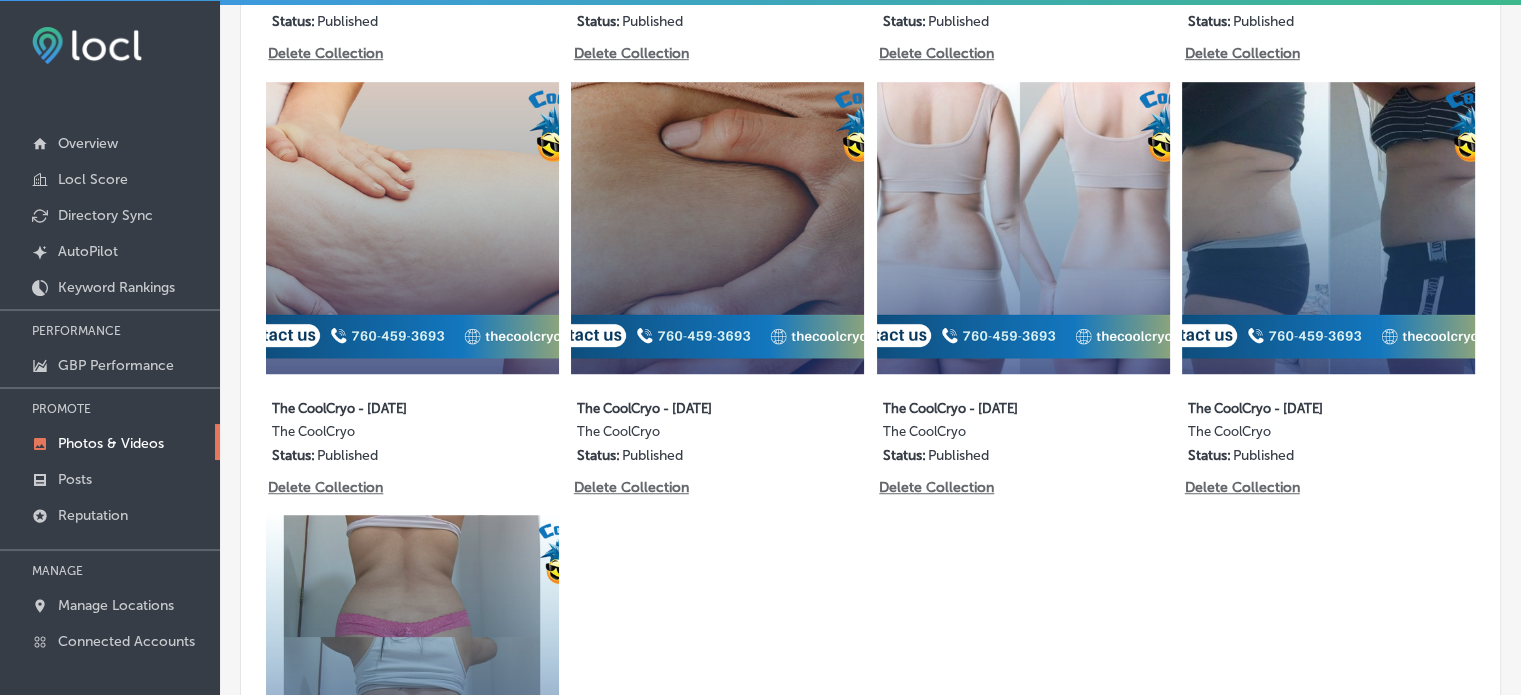 scroll, scrollTop: 1368, scrollLeft: 0, axis: vertical 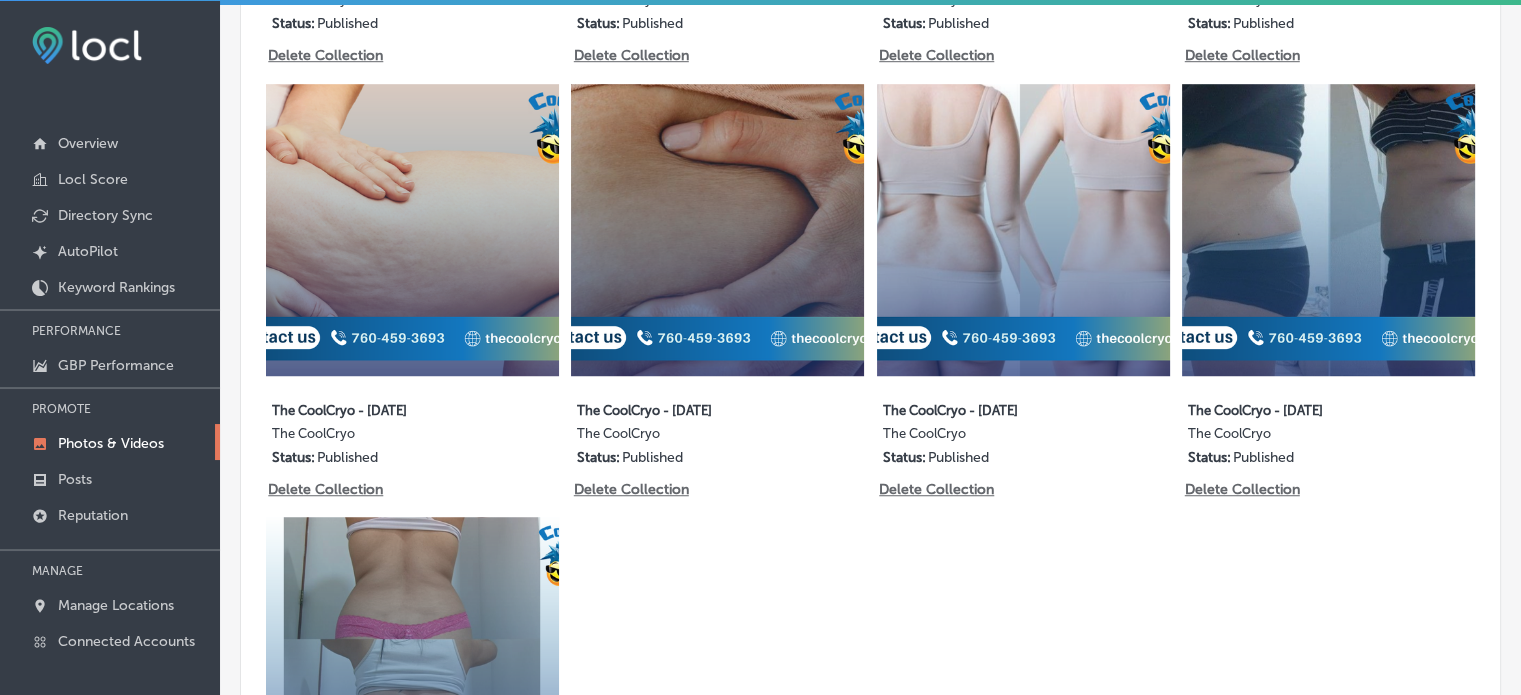 click on "5   images [DATE] The CoolCryo - [DATE] The CoolCryo   Status: Published Delete Collection 5   images [DATE] The CoolCryo - [DATE] The CoolCryo   Status: Published Delete Collection 5   images [DATE] The CoolCryo - [DATE] The CoolCryo   Status: Published Delete Collection 5   images [DATE] The CoolCryo - [DATE] The CoolCryo   Status: Published Delete Collection 5   images [DATE] The CoolCryo - [DATE] The CoolCryo   Status: Published Delete Collection 5   images [DATE] The CoolCryo - [DATE] The CoolCryo   Status: Published Delete Collection 5   images [DATE] The CoolCryo - [DATE] The CoolCryo   Status: Published Delete Collection 5   images [DATE] The CoolCryo - [DATE] The CoolCryo   Status: Published Delete Collection 5   images [DATE] The CoolCryo - [DATE] The CoolCryo   Status: Published Delete Collection" at bounding box center (870, 294) 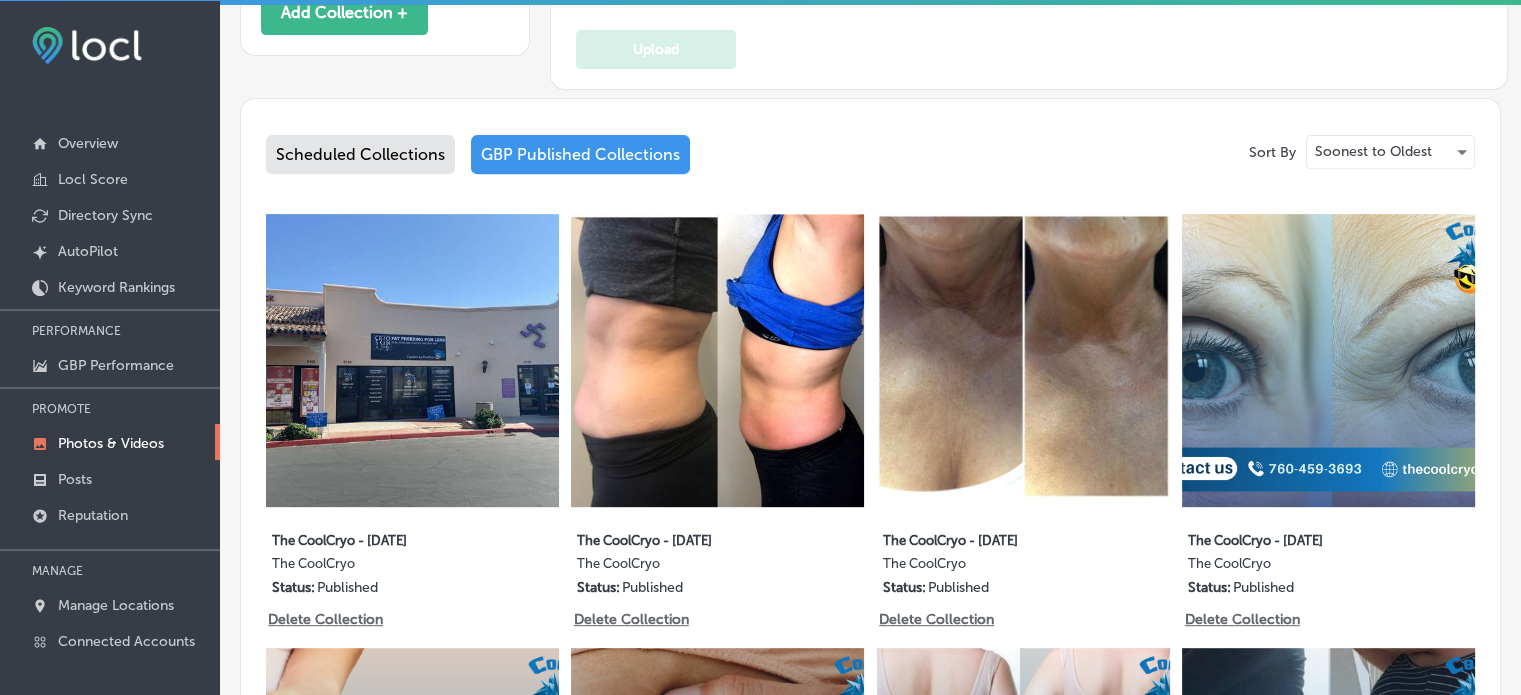 scroll, scrollTop: 804, scrollLeft: 0, axis: vertical 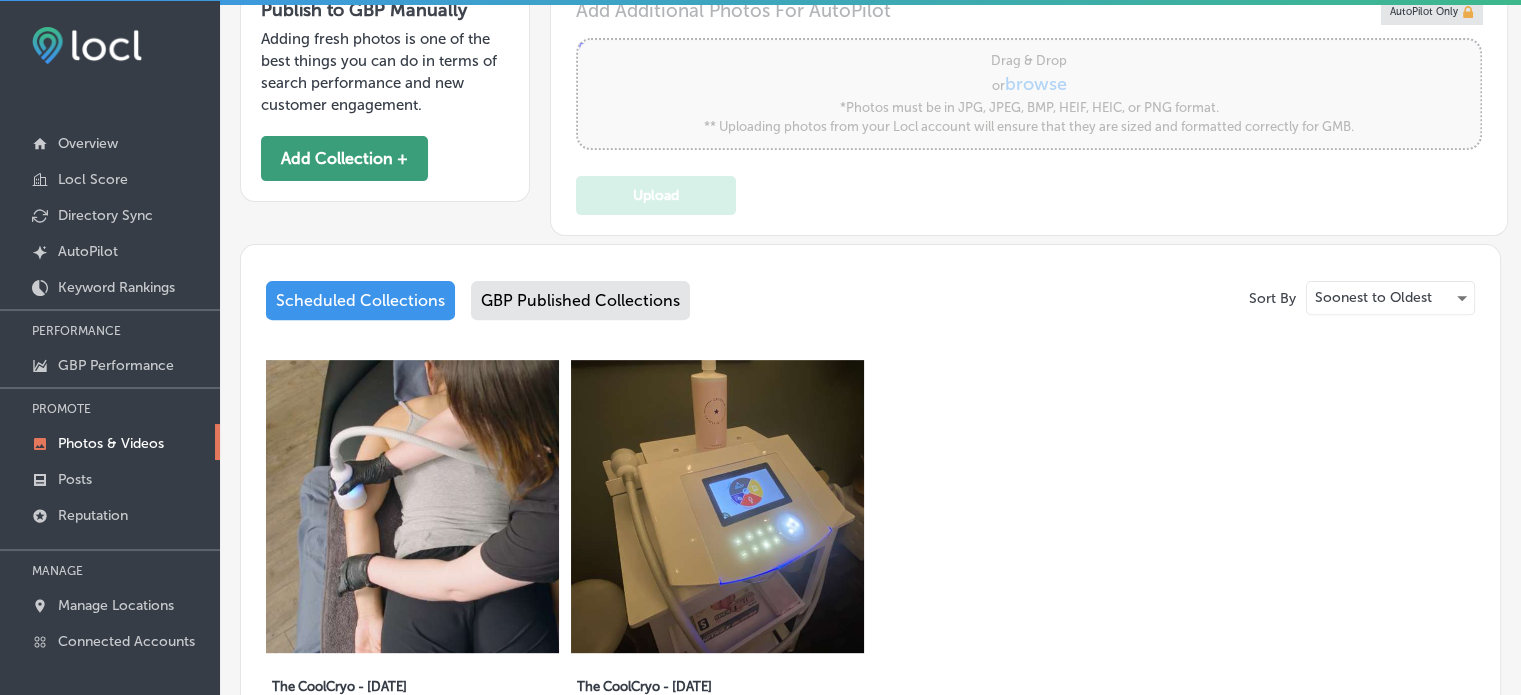 click on "Add Collection +" at bounding box center [344, 158] 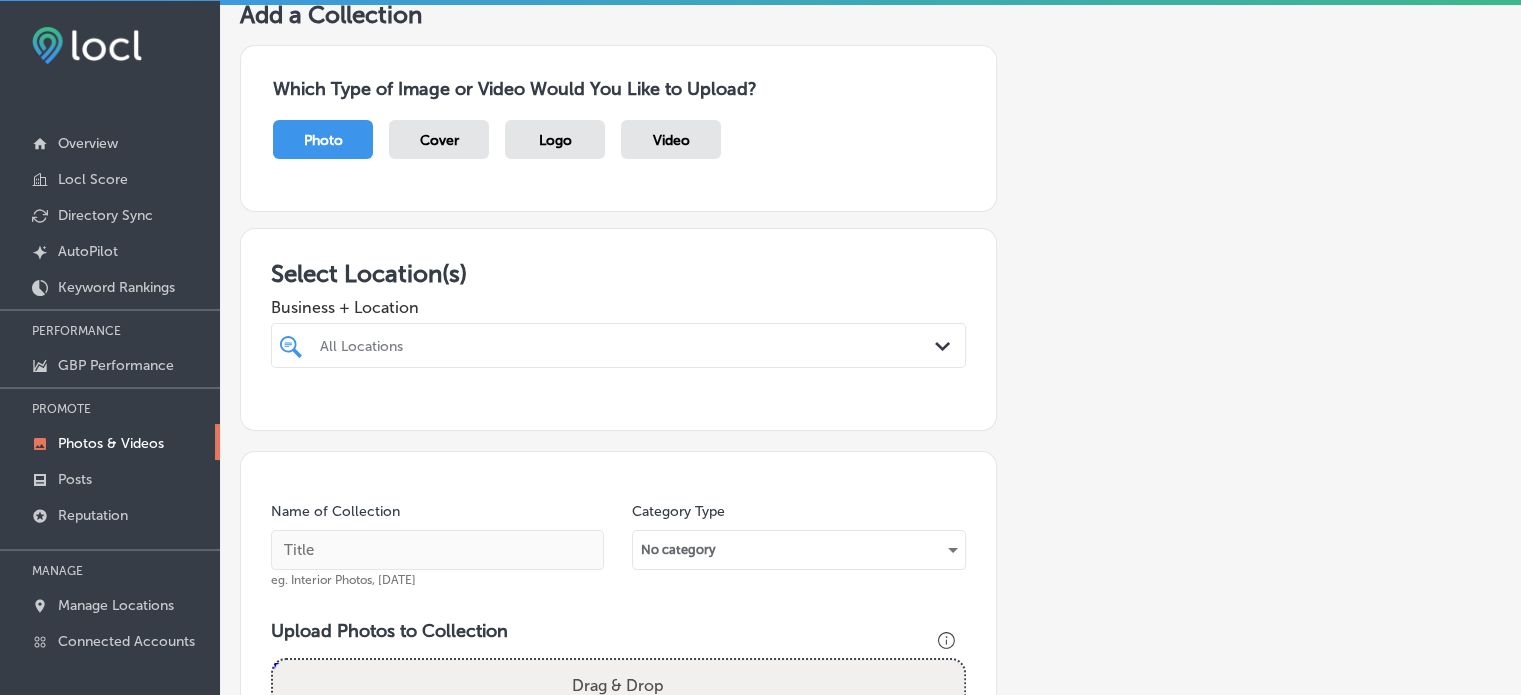 click on "All Locations
Path
Created with Sketch." at bounding box center [618, 345] 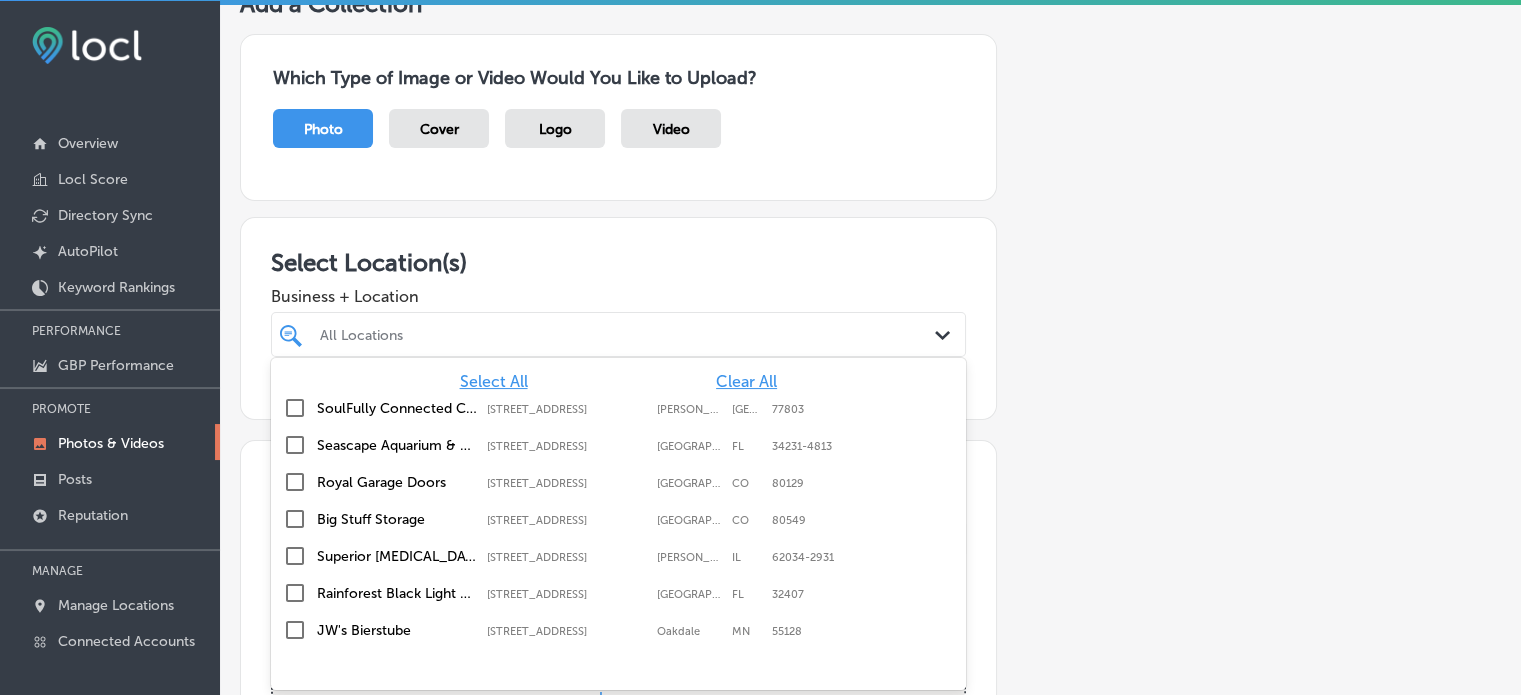 scroll, scrollTop: 134, scrollLeft: 0, axis: vertical 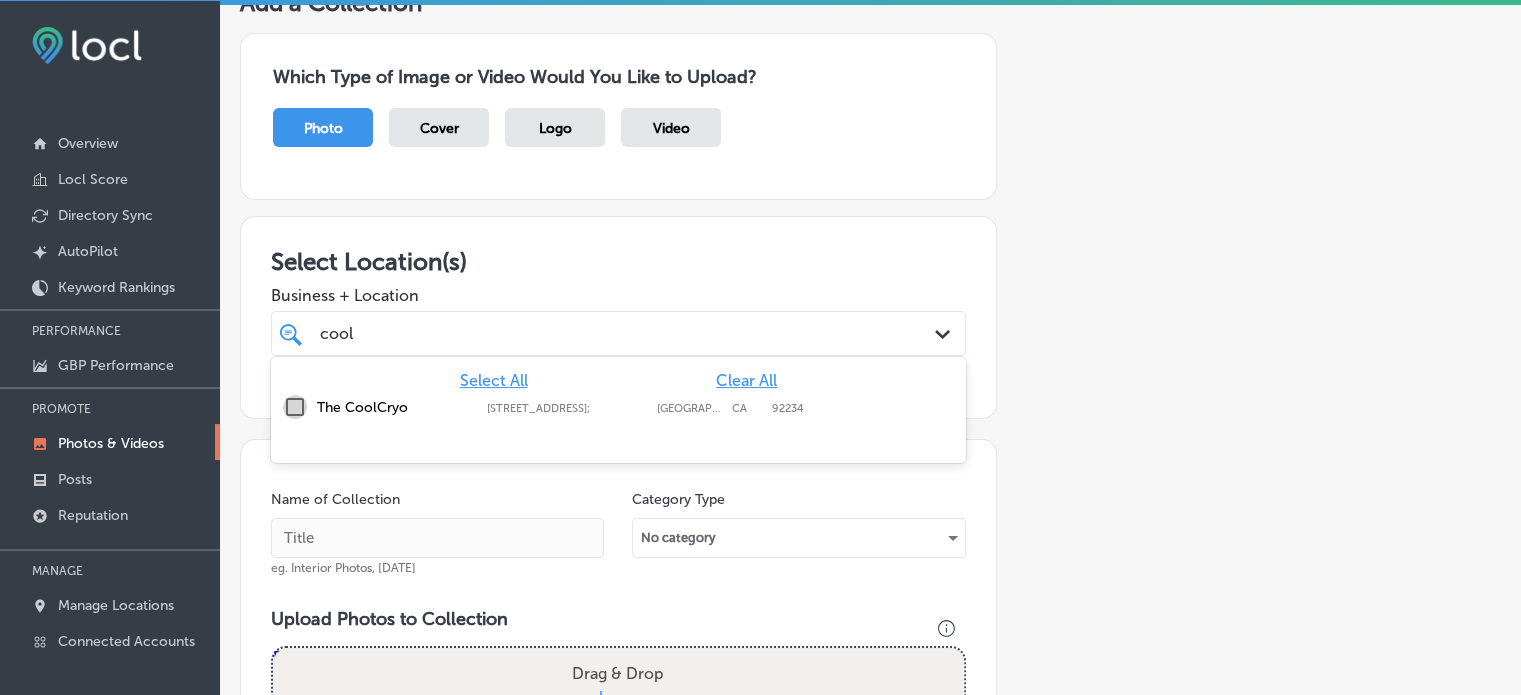 click at bounding box center (295, 407) 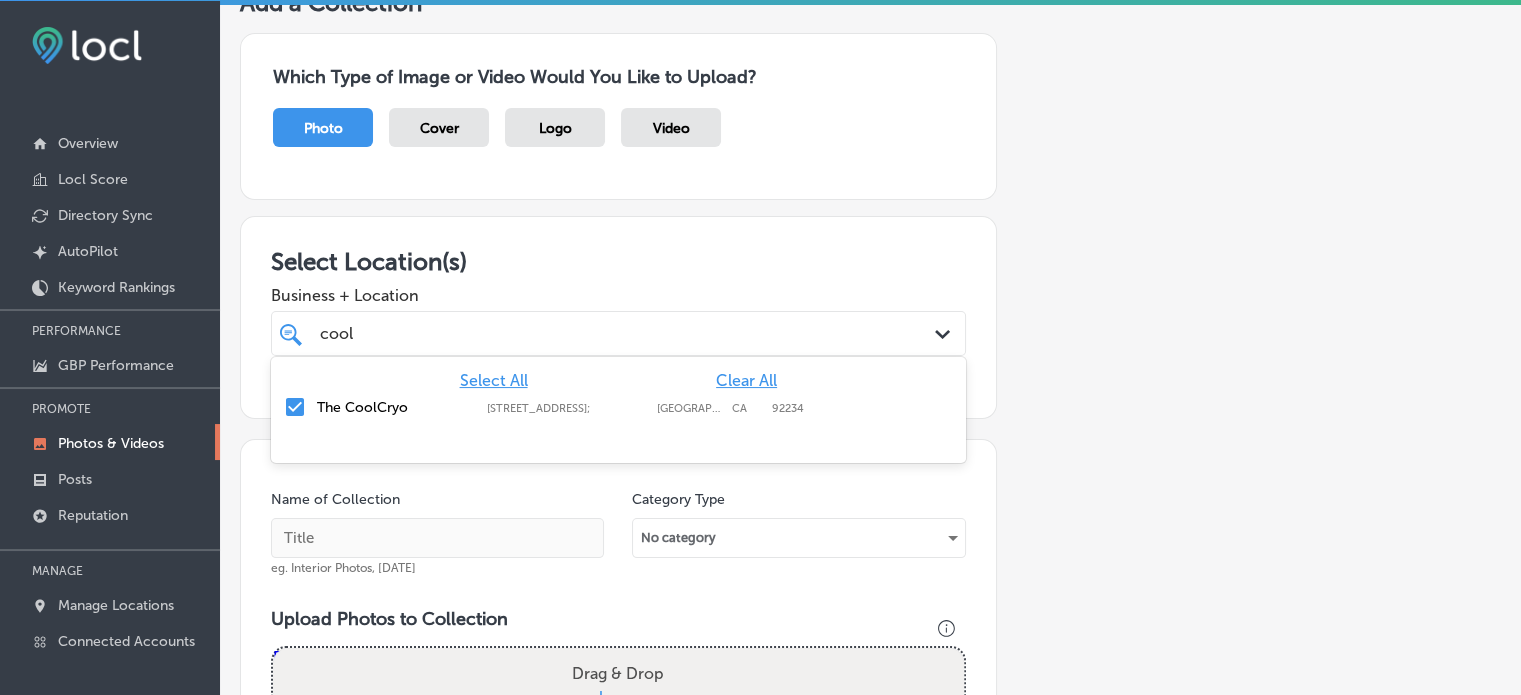 type on "cool" 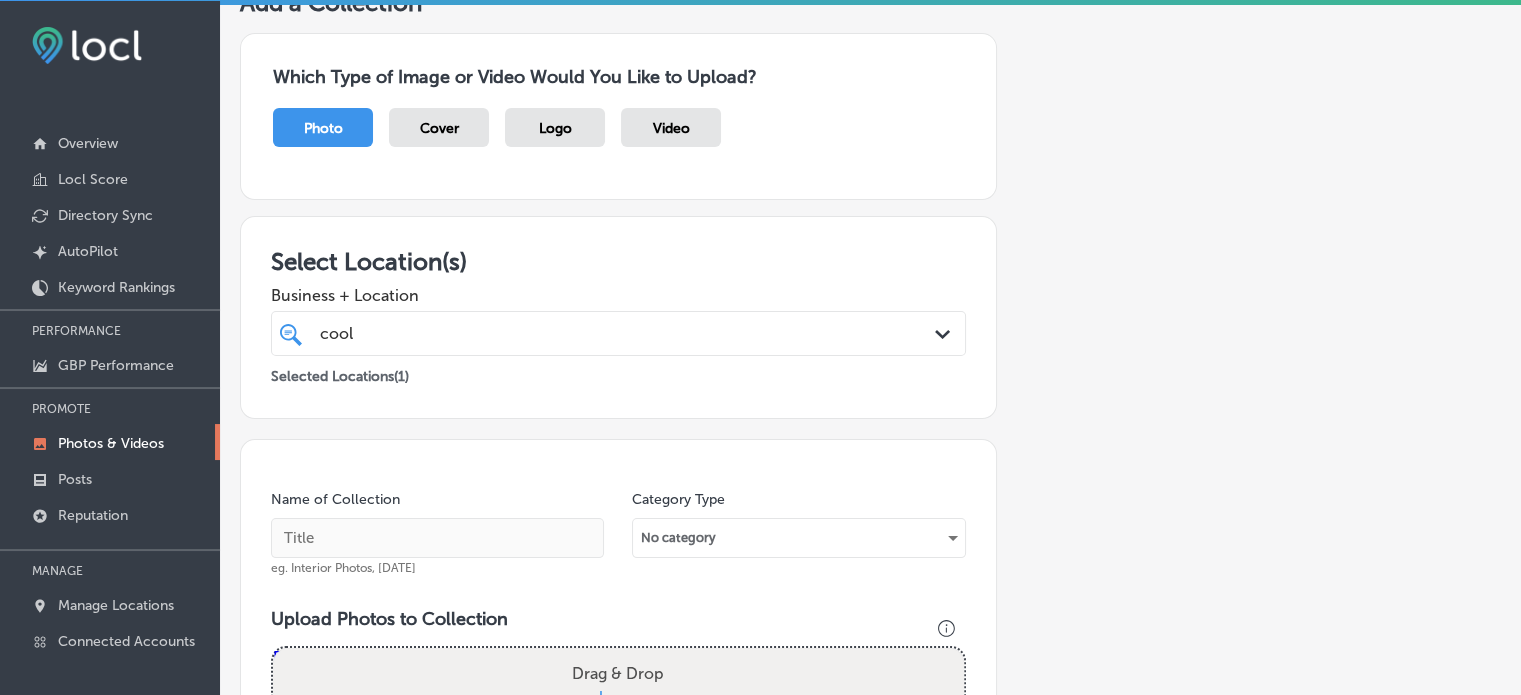click on "Select Location(s)" at bounding box center [618, 261] 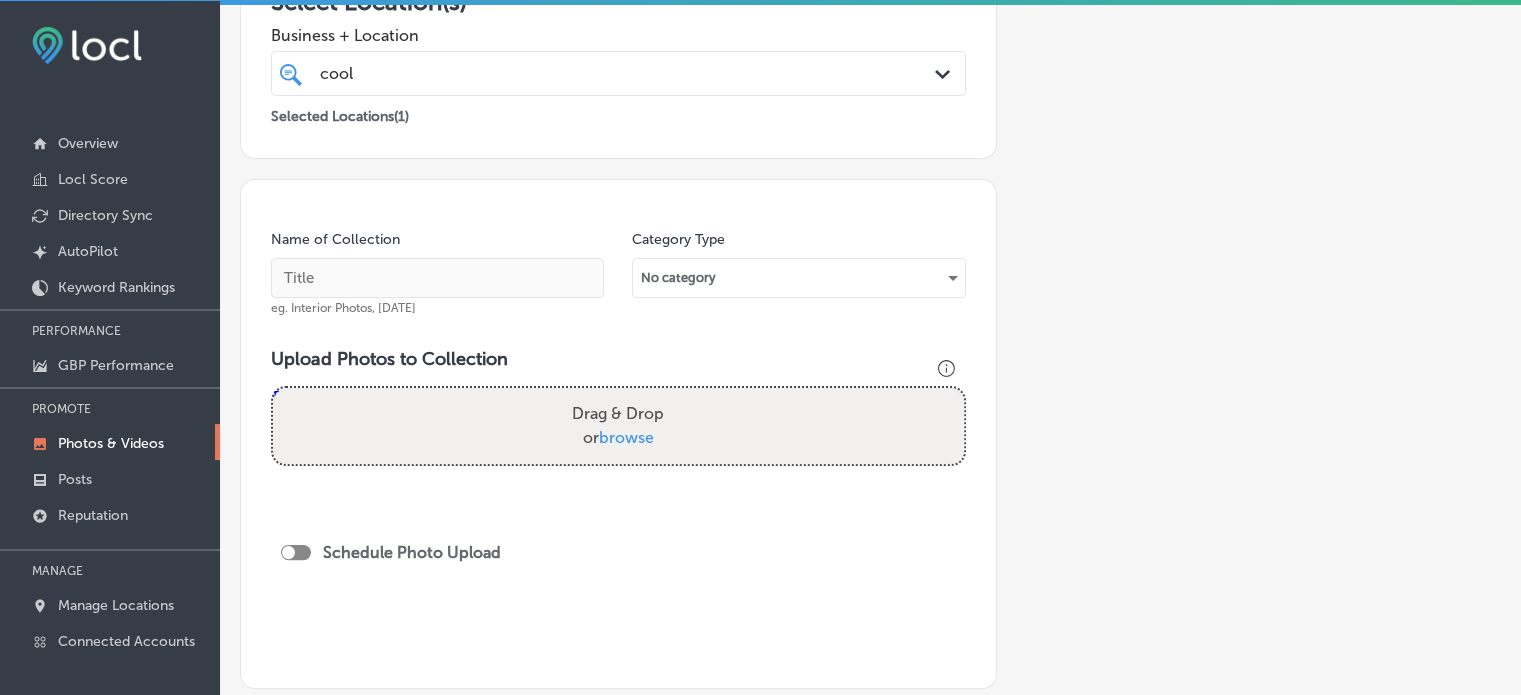 scroll, scrollTop: 407, scrollLeft: 0, axis: vertical 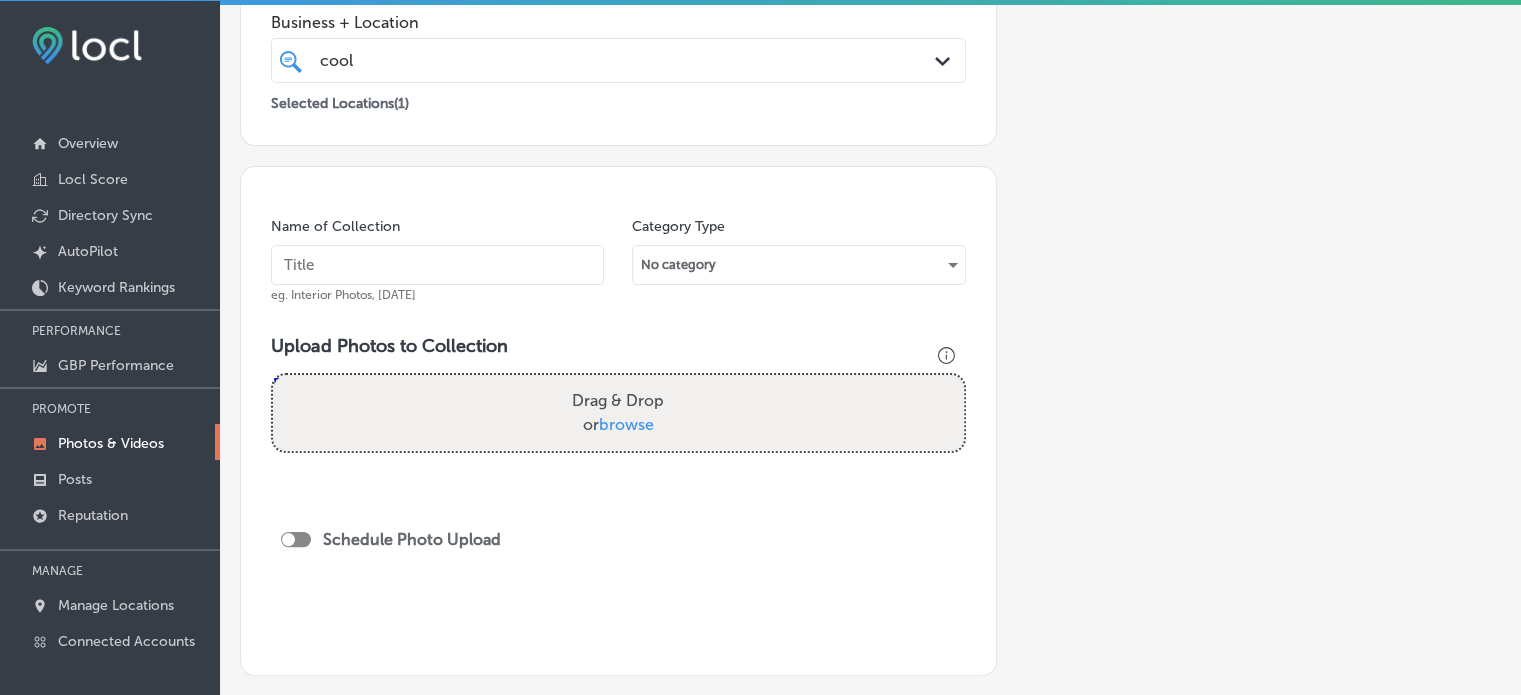 click at bounding box center (437, 265) 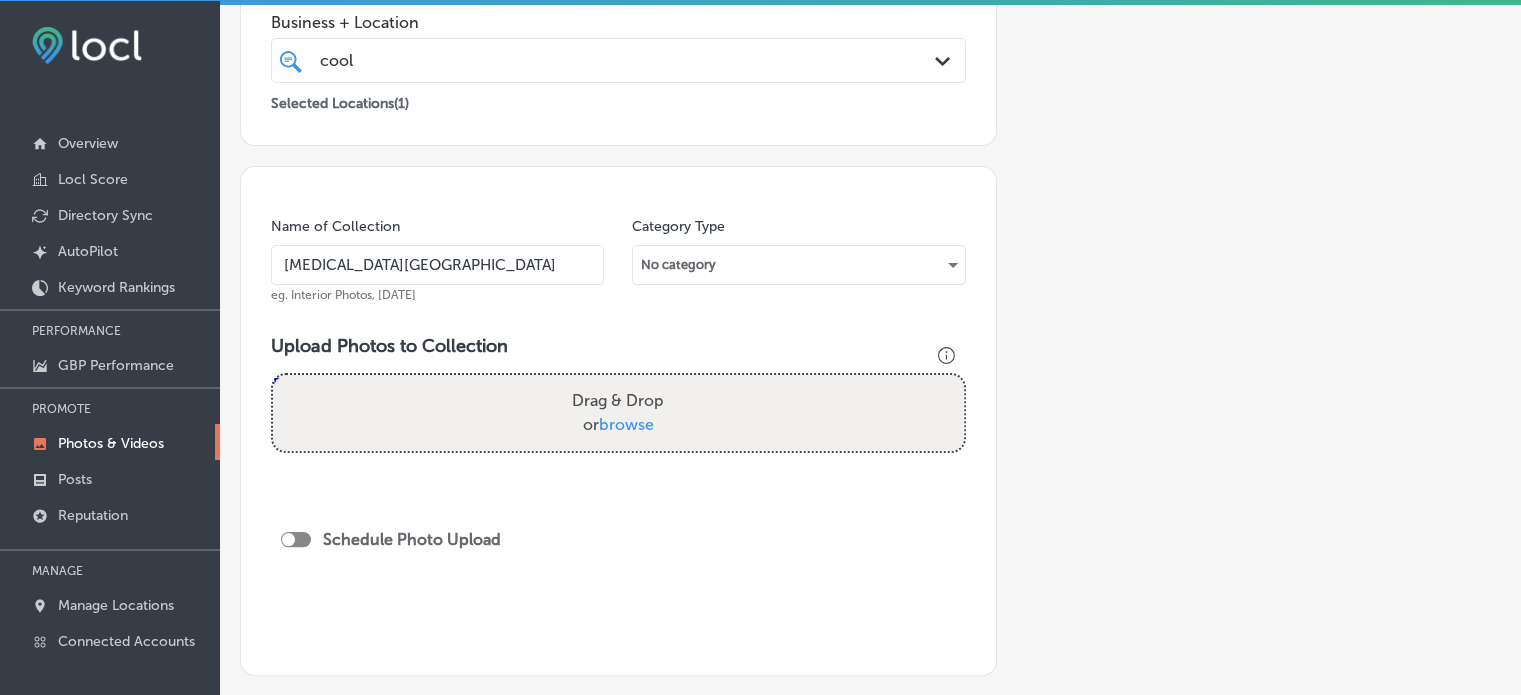type on "[MEDICAL_DATA][GEOGRAPHIC_DATA]" 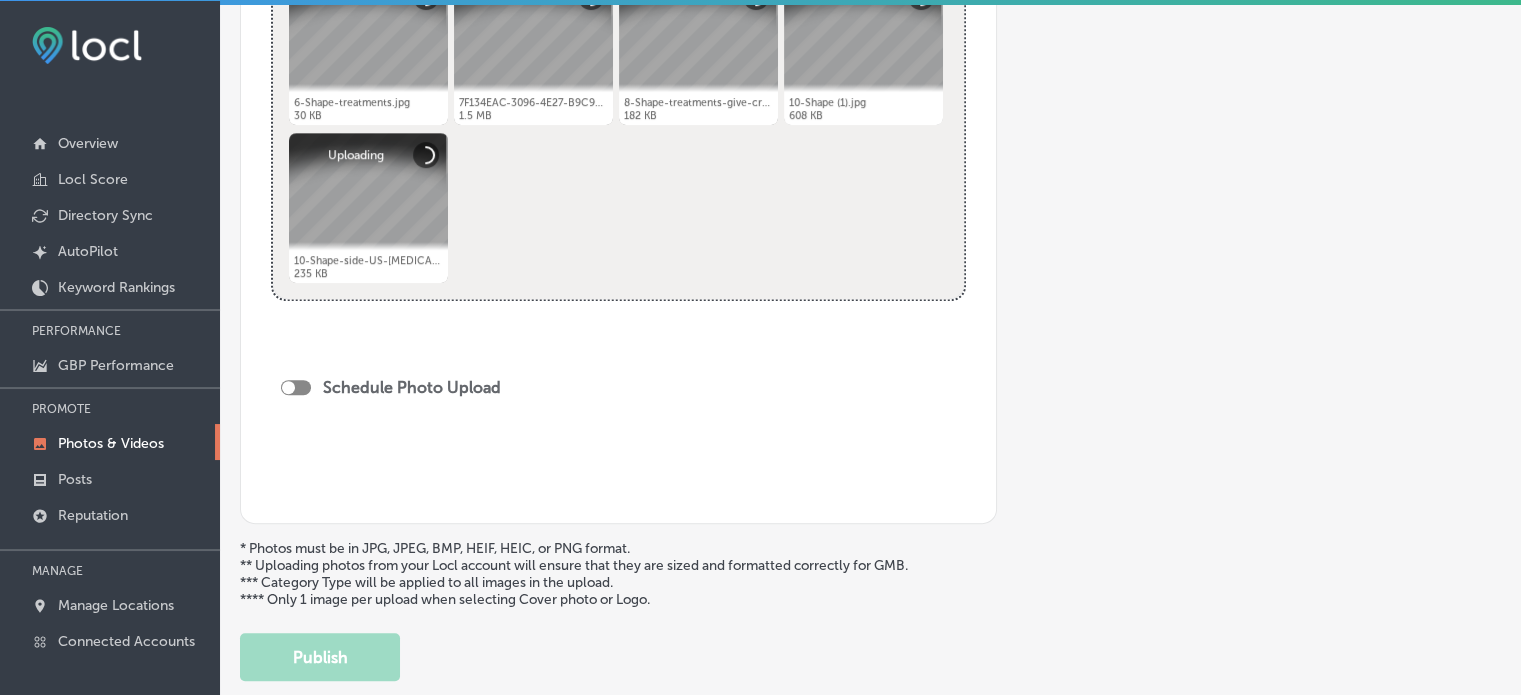 scroll, scrollTop: 927, scrollLeft: 0, axis: vertical 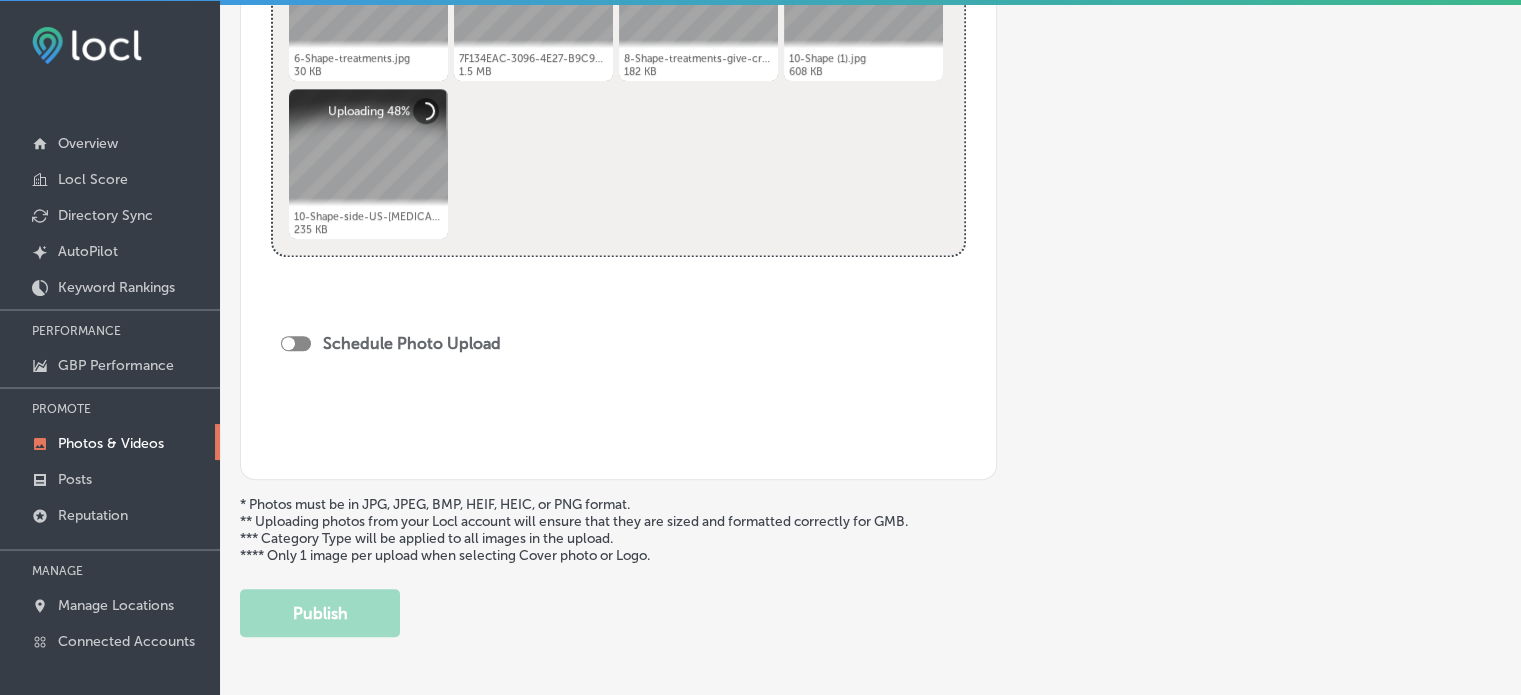 click at bounding box center (296, 343) 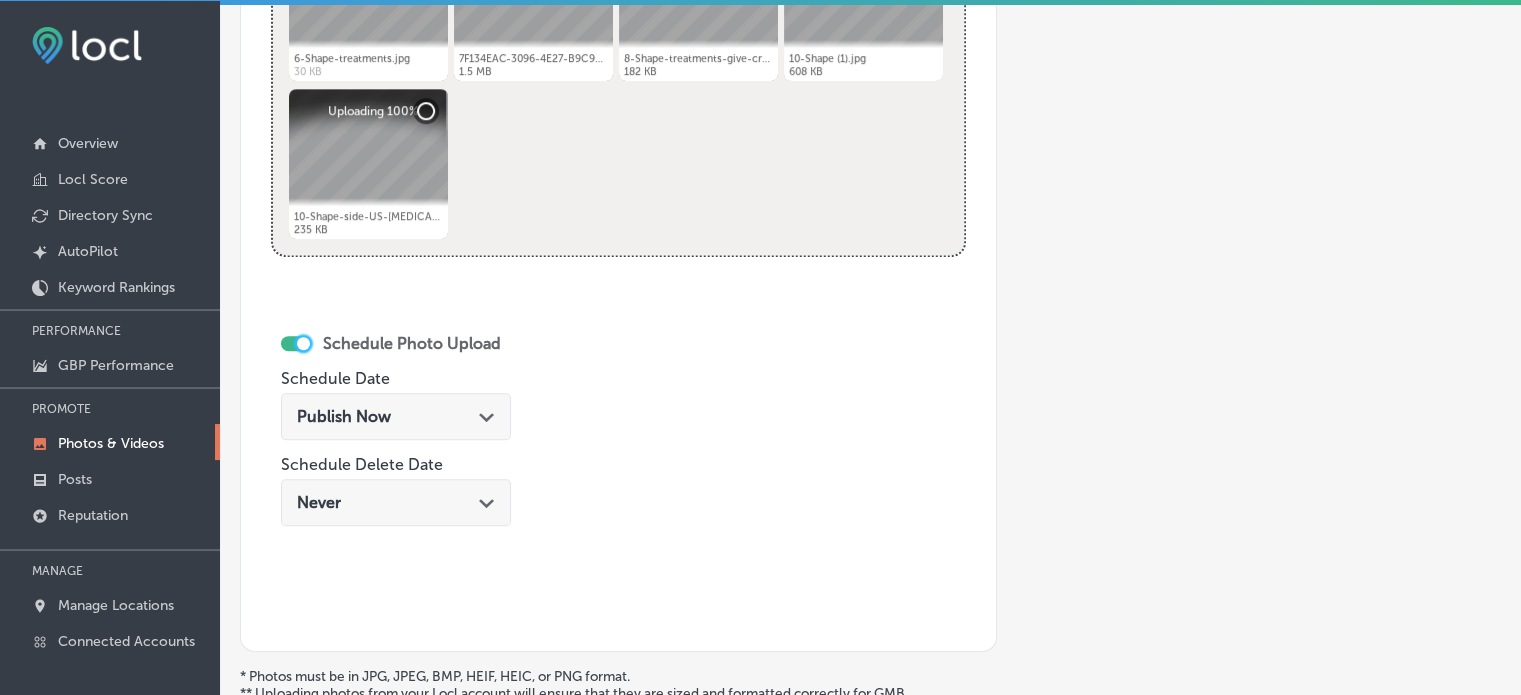 click on "Publish Now
Path
Created with Sketch." at bounding box center (396, 416) 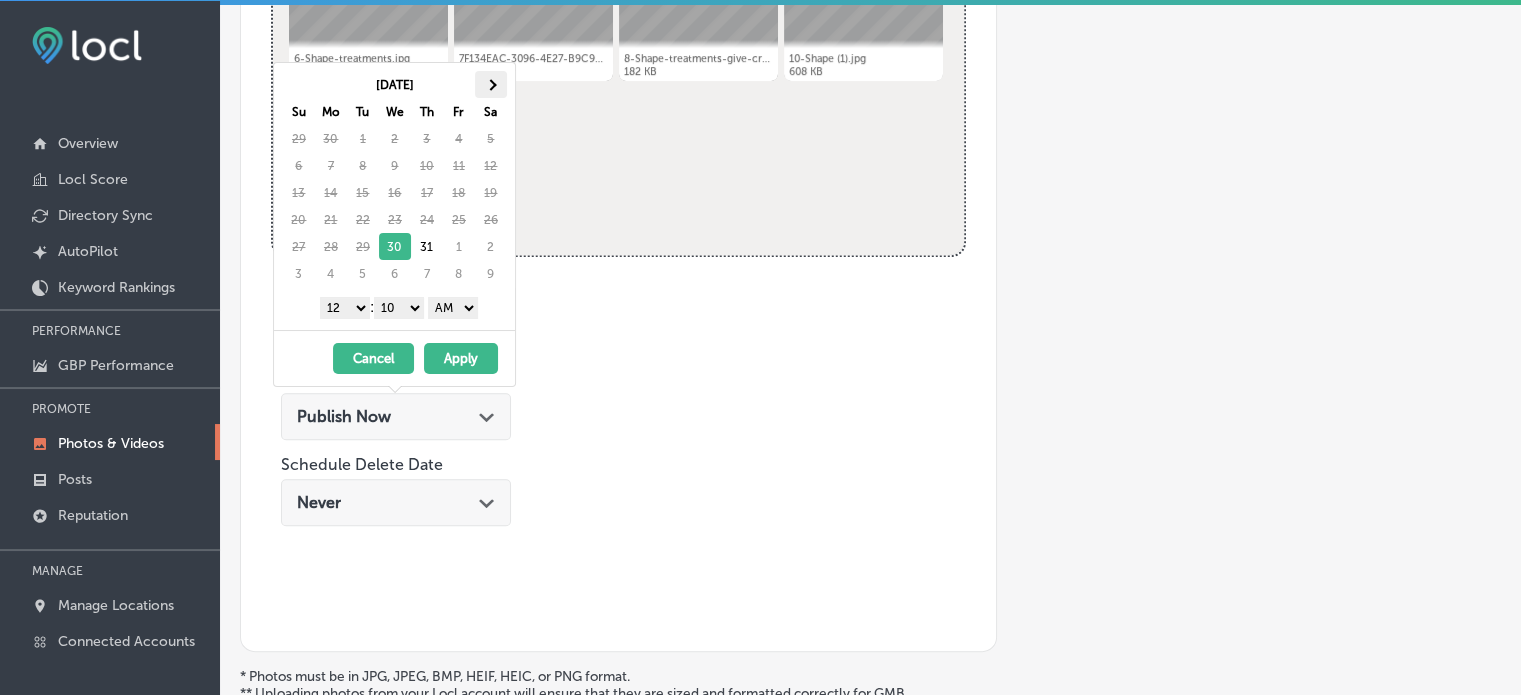 click at bounding box center (491, 84) 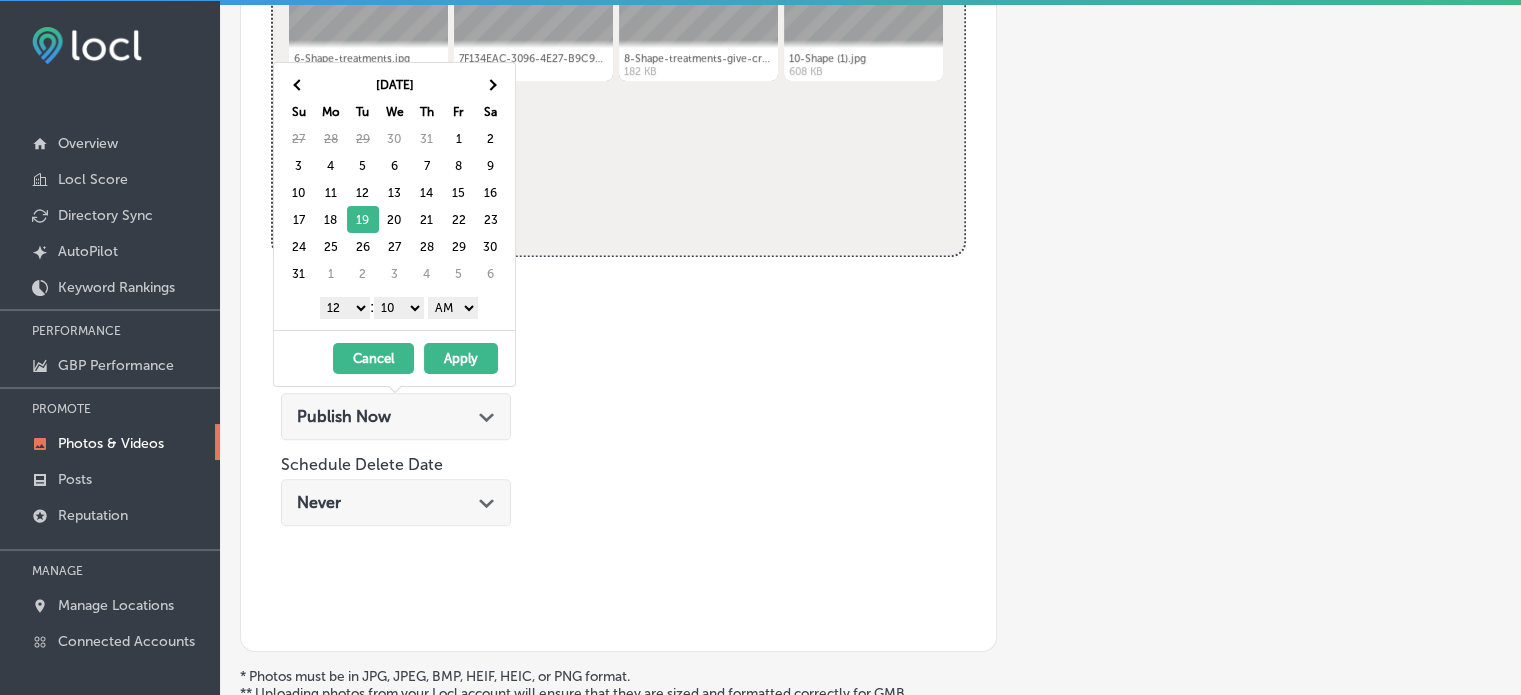 click on "1 2 3 4 5 6 7 8 9 10 11 12" at bounding box center (345, 308) 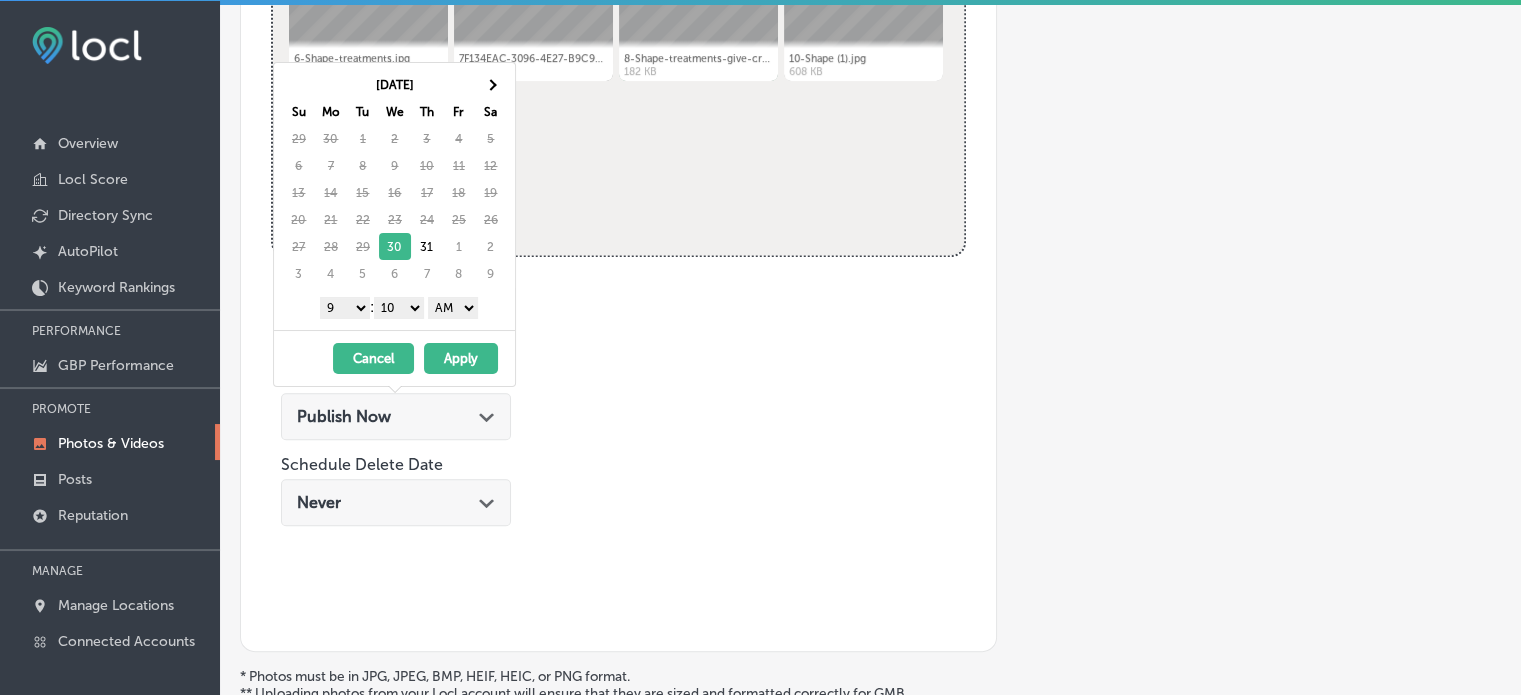 click on "00 10 20 30 40 50" at bounding box center (399, 308) 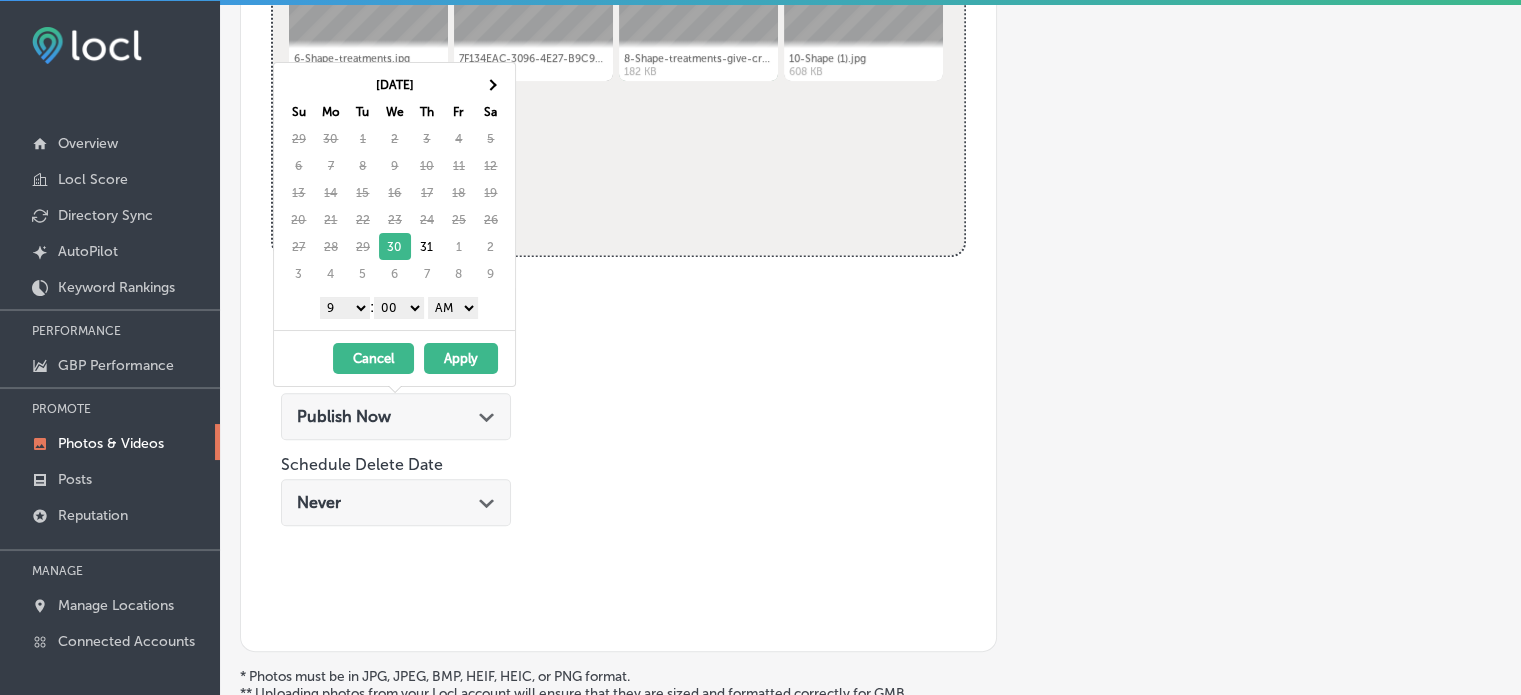 click on "AM PM" at bounding box center [453, 308] 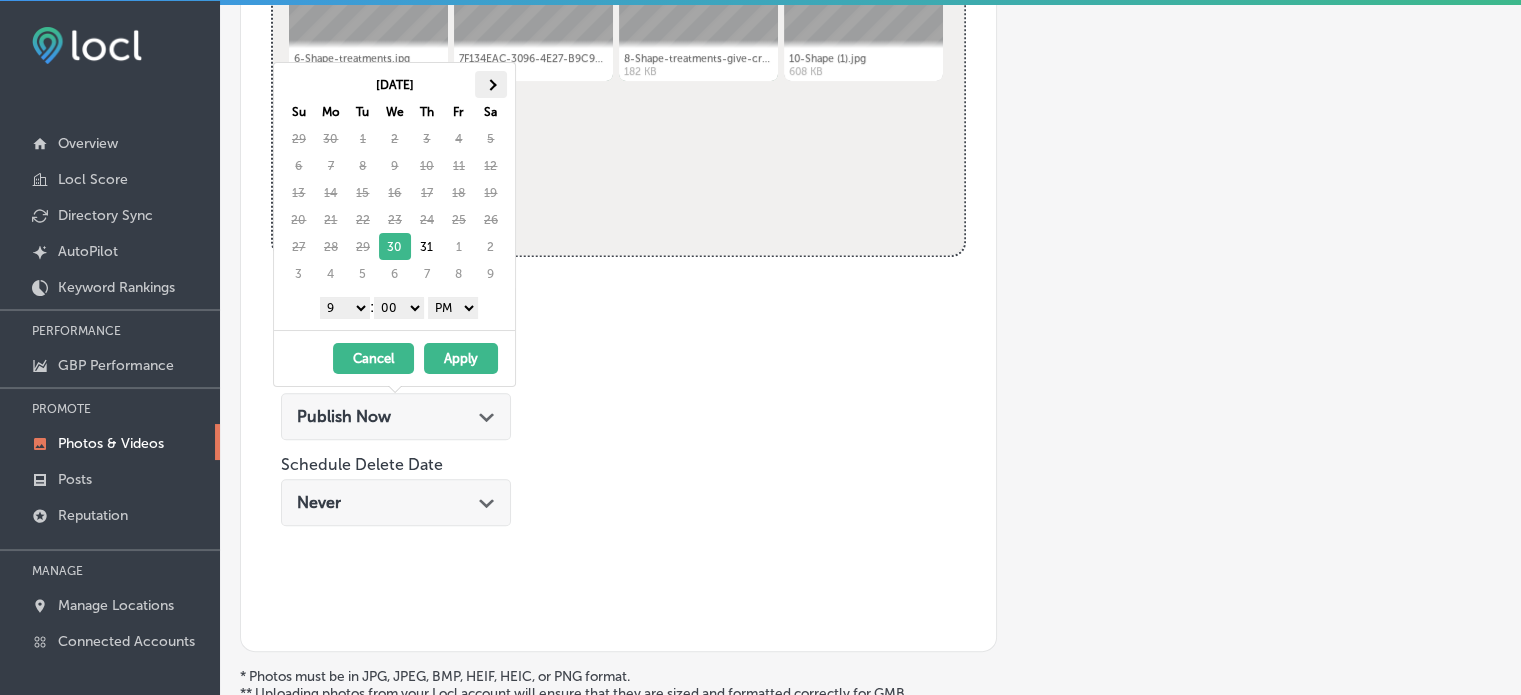 click at bounding box center [490, 84] 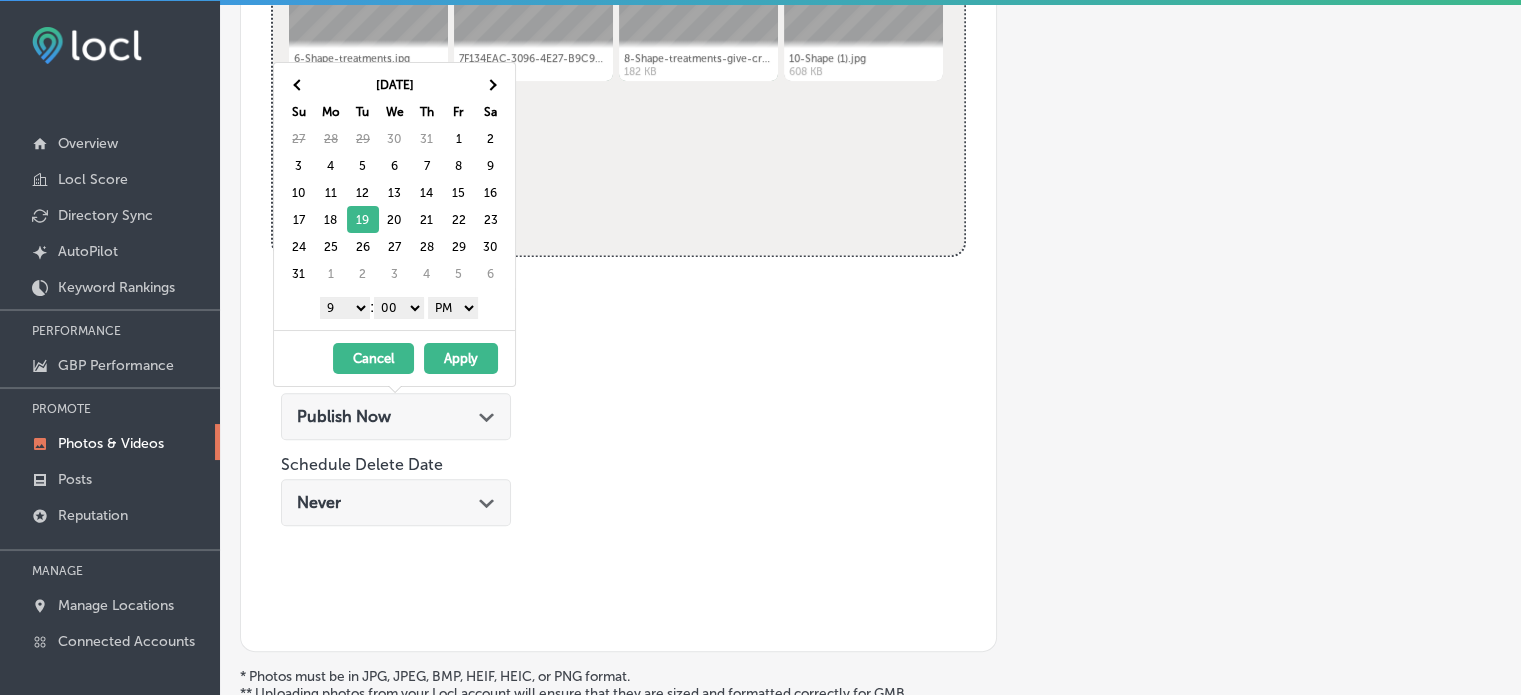 click on "Apply" at bounding box center (461, 358) 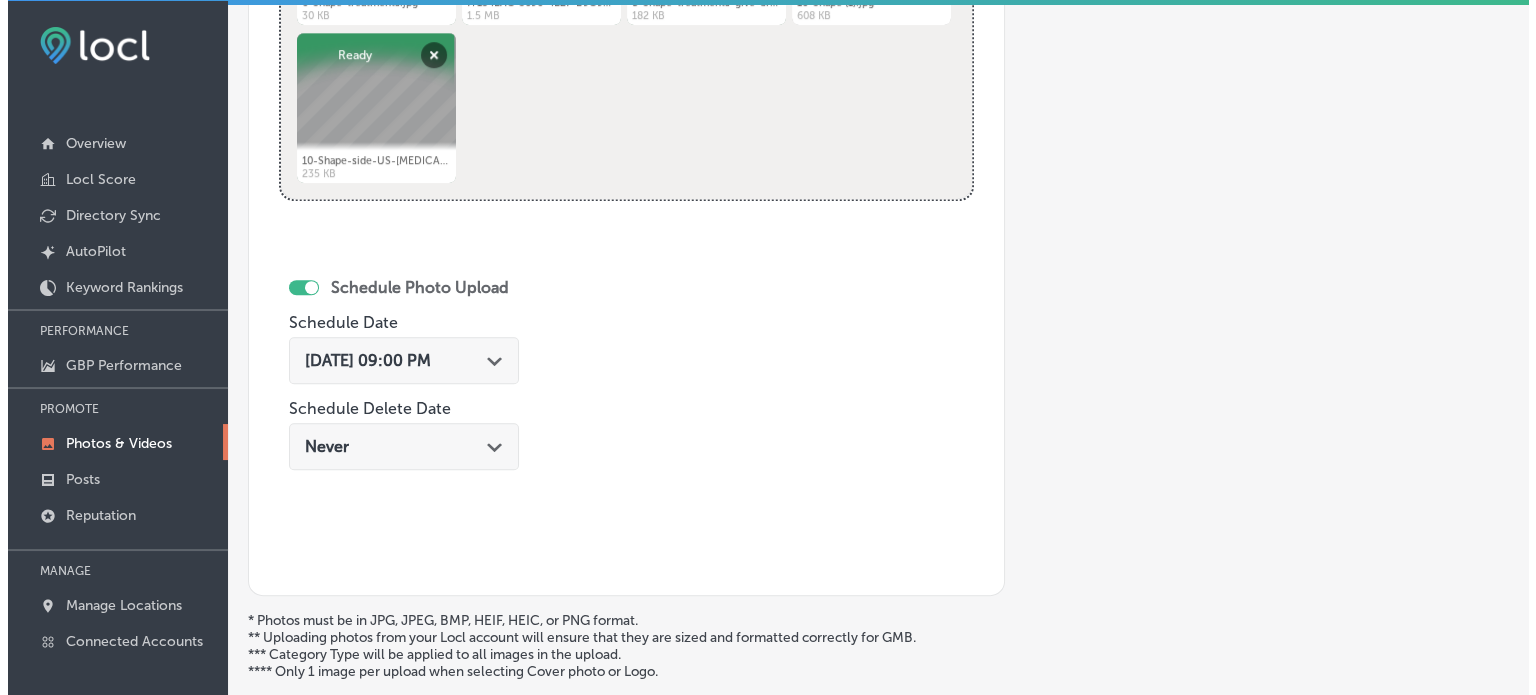 scroll, scrollTop: 1165, scrollLeft: 0, axis: vertical 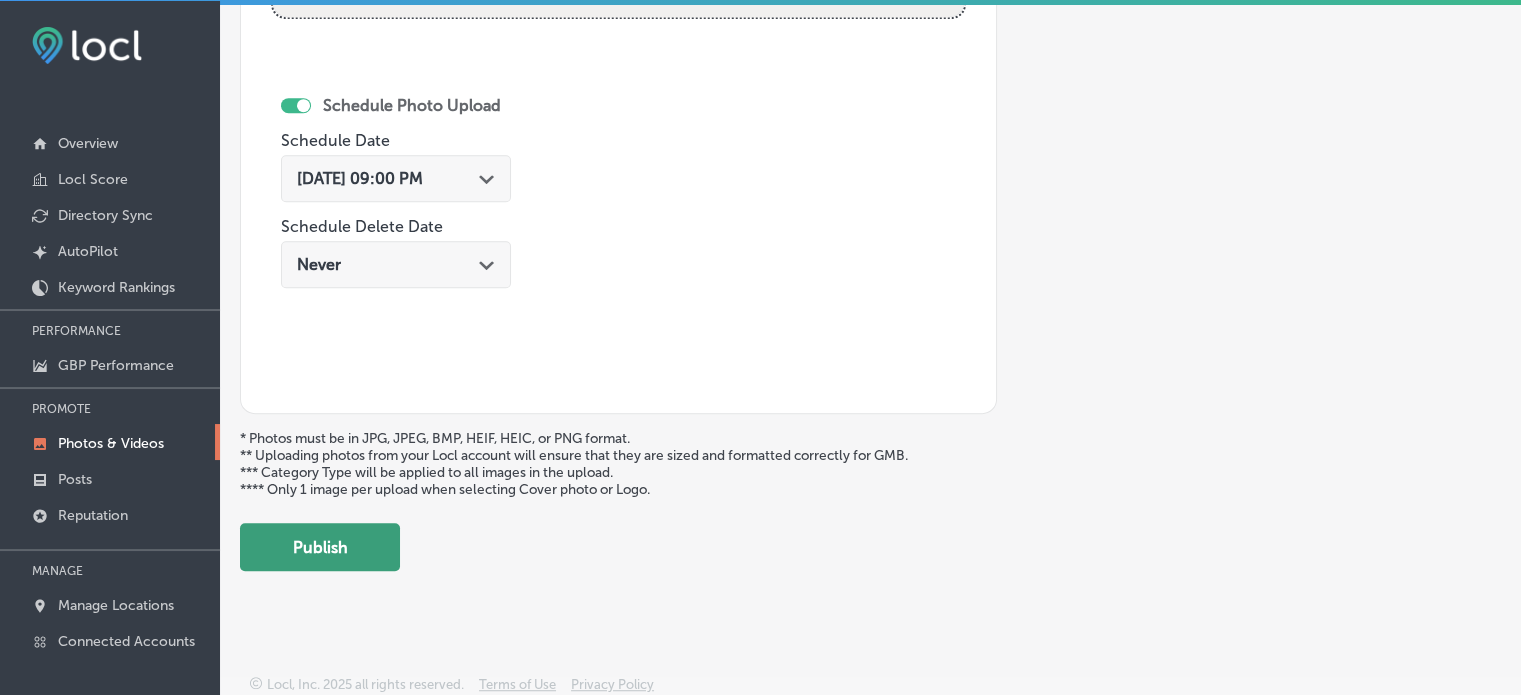 click on "Publish" at bounding box center [320, 547] 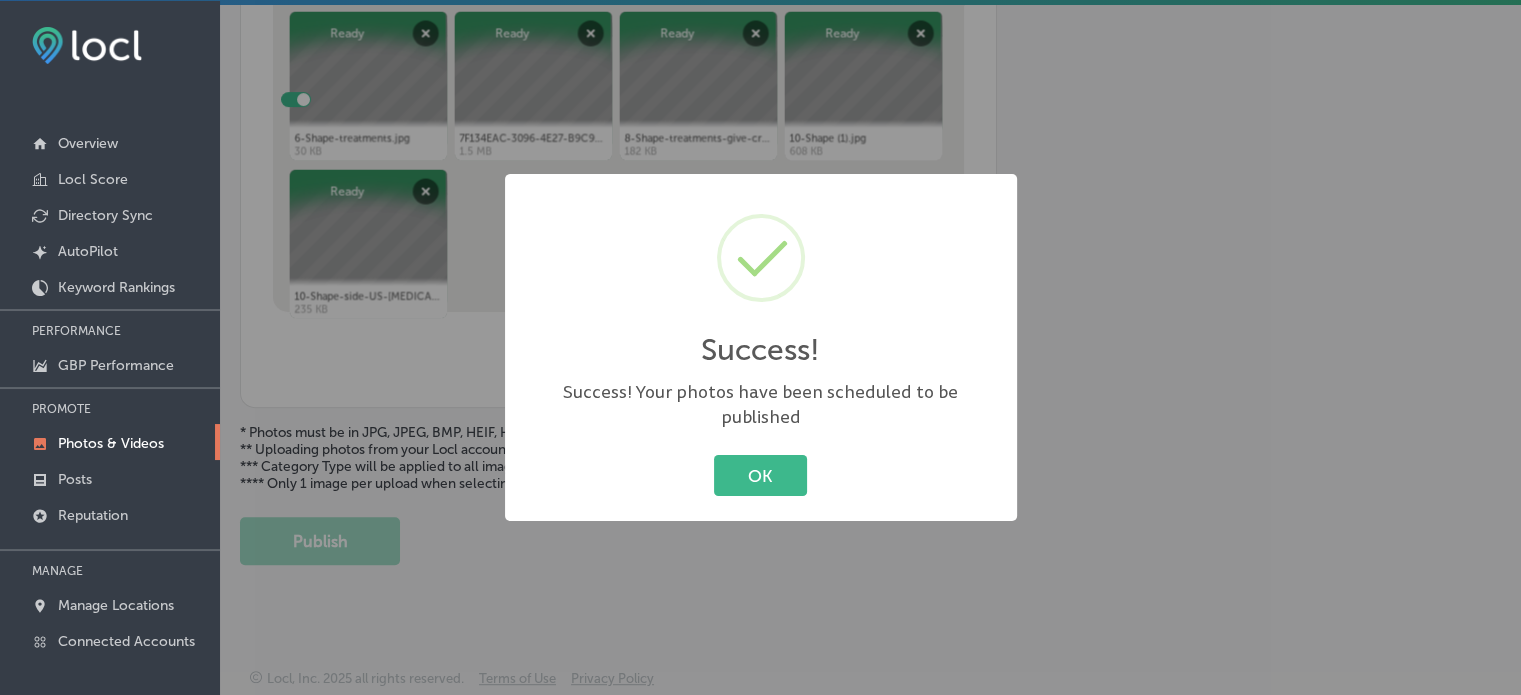 scroll, scrollTop: 841, scrollLeft: 0, axis: vertical 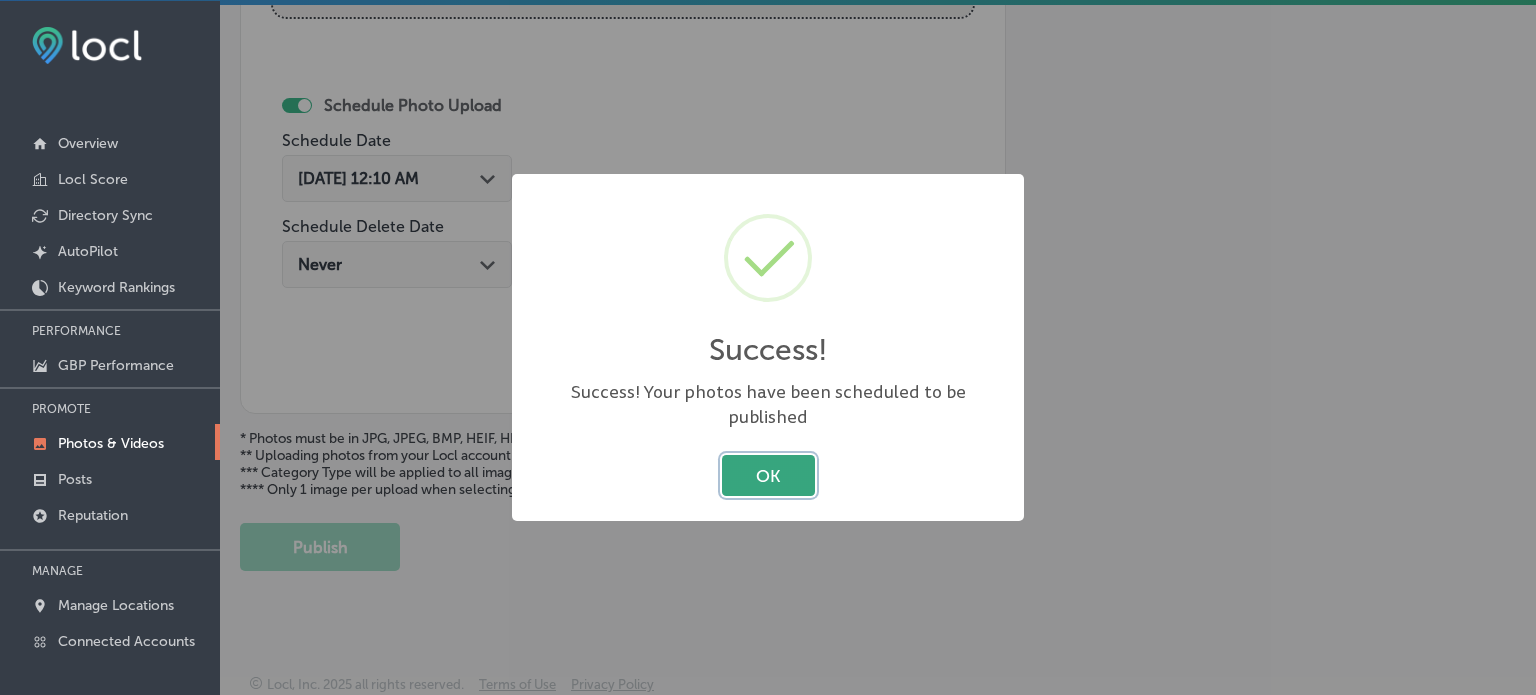 click on "OK" at bounding box center (768, 475) 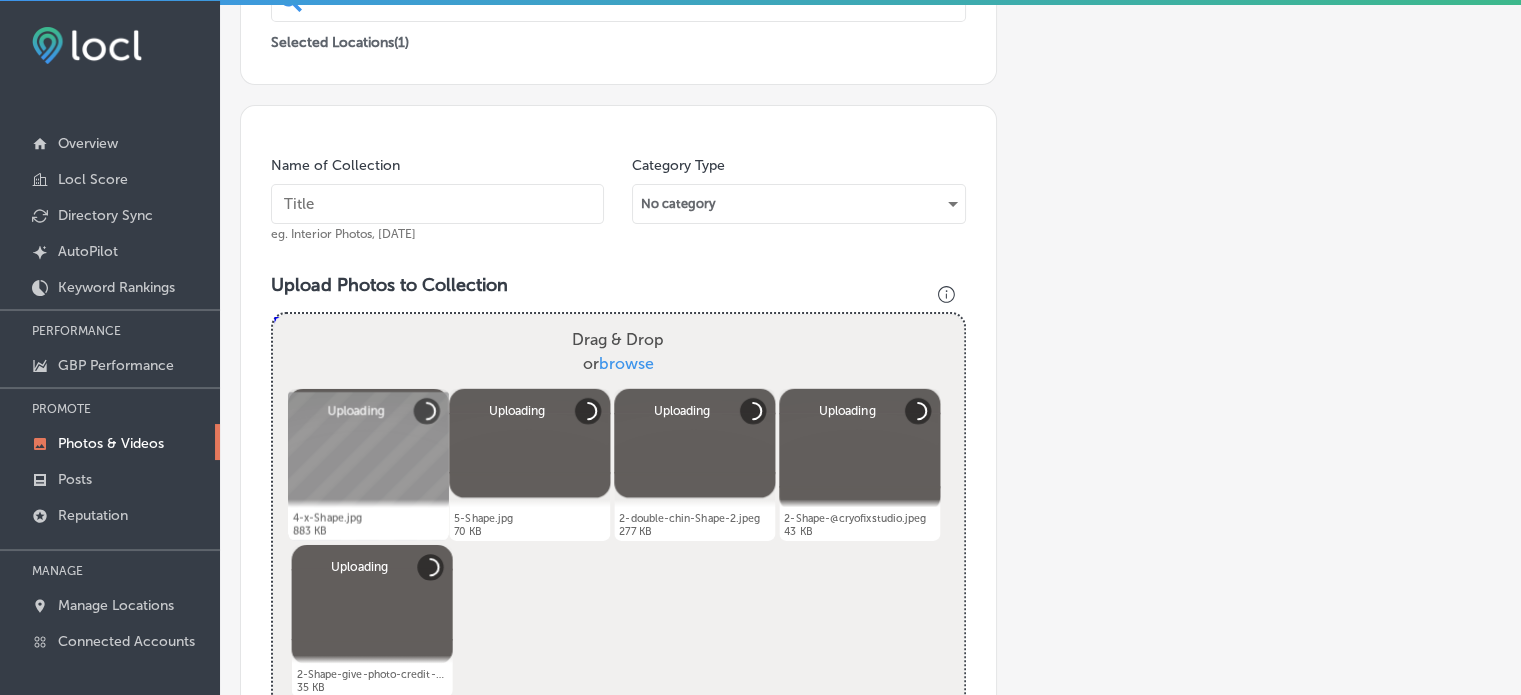 scroll, scrollTop: 294, scrollLeft: 0, axis: vertical 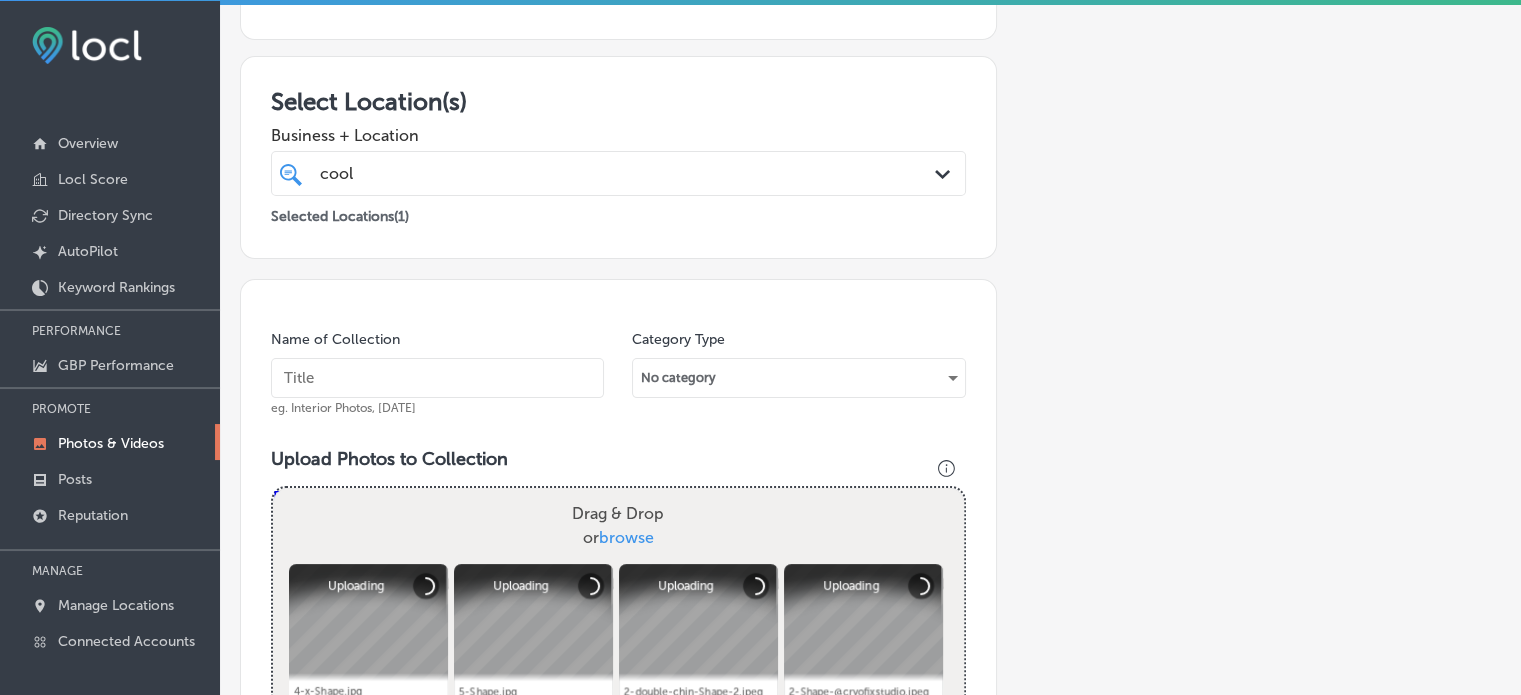 click at bounding box center (437, 378) 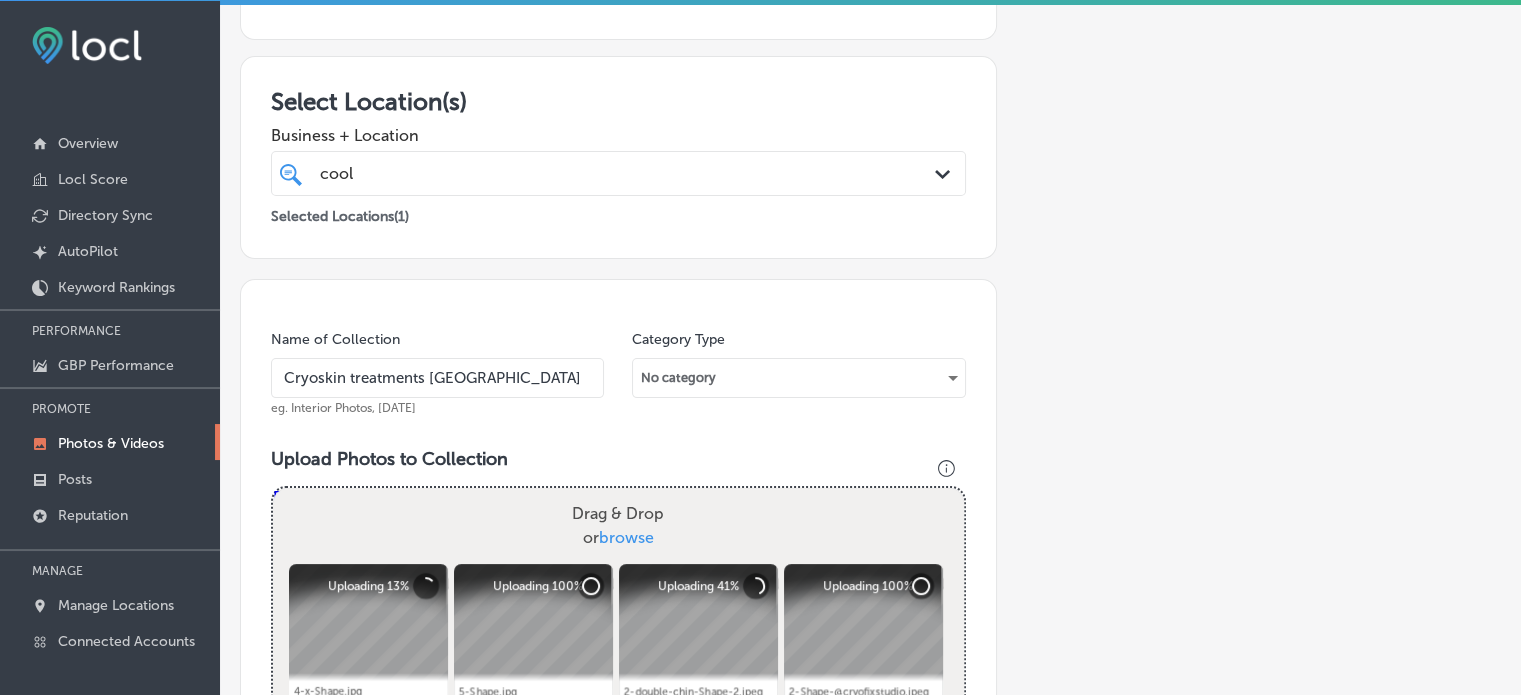 type on "Cryoskin treatments [GEOGRAPHIC_DATA]" 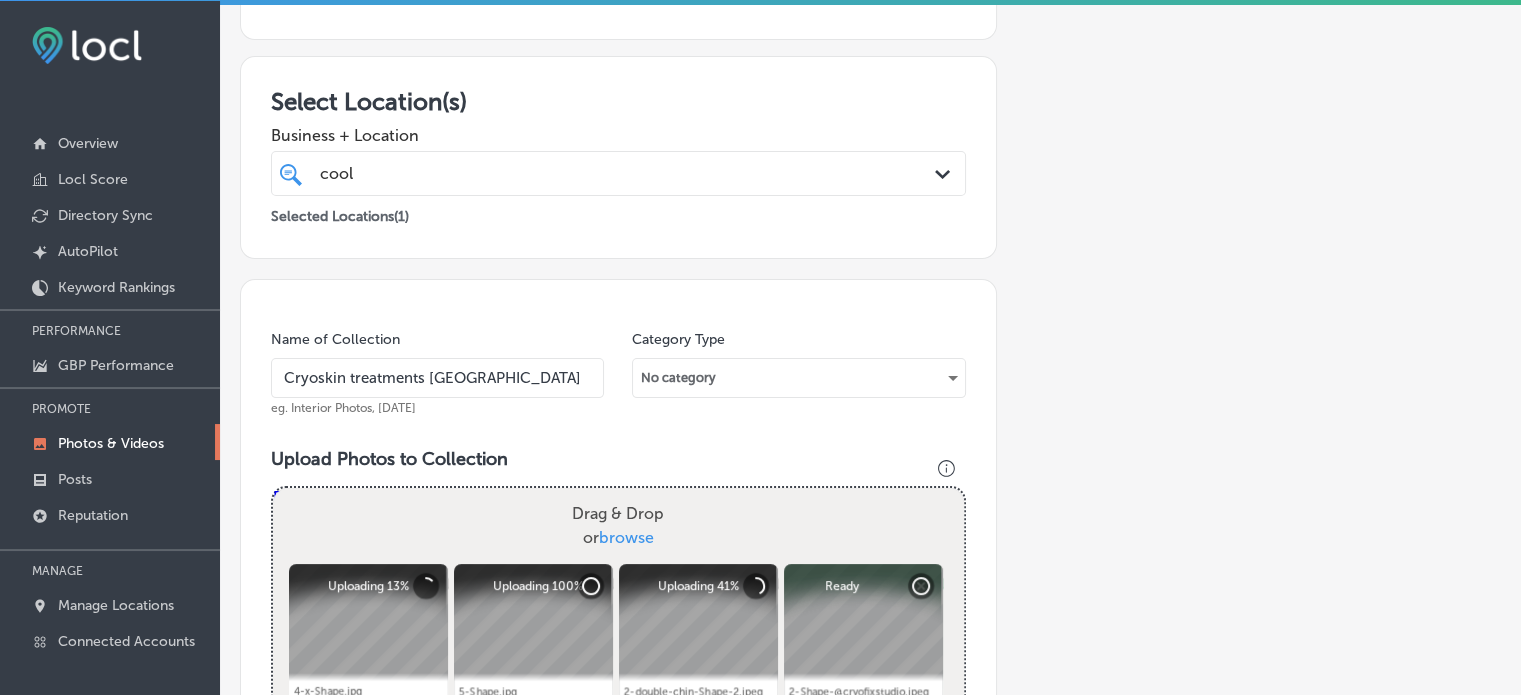 click on "Name of Collection Cryoskin treatments [GEOGRAPHIC_DATA] eg. Interior Photos, [DATE]   Category Type No category Upload Photos to Collection
Powered by PQINA Drag & Drop  or  browse 4-x-Shape.jpg Abort Retry Remove Upload Cancel Retry Remove 4-x-Shape.jpg 883 KB Uploading 13% tap to cancel
5-Shape.jpg Abort Retry Remove Upload Cancel" at bounding box center [618, 782] 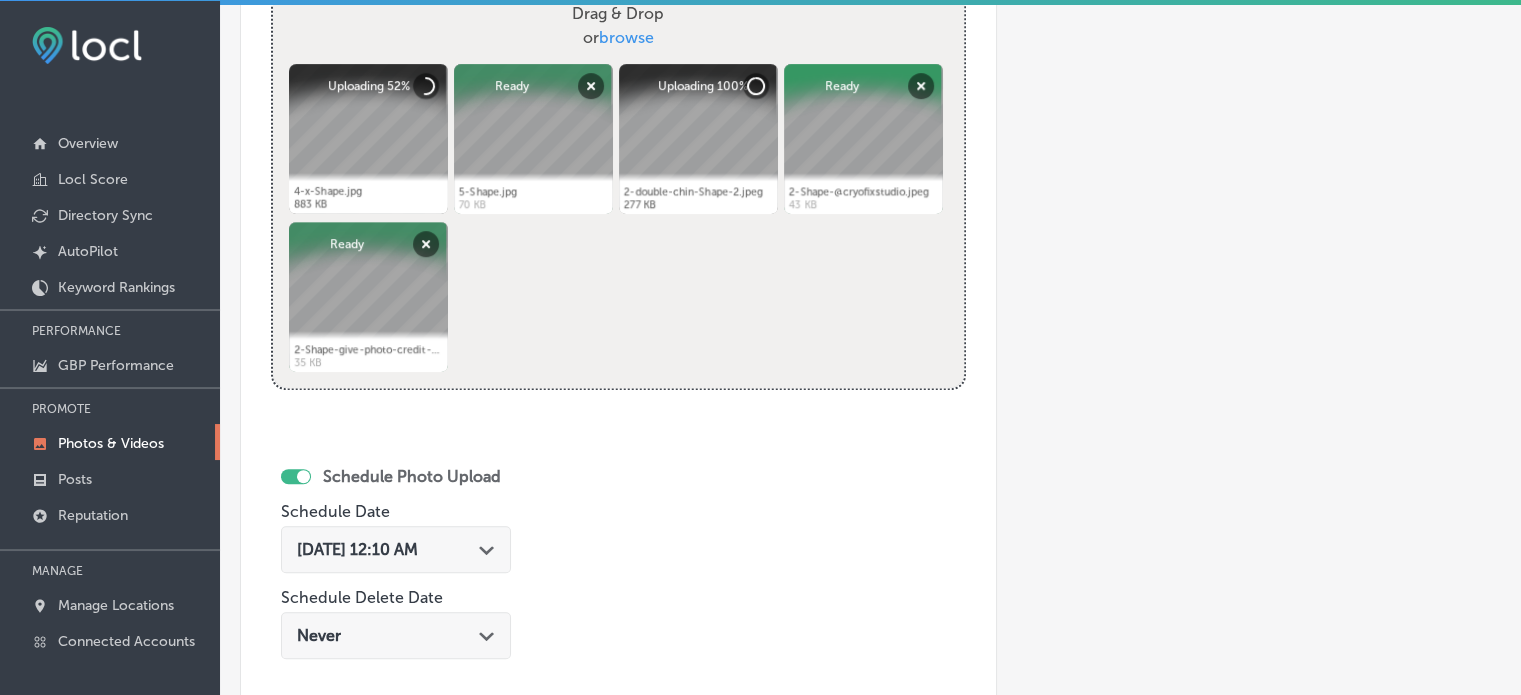 scroll, scrollTop: 797, scrollLeft: 0, axis: vertical 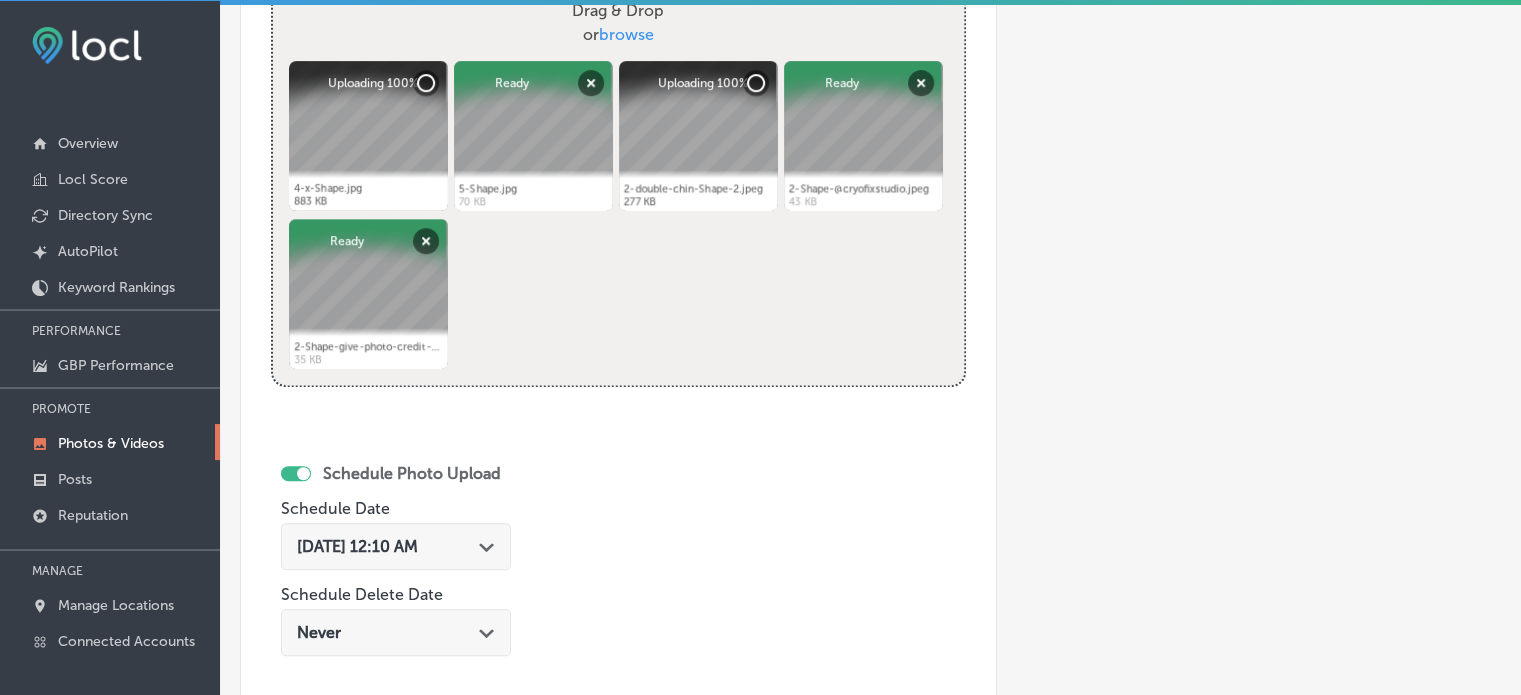 click on "[DATE] 12:10 AM" at bounding box center [357, 546] 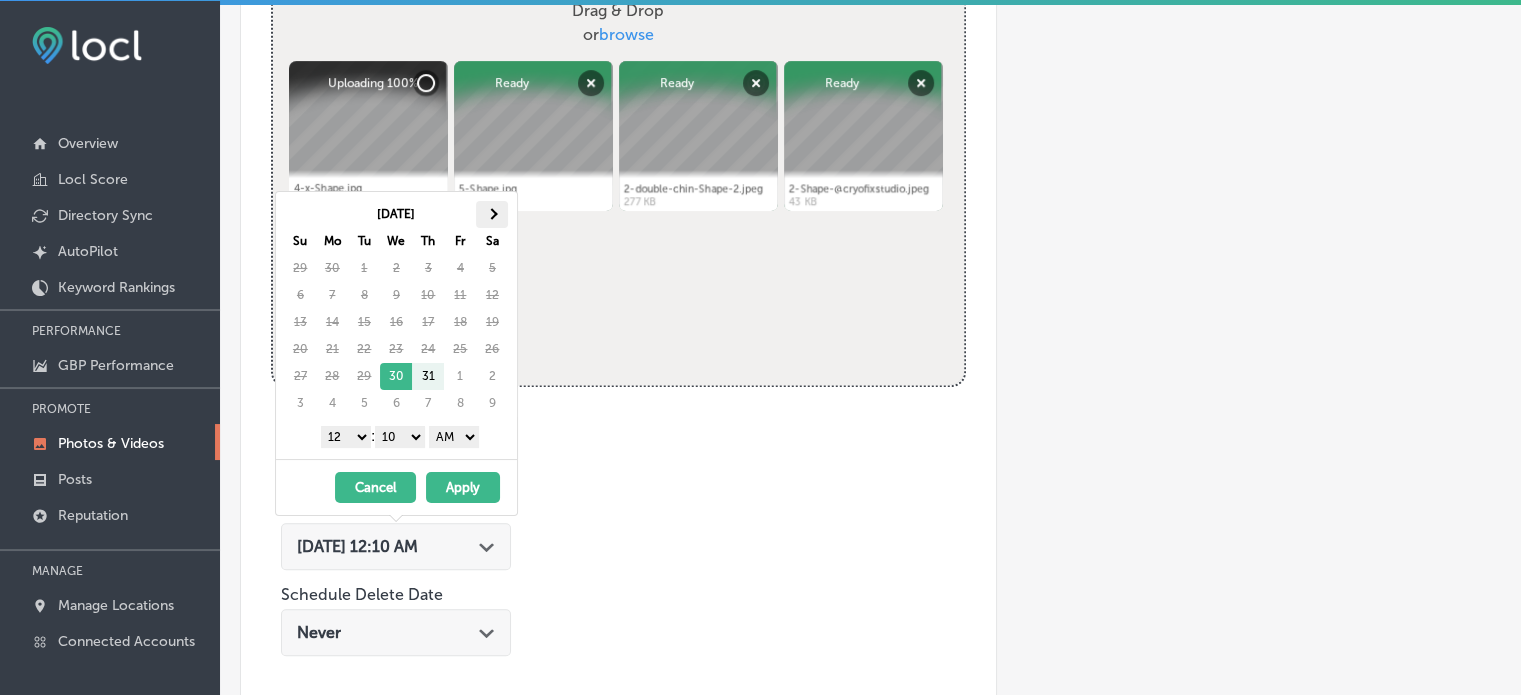 click at bounding box center [492, 214] 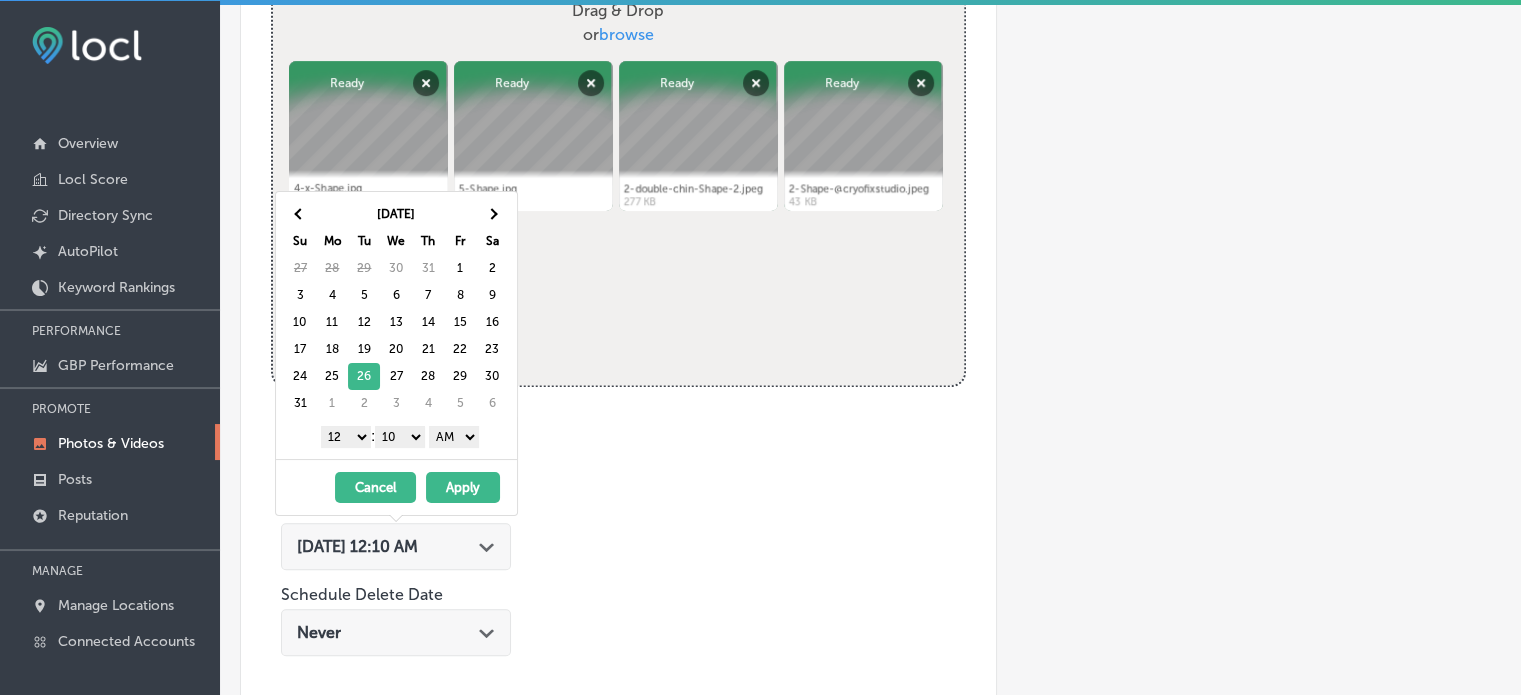 click on "1 2 3 4 5 6 7 8 9 10 11 12" at bounding box center (346, 437) 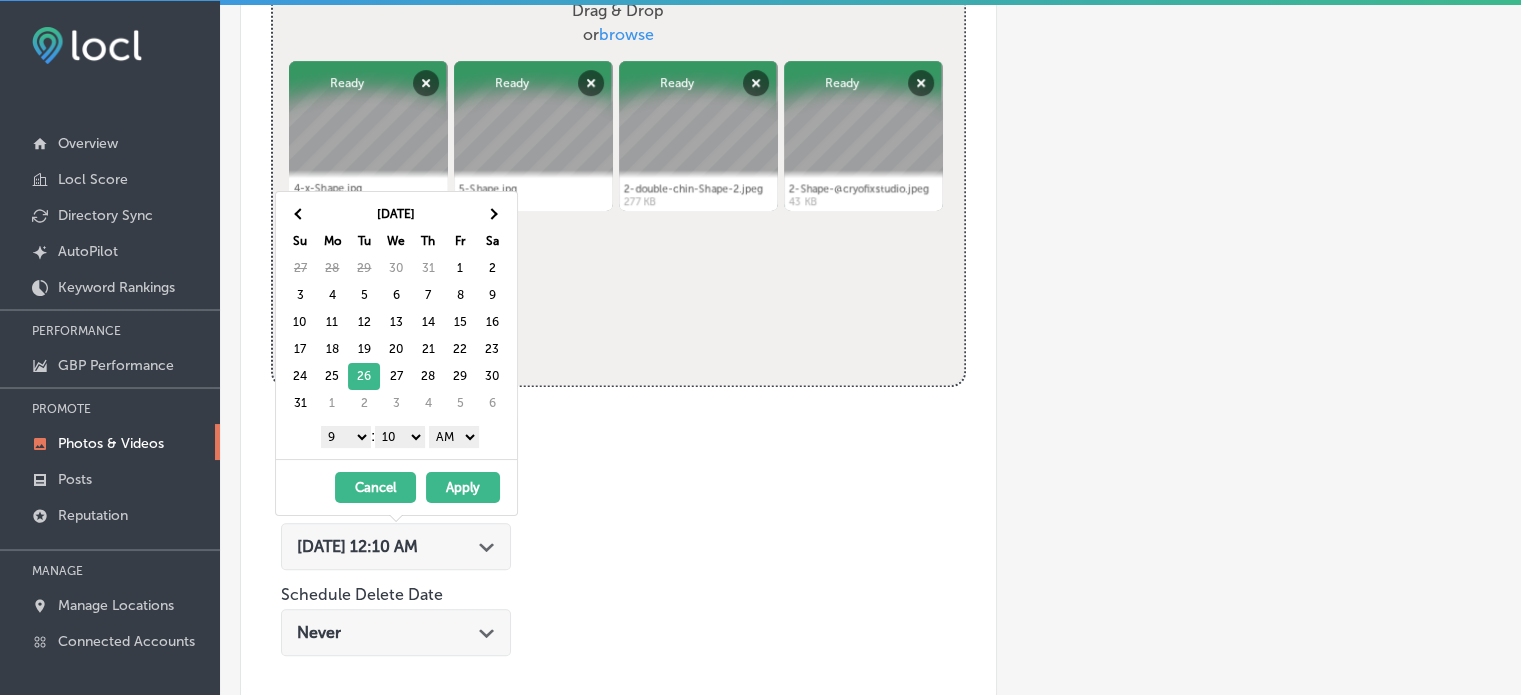 click on "00 10 20 30 40 50" at bounding box center [400, 437] 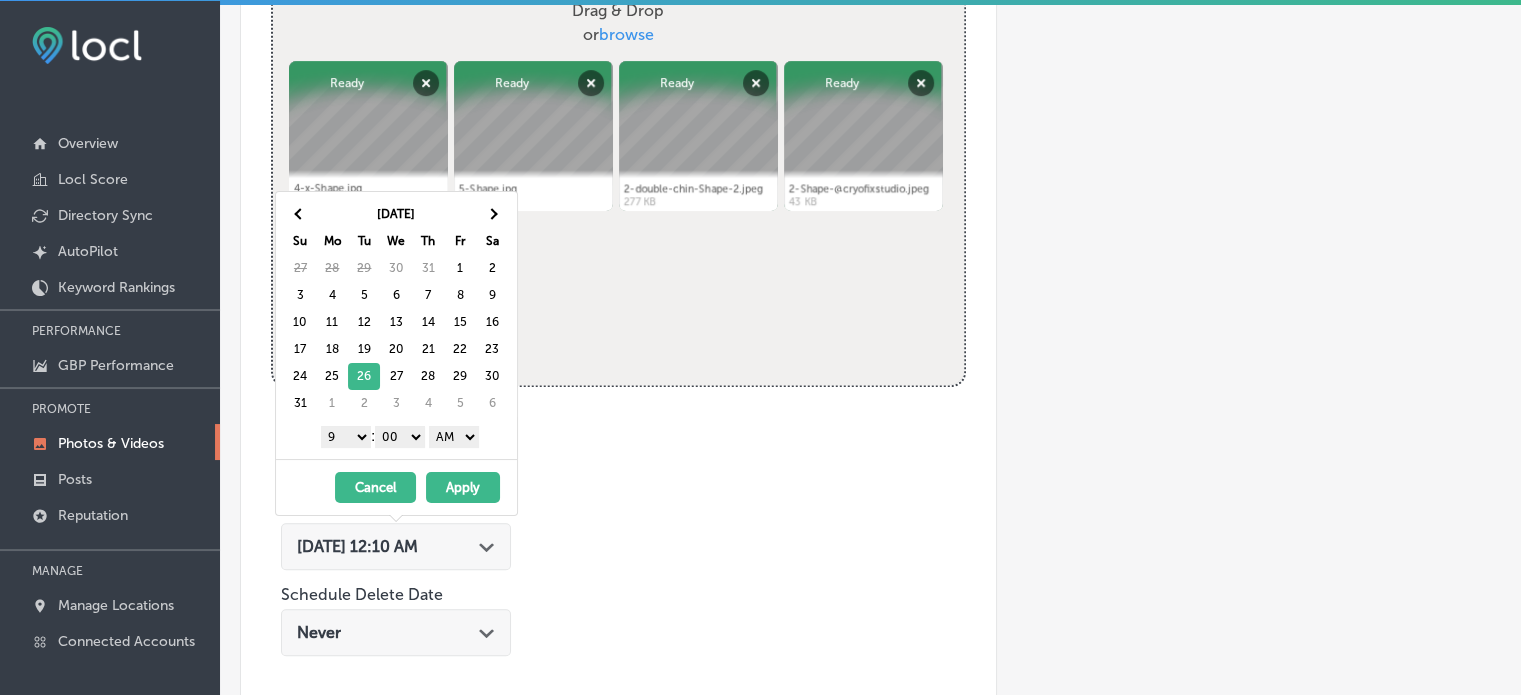 click on "AM PM" at bounding box center (454, 437) 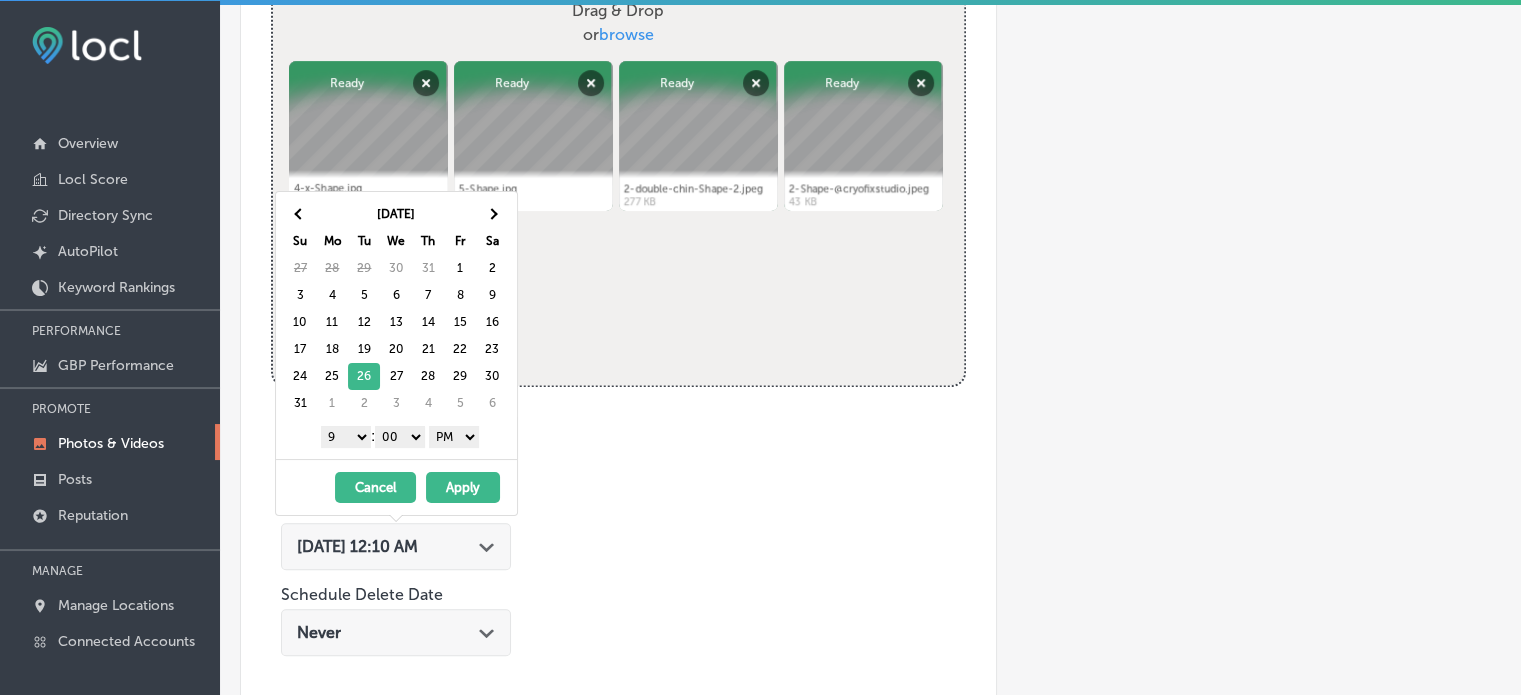 click on "Apply" at bounding box center (463, 487) 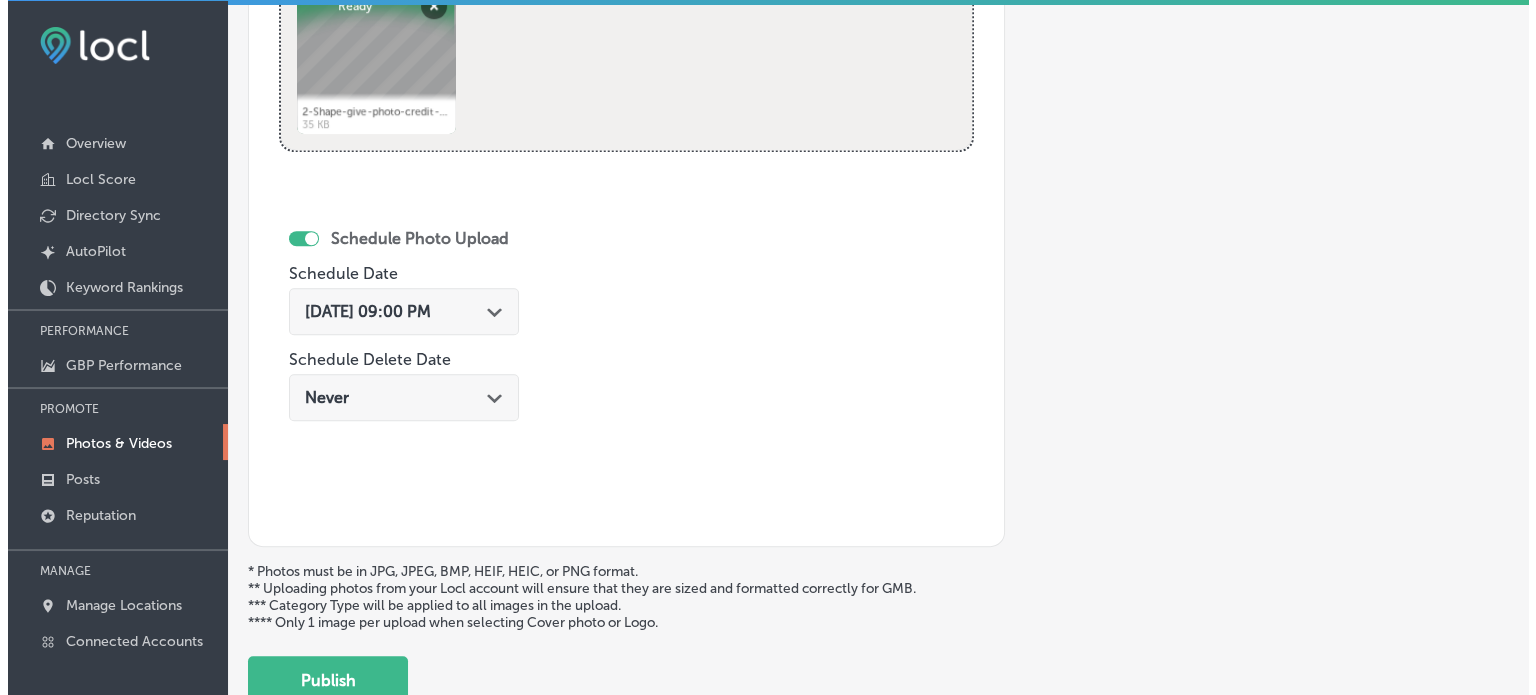 scroll, scrollTop: 1033, scrollLeft: 0, axis: vertical 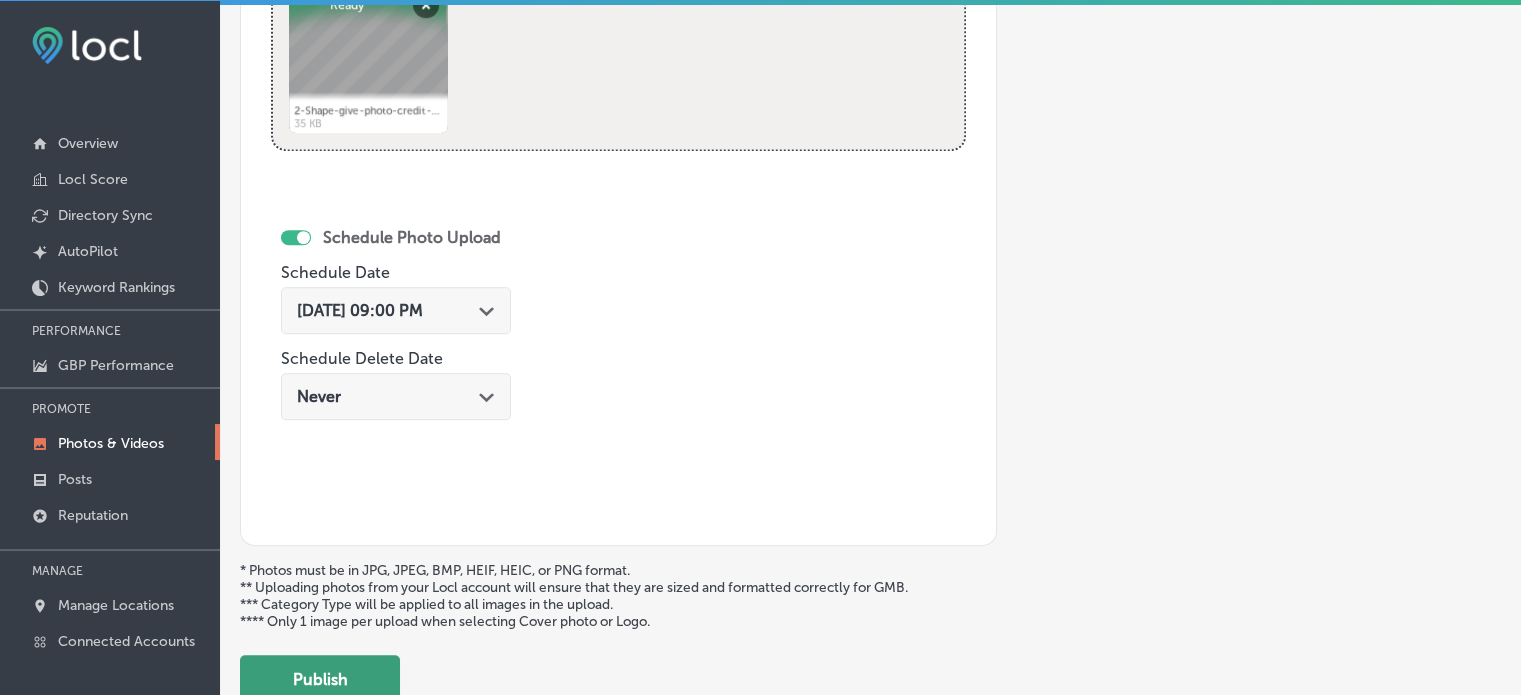 click on "Publish" at bounding box center [320, 679] 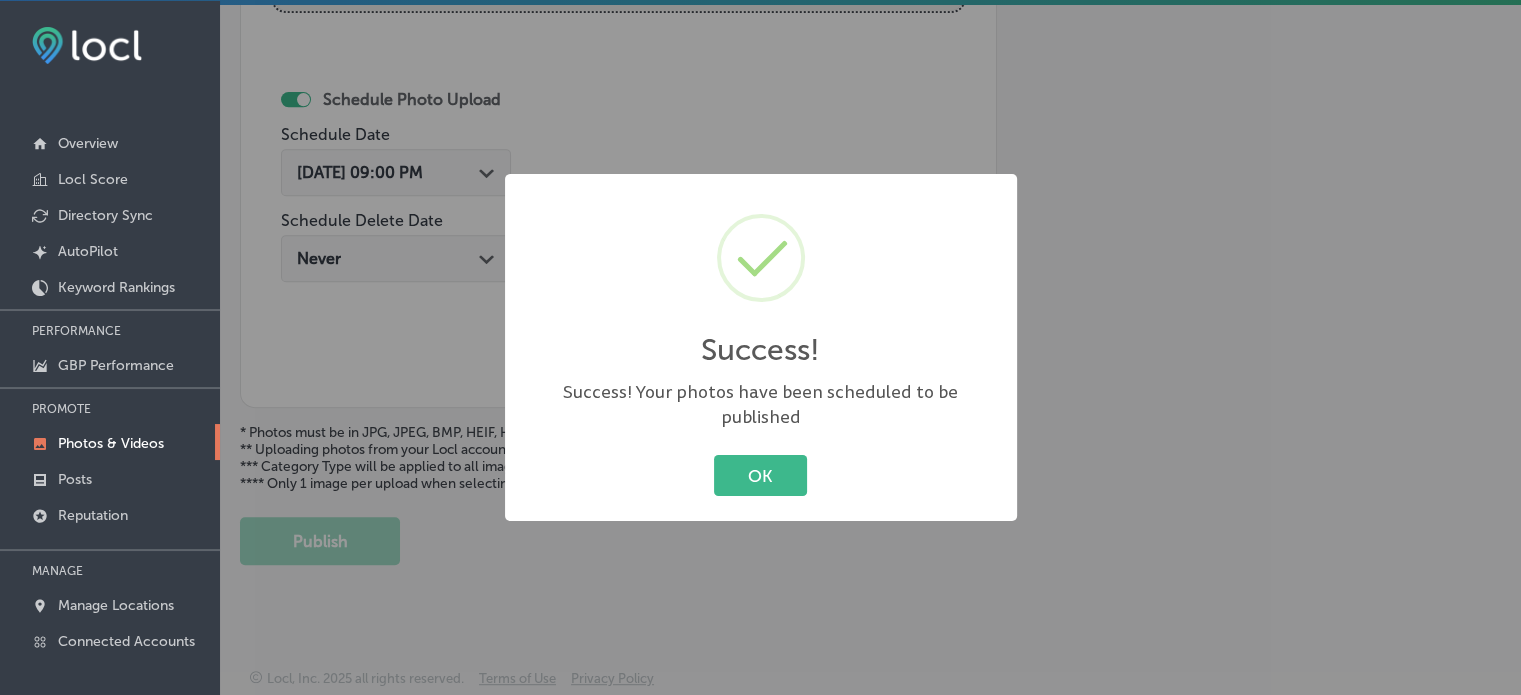 type 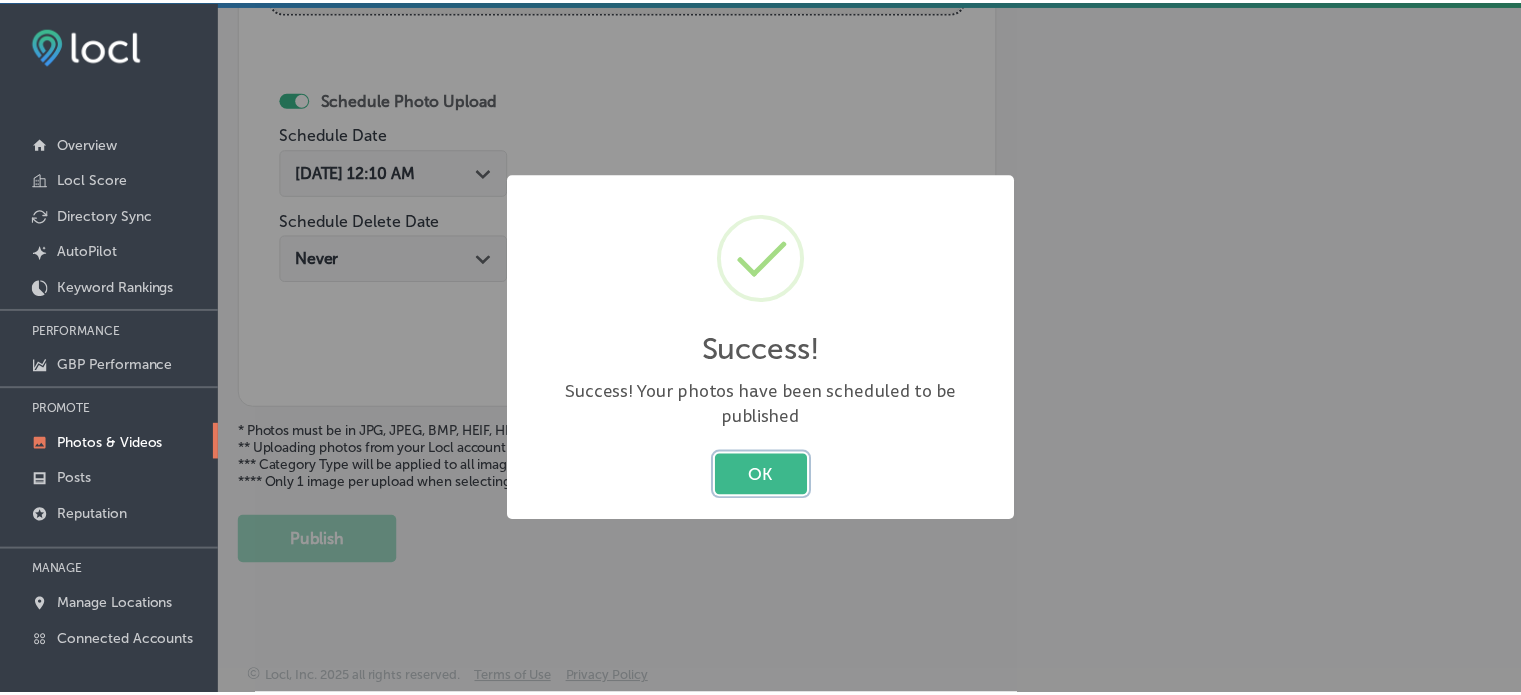 scroll, scrollTop: 841, scrollLeft: 0, axis: vertical 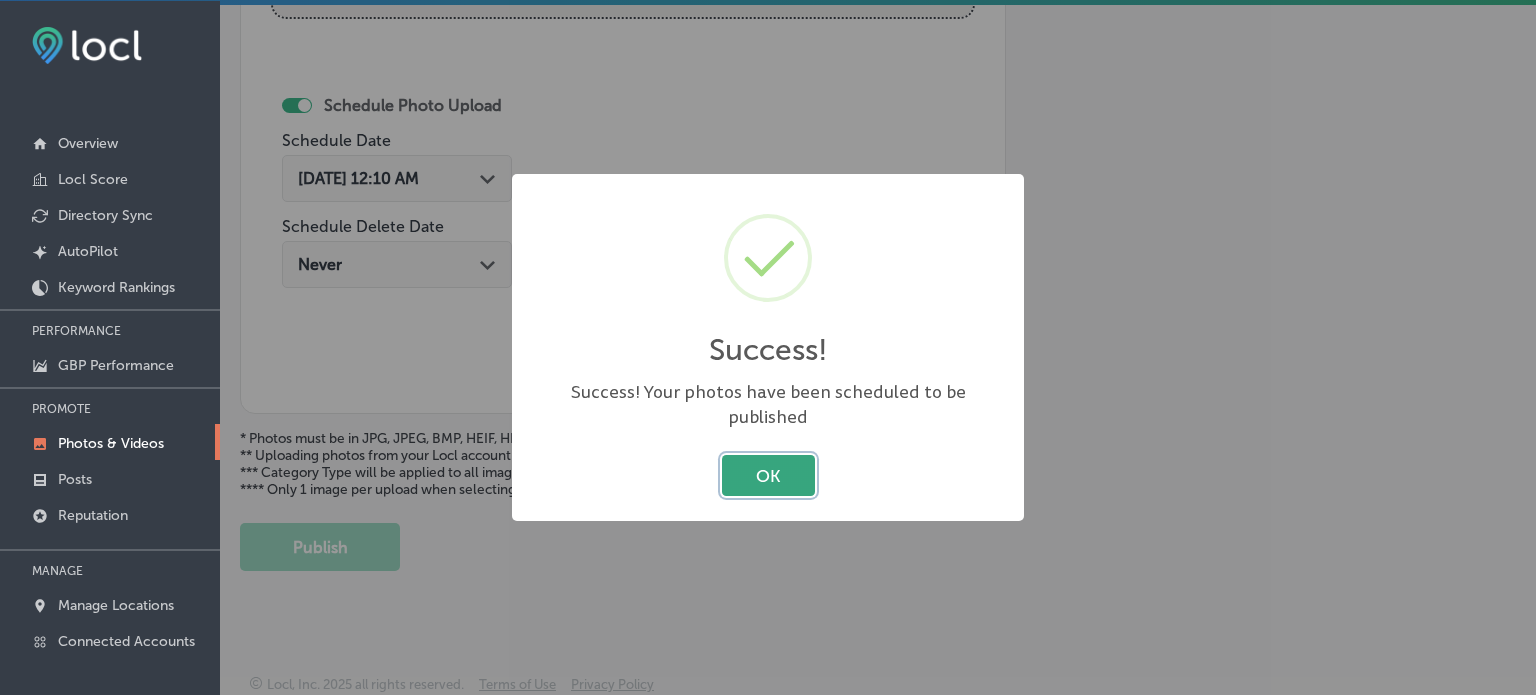 click on "OK" at bounding box center [768, 475] 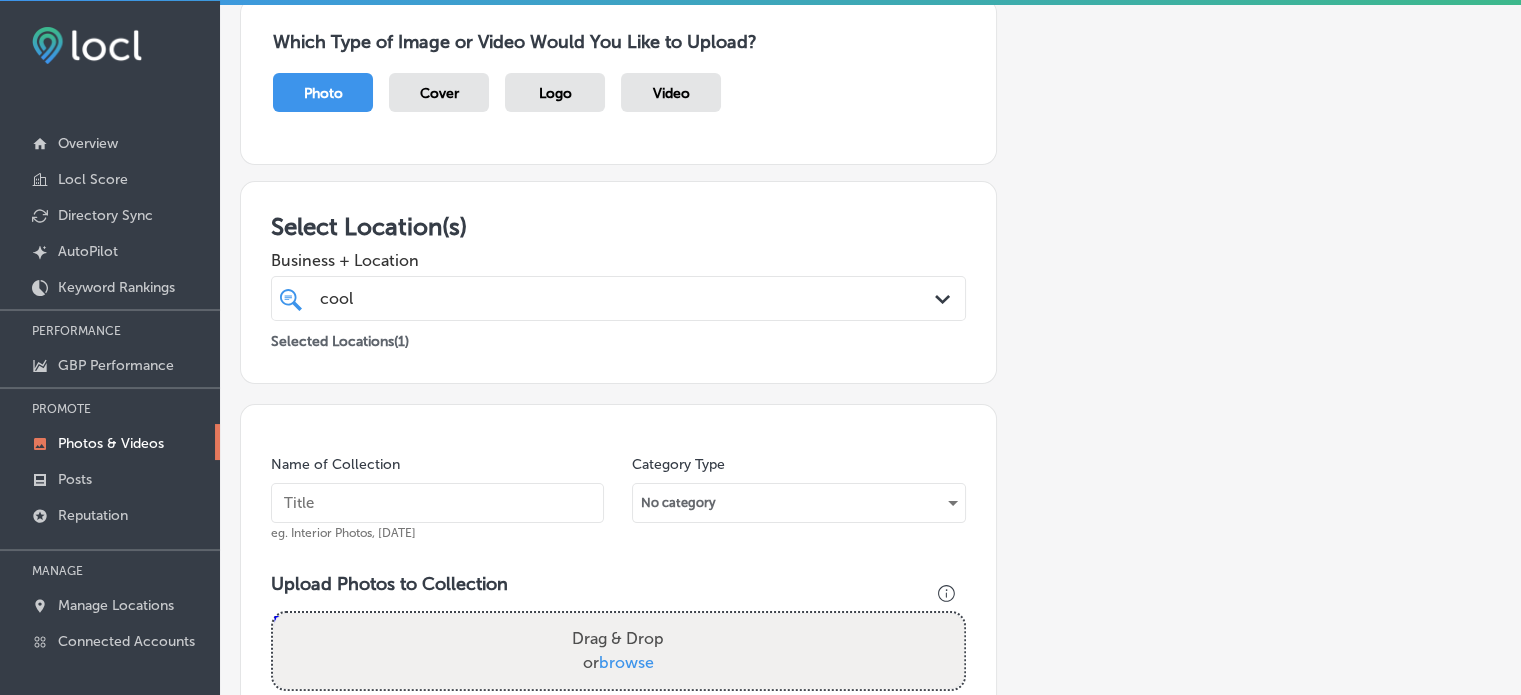 scroll, scrollTop: 0, scrollLeft: 0, axis: both 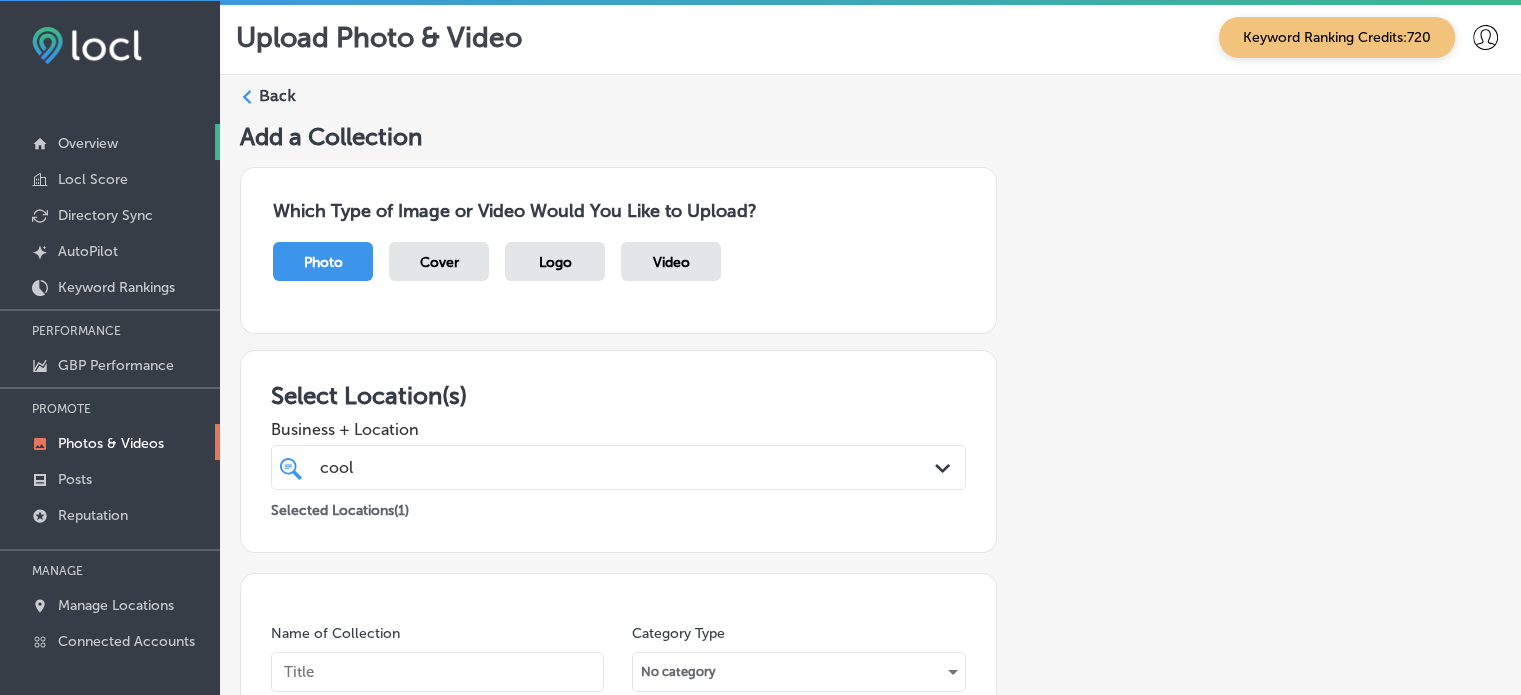 click on "Overview" at bounding box center (110, 142) 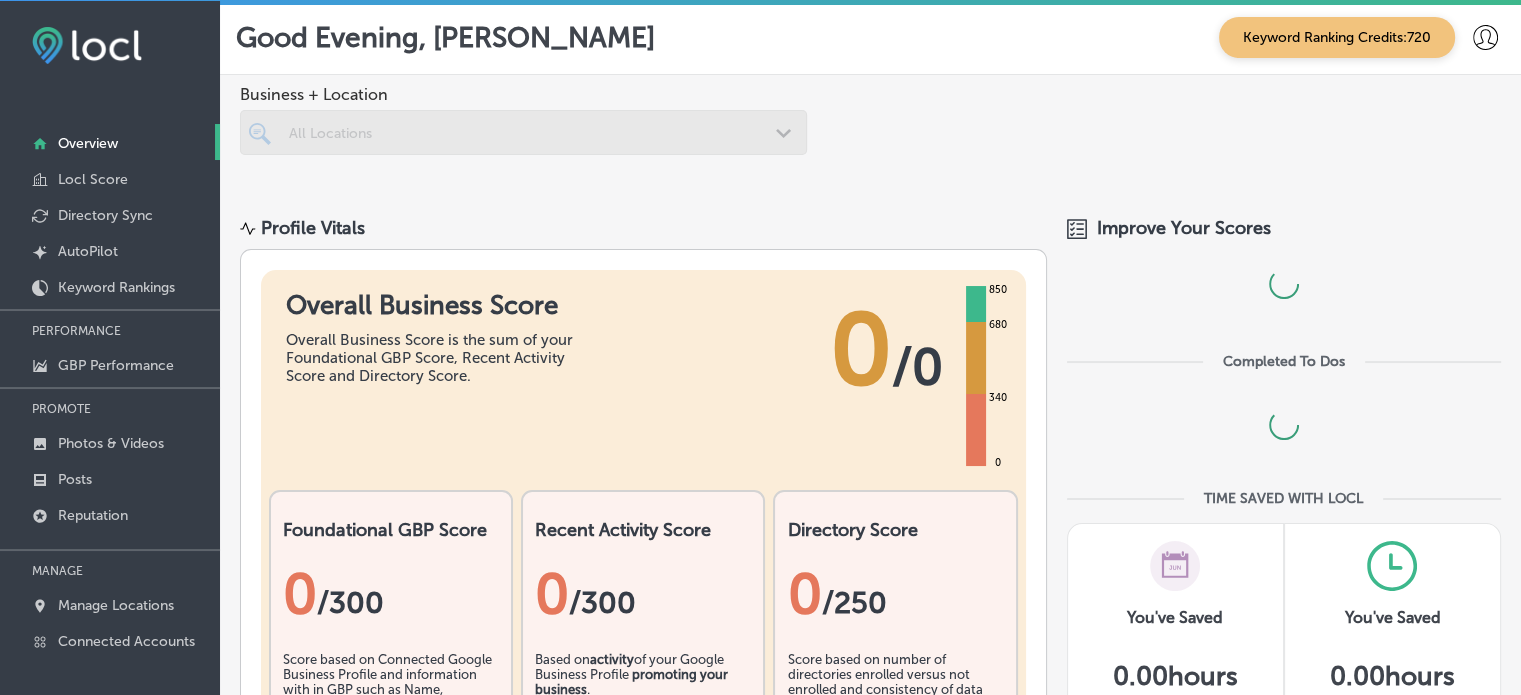 click at bounding box center [523, 132] 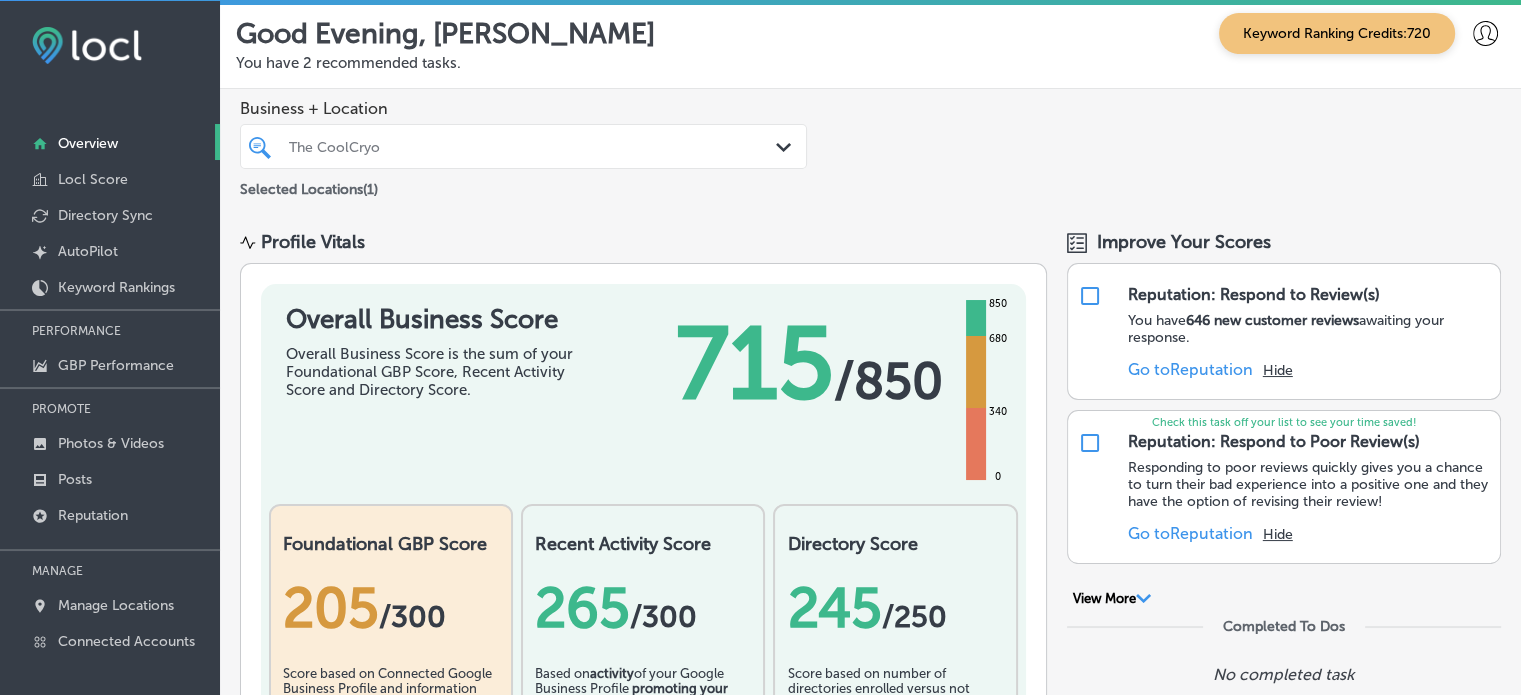 scroll, scrollTop: 0, scrollLeft: 0, axis: both 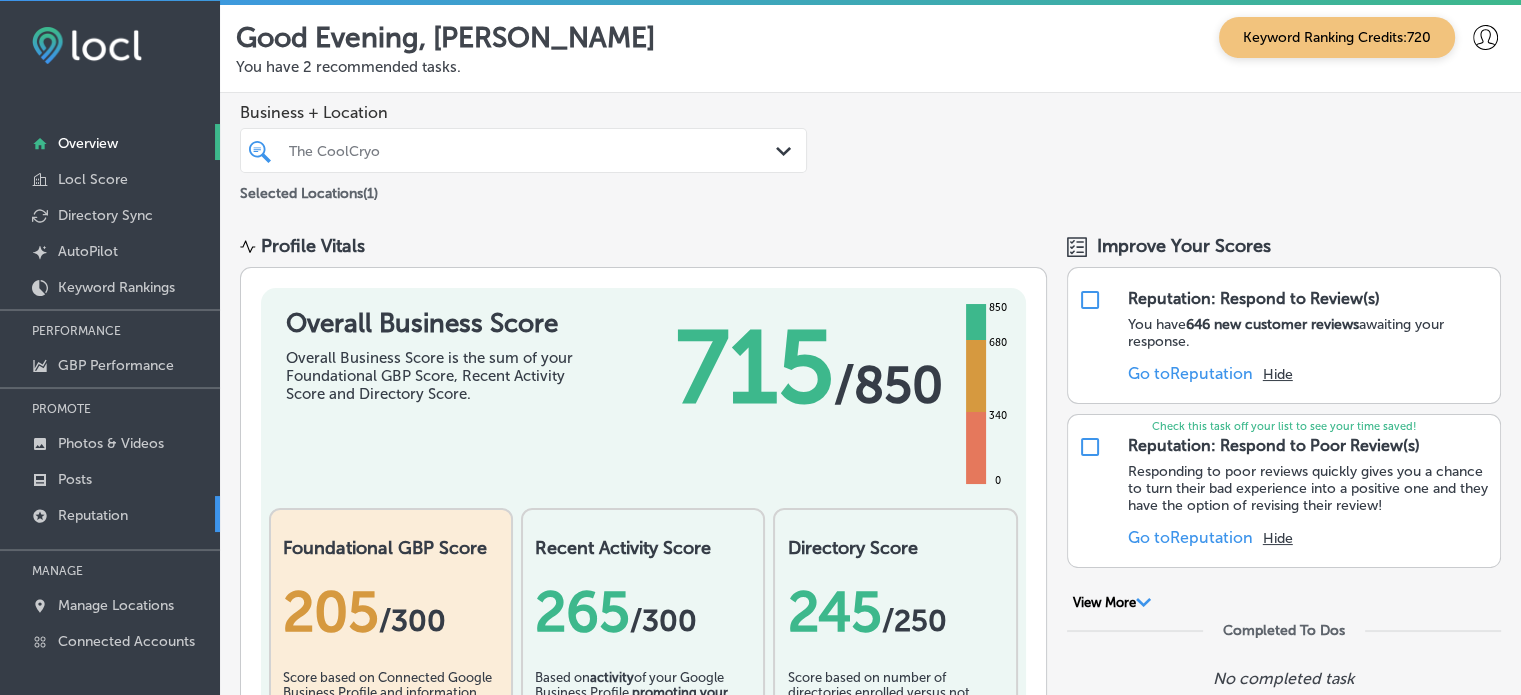 click on "Reputation" at bounding box center (93, 515) 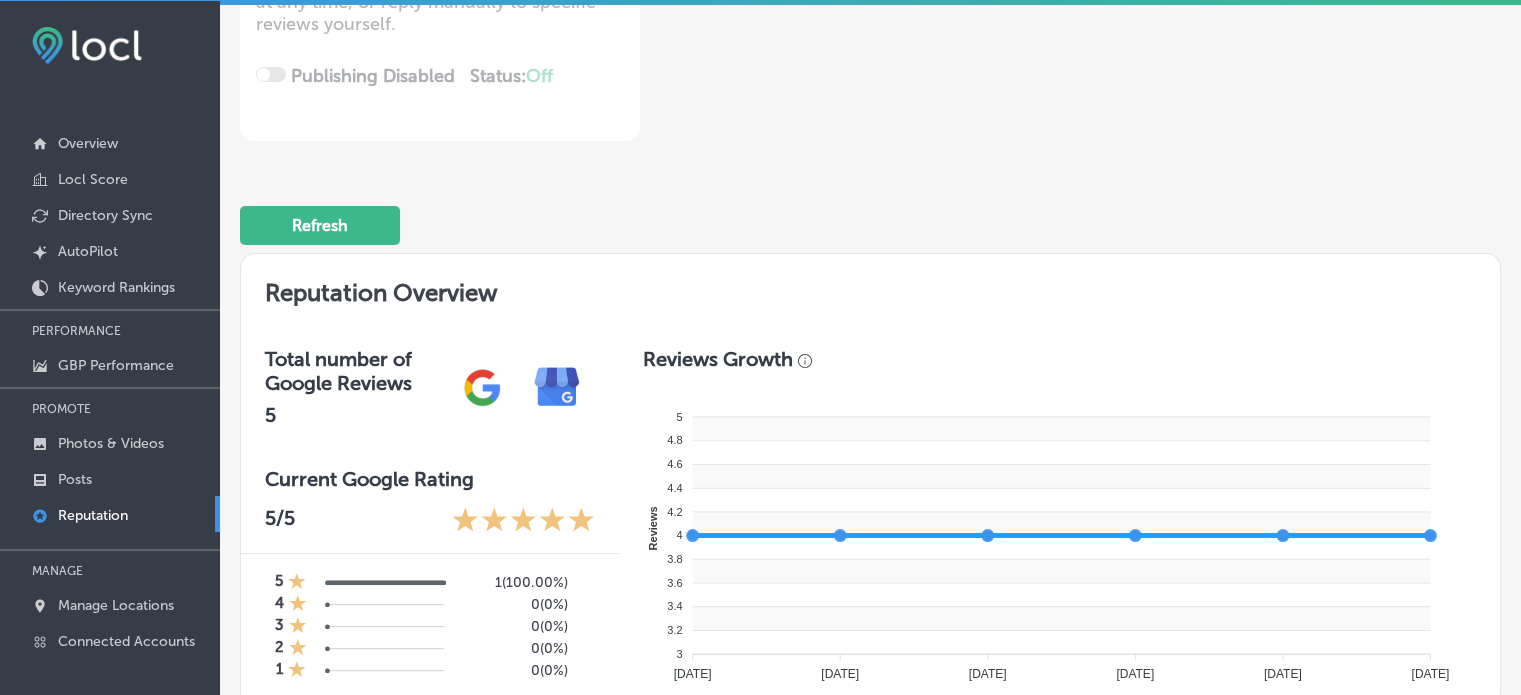 scroll, scrollTop: 0, scrollLeft: 0, axis: both 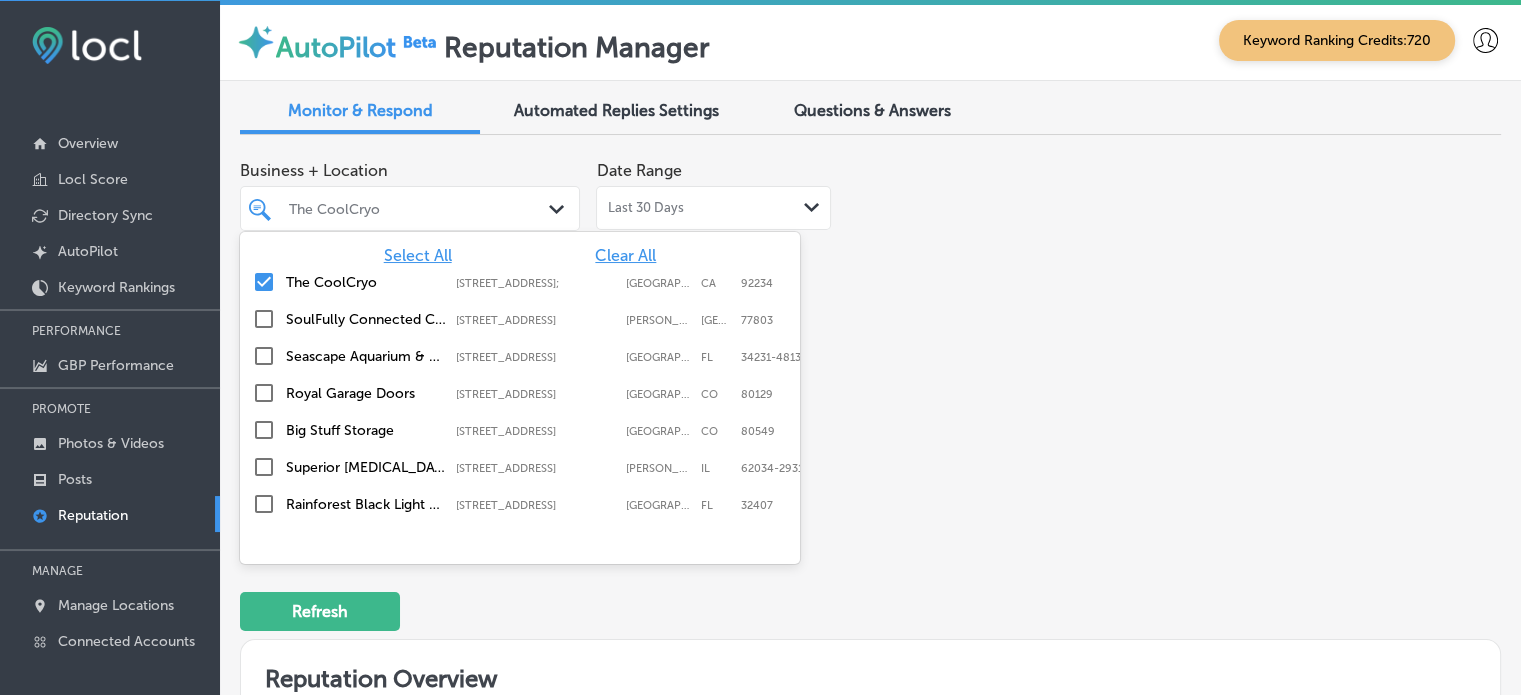 click on "The CoolCryo" at bounding box center [420, 208] 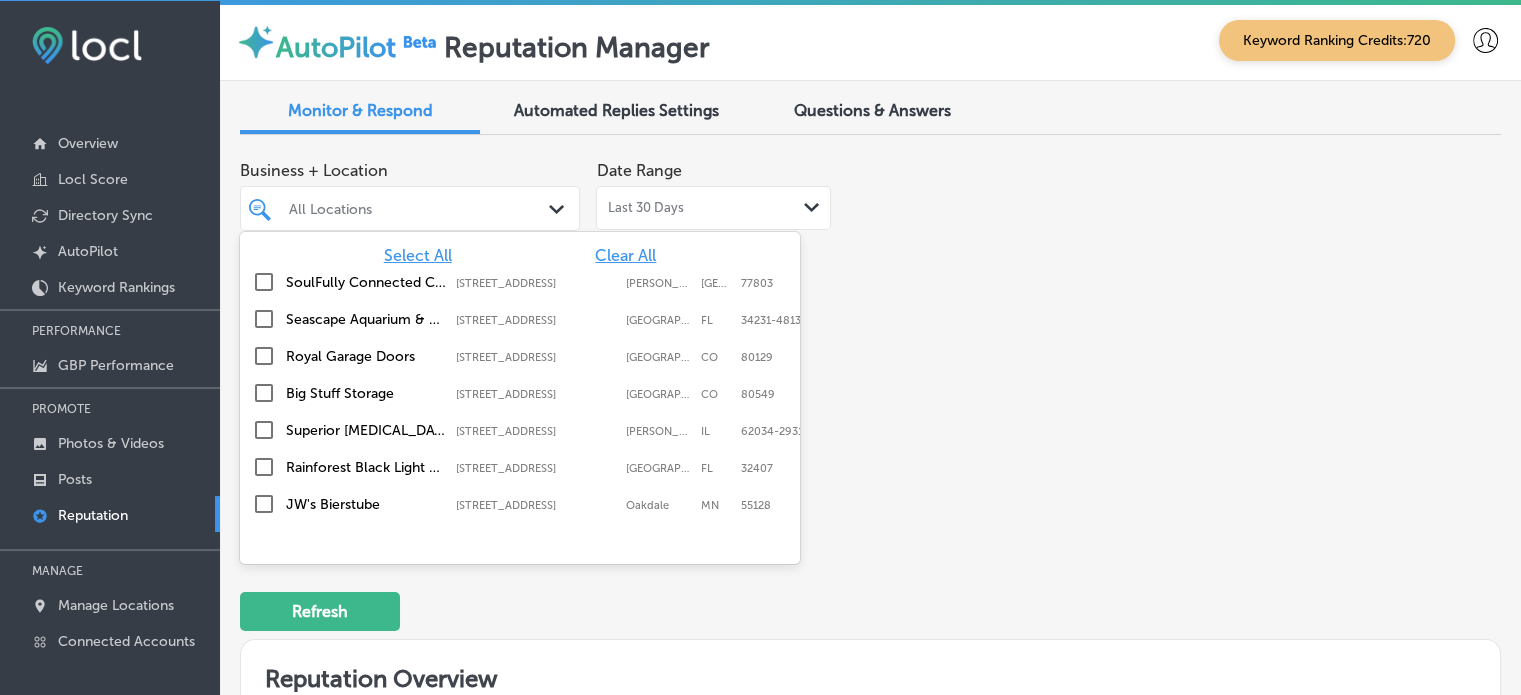 click on "Select All" at bounding box center (418, 255) 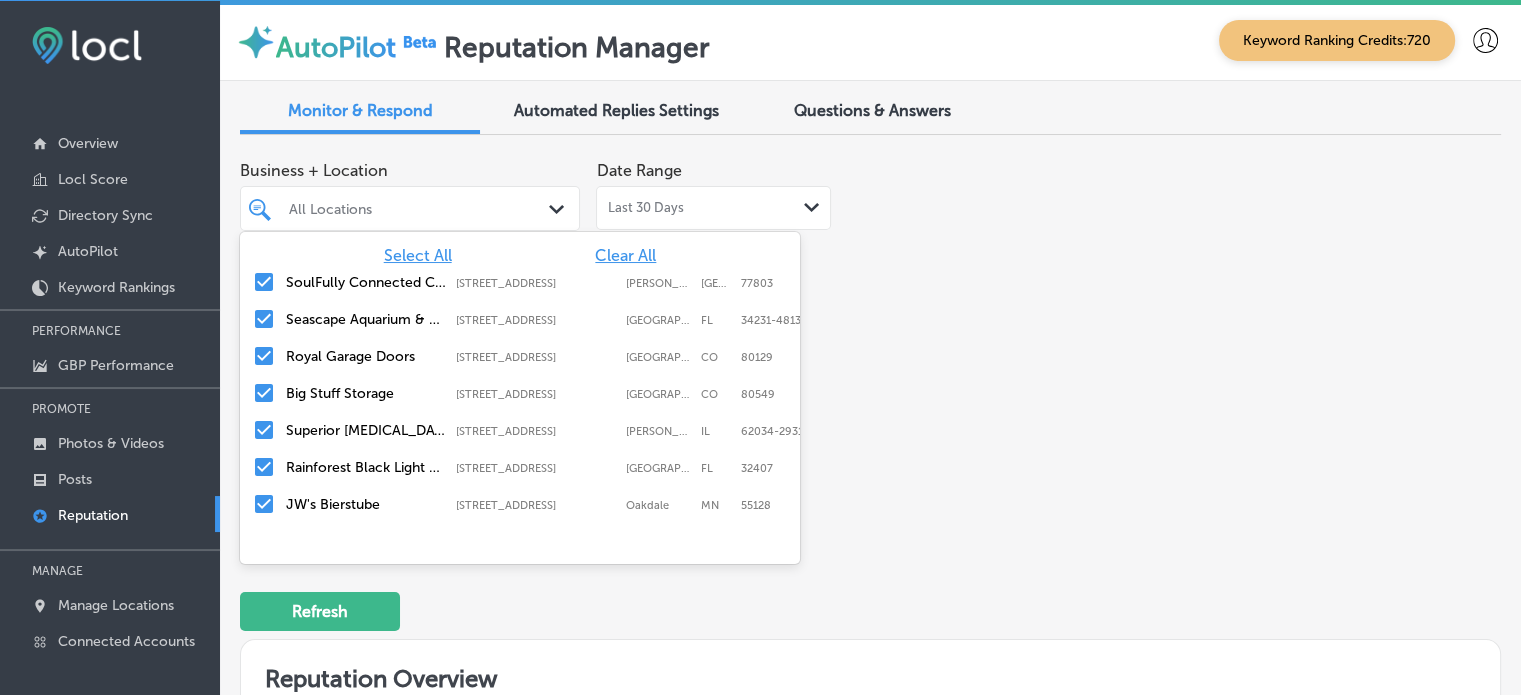 click on "Refresh" at bounding box center [870, 603] 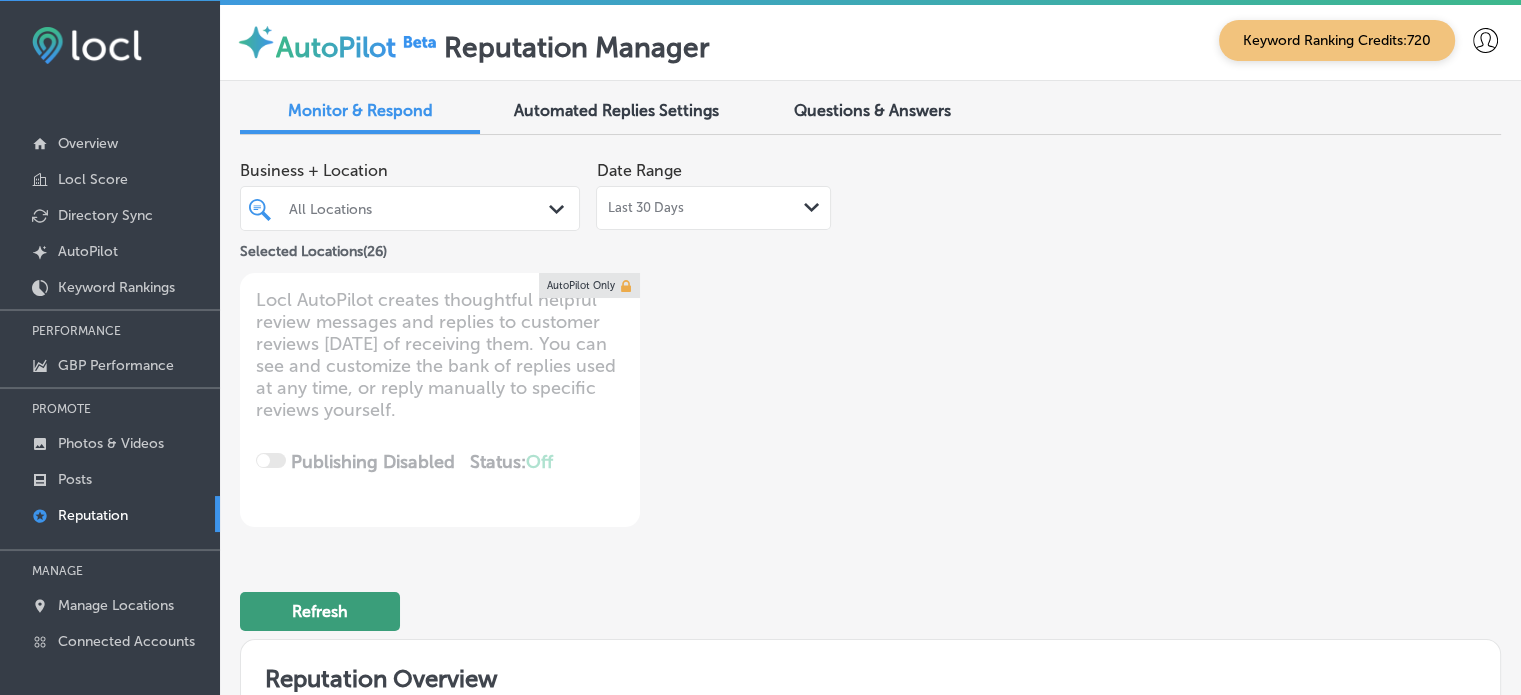 click on "Refresh" at bounding box center (320, 611) 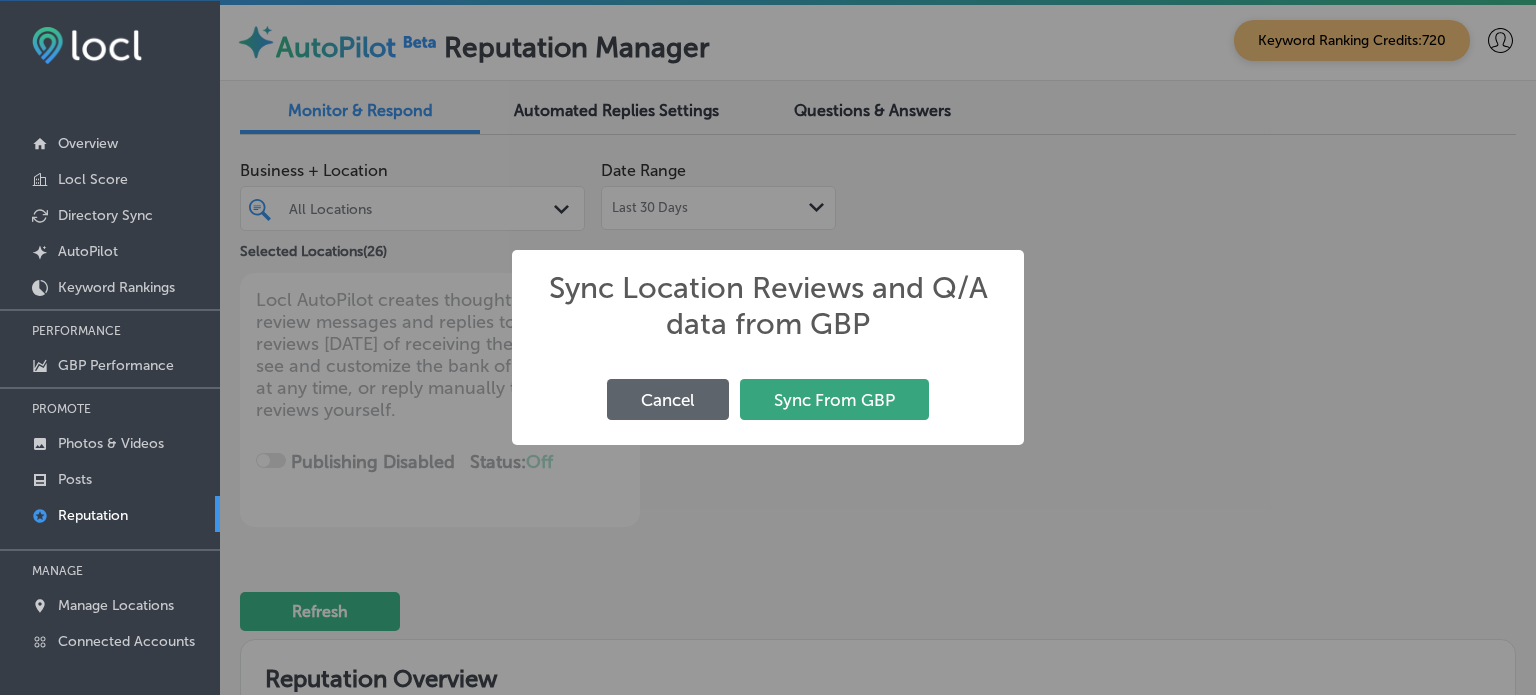 click on "Sync From GBP" at bounding box center (834, 399) 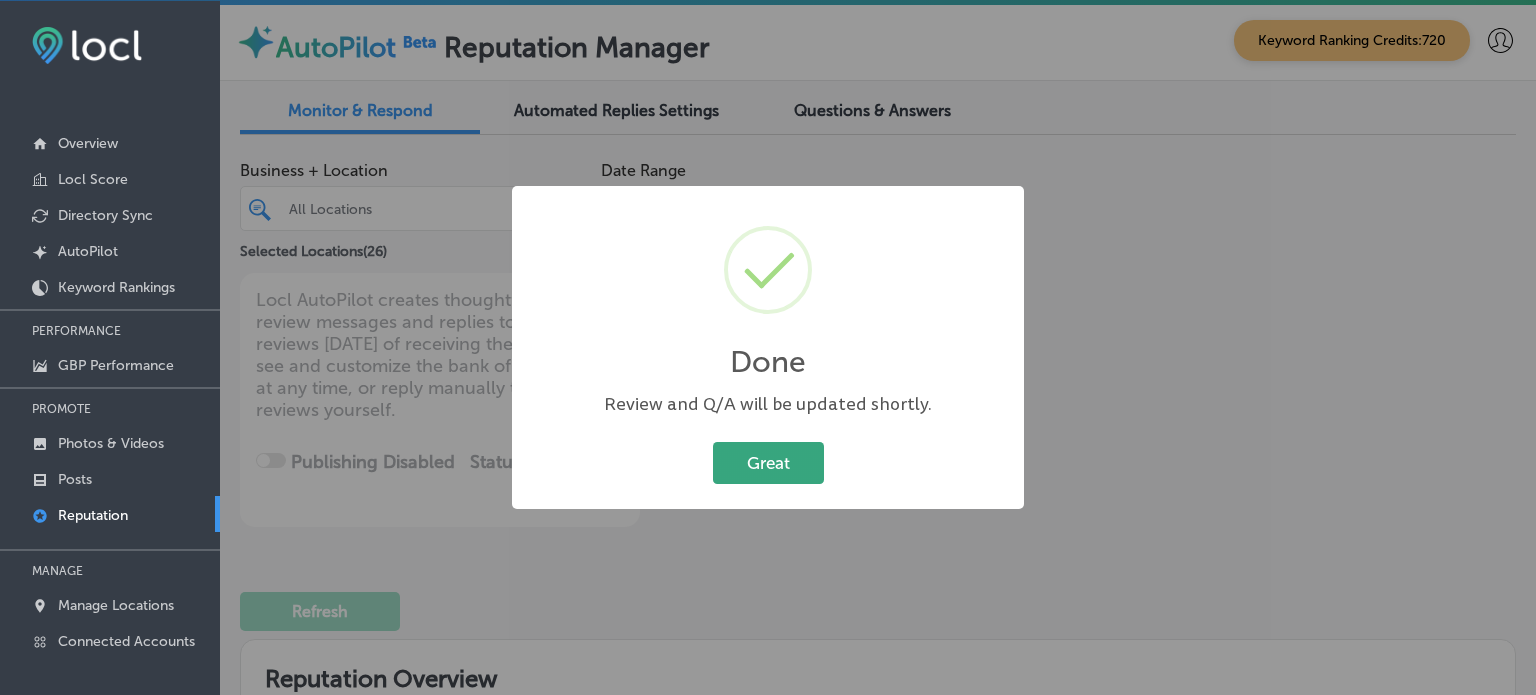 click on "Great" at bounding box center (768, 462) 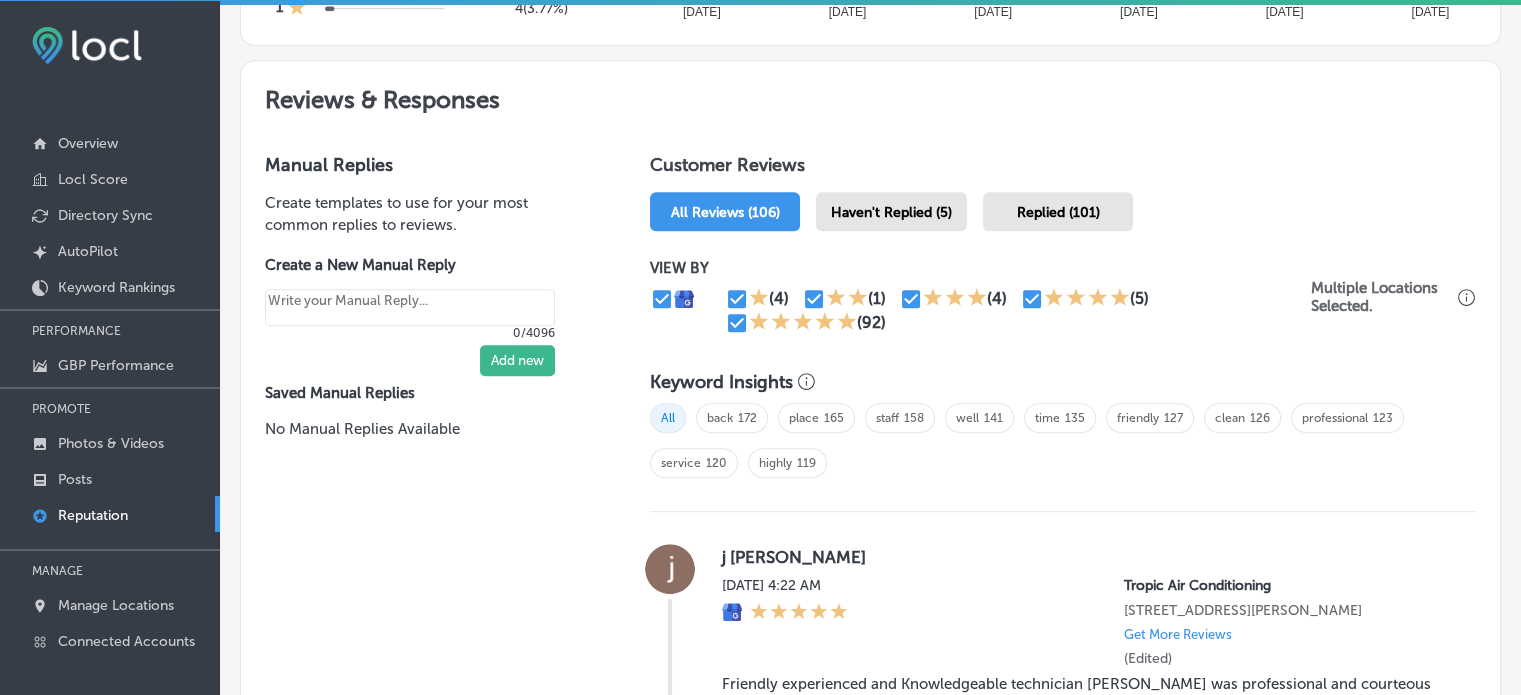 scroll, scrollTop: 1047, scrollLeft: 0, axis: vertical 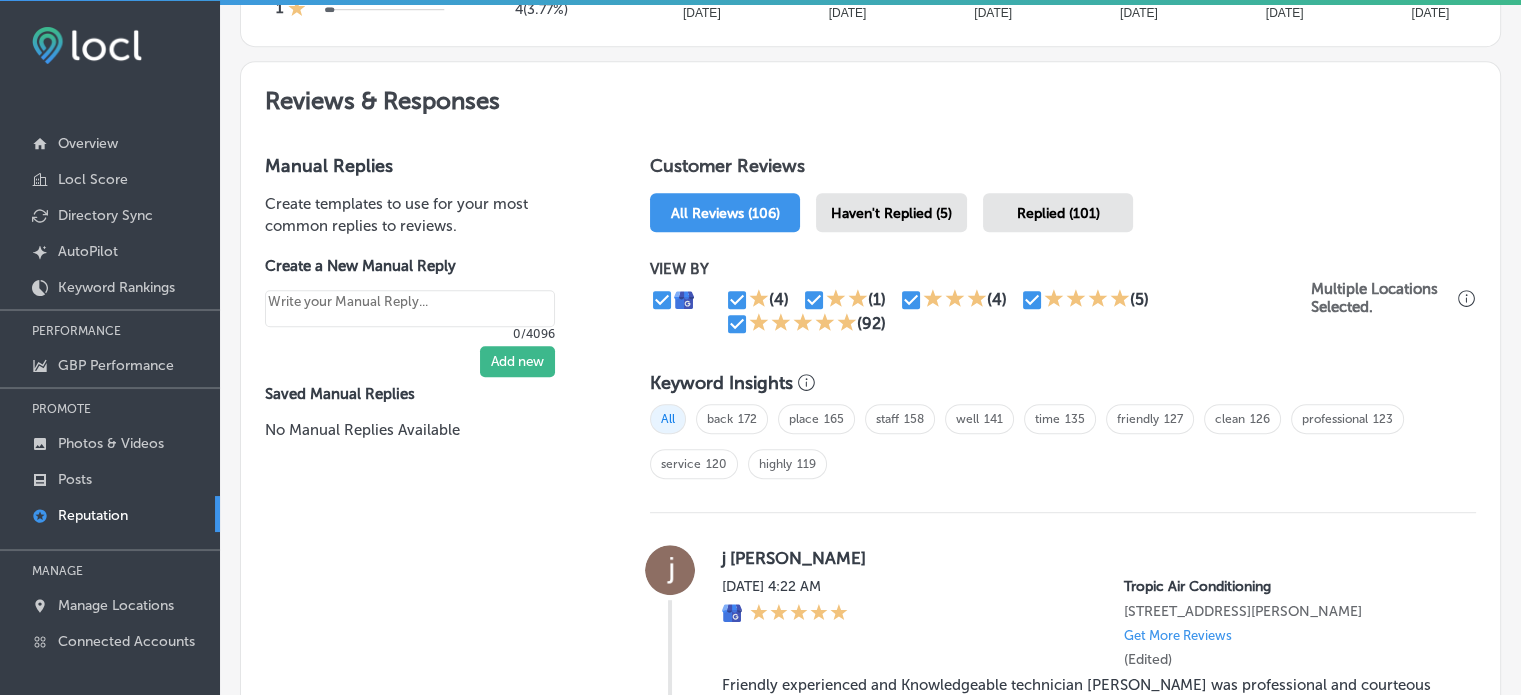 click on "Haven't Replied (5)" at bounding box center [891, 213] 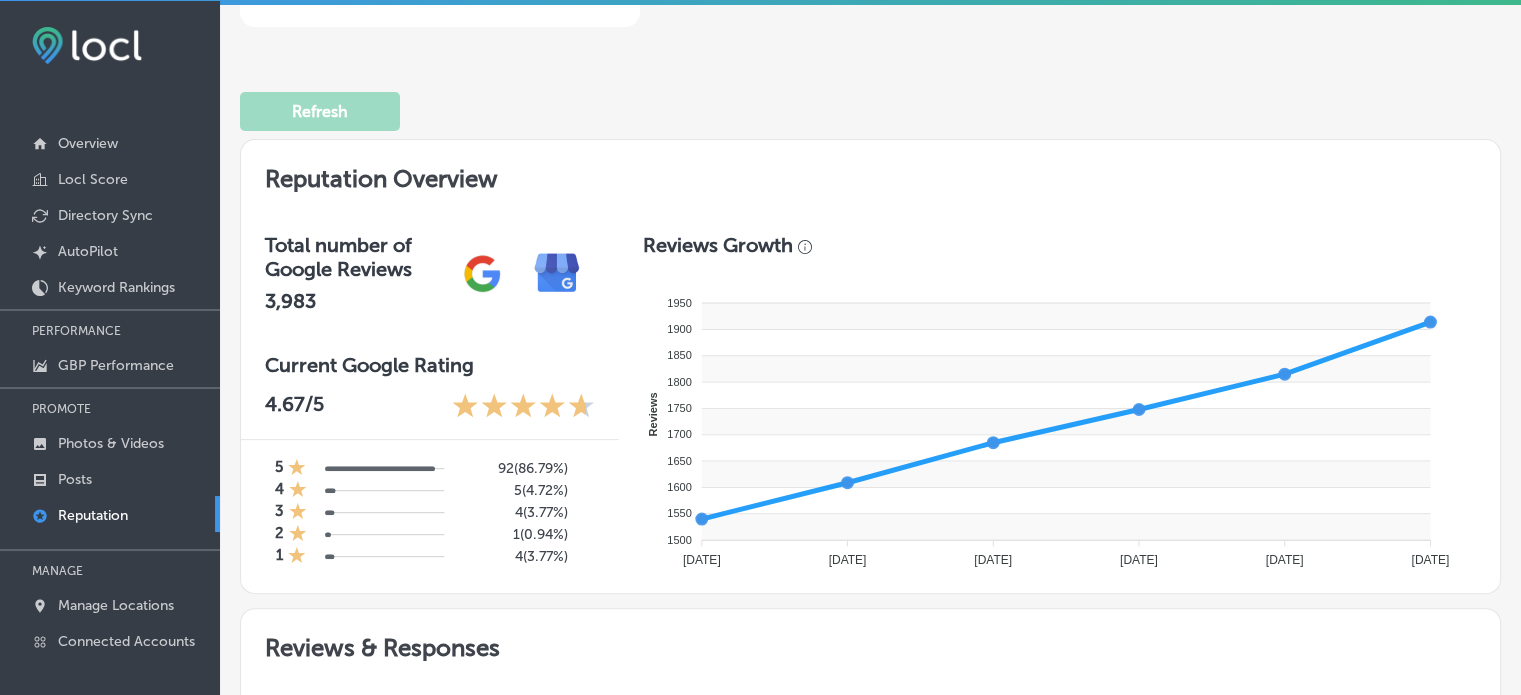 type on "x" 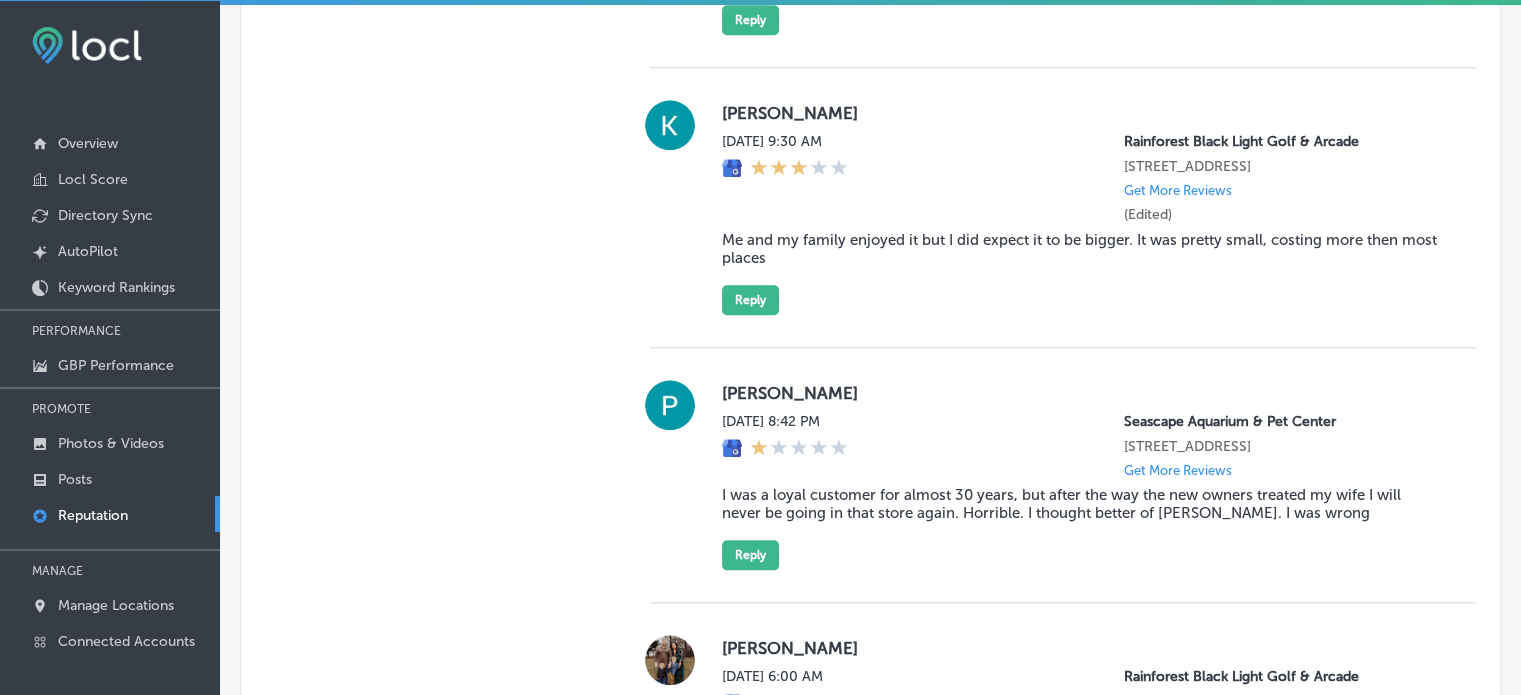 scroll, scrollTop: 2767, scrollLeft: 0, axis: vertical 